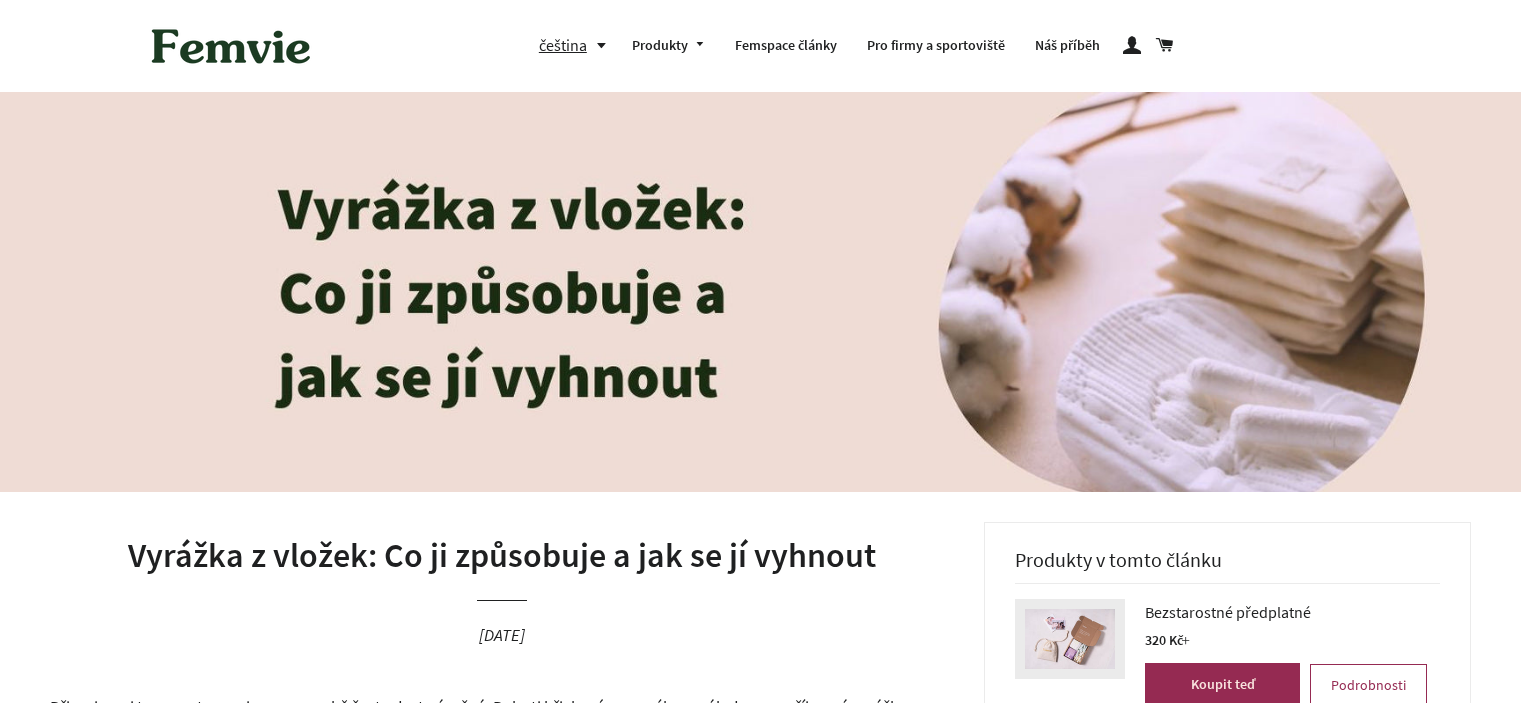 scroll, scrollTop: 0, scrollLeft: 0, axis: both 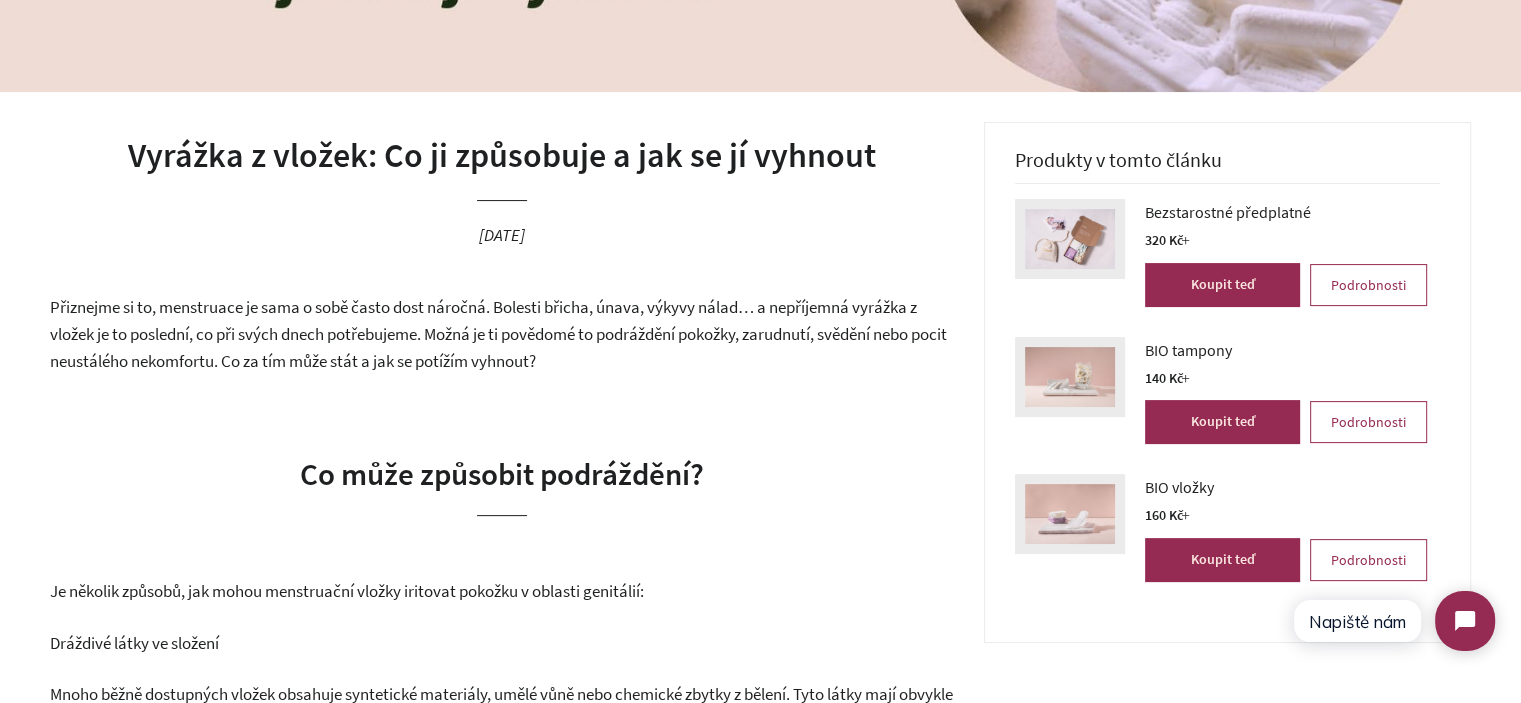 click on "Přiznejme si to, menstruace je sama o sobě často dost náročná. Bolesti břicha, únava, výkyvy nálad… a nepříjemná vyrážka z vložek je to poslední, co při svých dnech potřebujeme. Možná je ti povědomé to podráždění pokožky, zarudnutí, svědění nebo pocit neustálého nekomfortu. Co za tím může stát a jak se potížím vyhnout?" at bounding box center [502, 334] 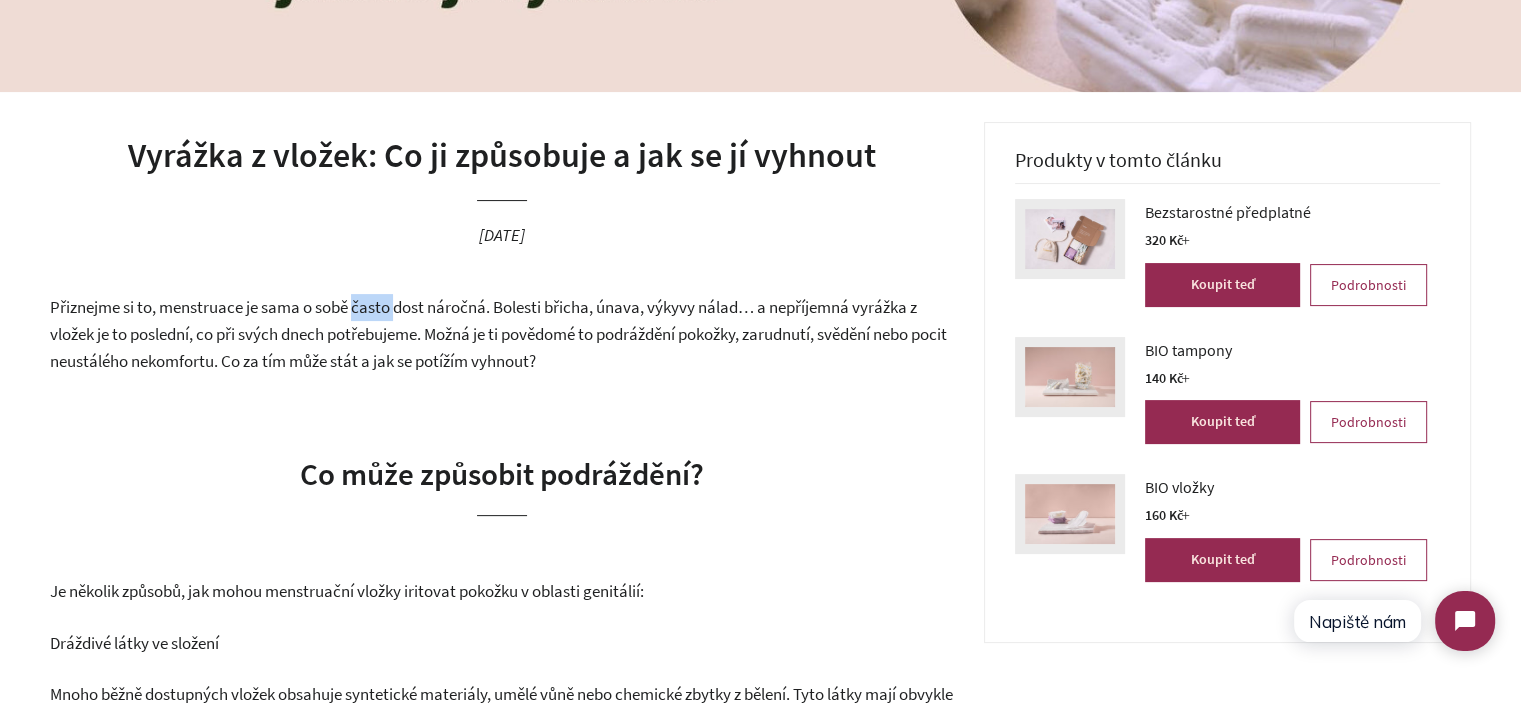click on "Přiznejme si to, menstruace je sama o sobě často dost náročná. Bolesti břicha, únava, výkyvy nálad… a nepříjemná vyrážka z vložek je to poslední, co při svých dnech potřebujeme. Možná je ti povědomé to podráždění pokožky, zarudnutí, svědění nebo pocit neustálého nekomfortu. Co za tím může stát a jak se potížím vyhnout?" at bounding box center (502, 334) 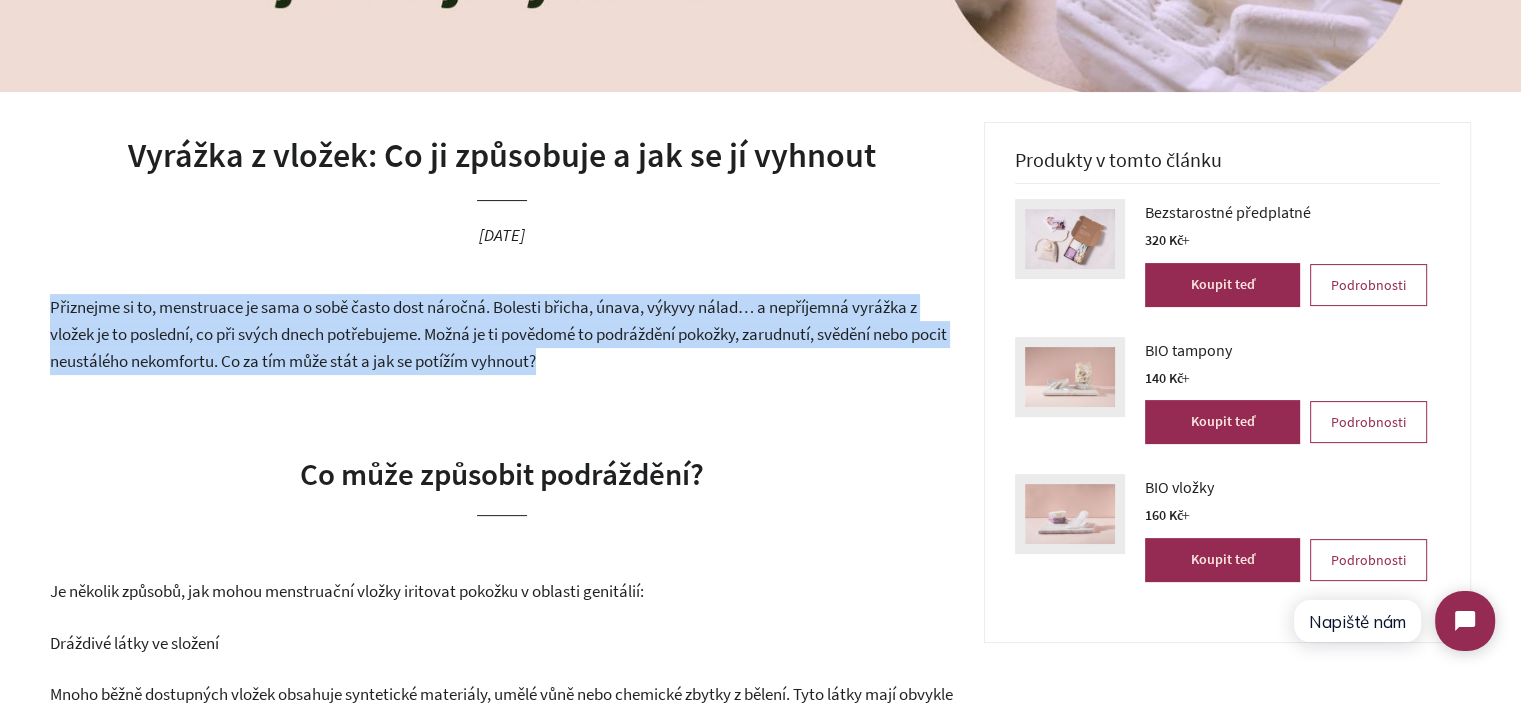 click on "Přiznejme si to, menstruace je sama o sobě často dost náročná. Bolesti břicha, únava, výkyvy nálad… a nepříjemná vyrážka z vložek je to poslední, co při svých dnech potřebujeme. Možná je ti povědomé to podráždění pokožky, zarudnutí, svědění nebo pocit neustálého nekomfortu. Co za tím může stát a jak se potížím vyhnout?" at bounding box center [502, 334] 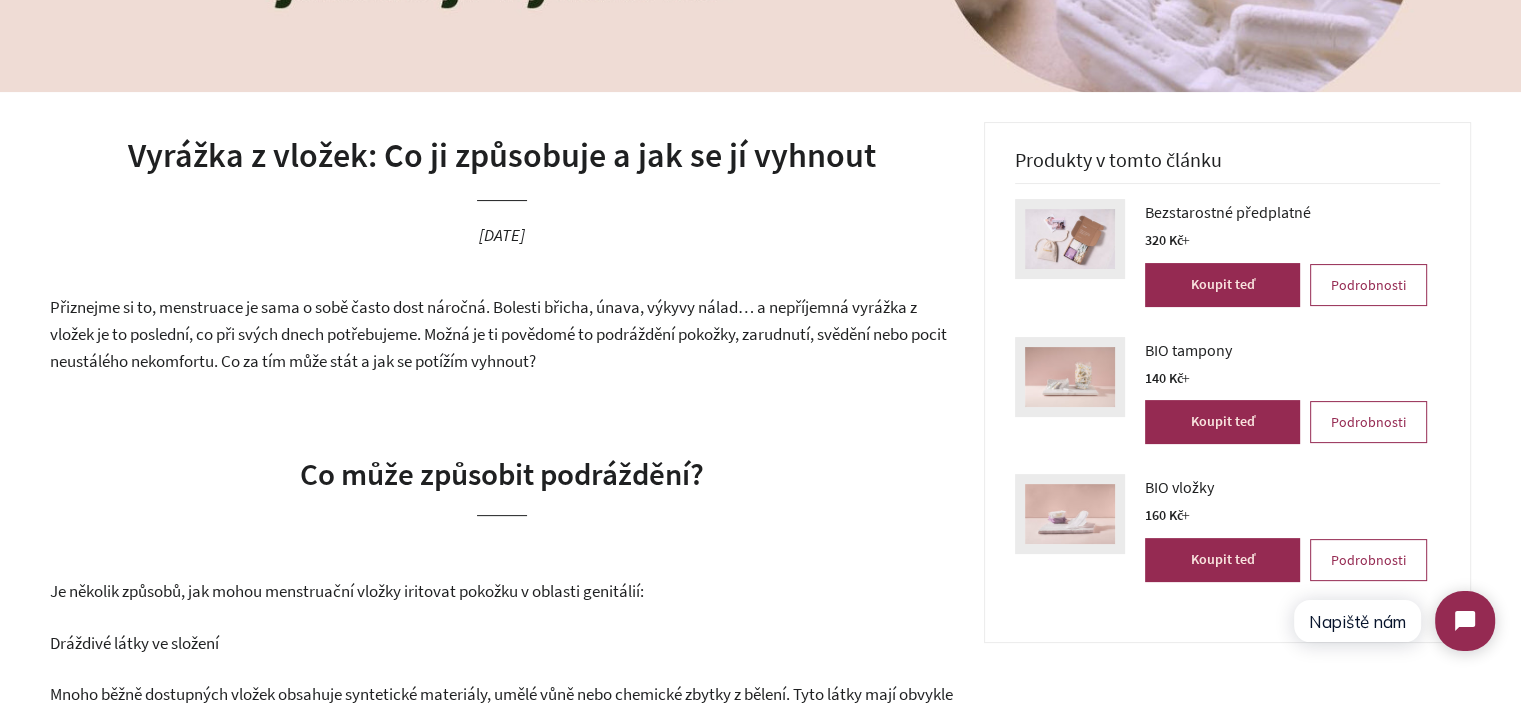 drag, startPoint x: 506, startPoint y: 307, endPoint x: 608, endPoint y: 357, distance: 113.59577 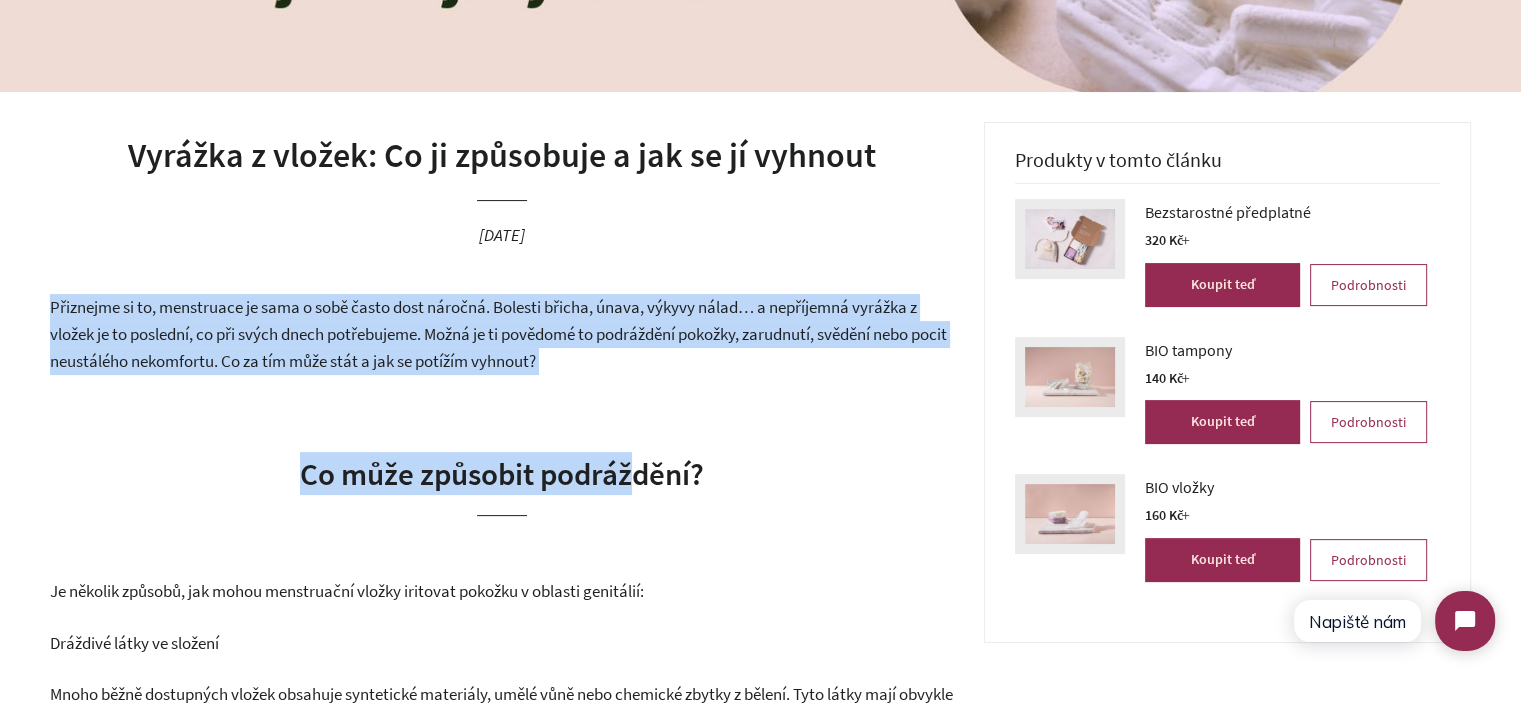 drag, startPoint x: 70, startPoint y: 307, endPoint x: 640, endPoint y: 383, distance: 575.0444 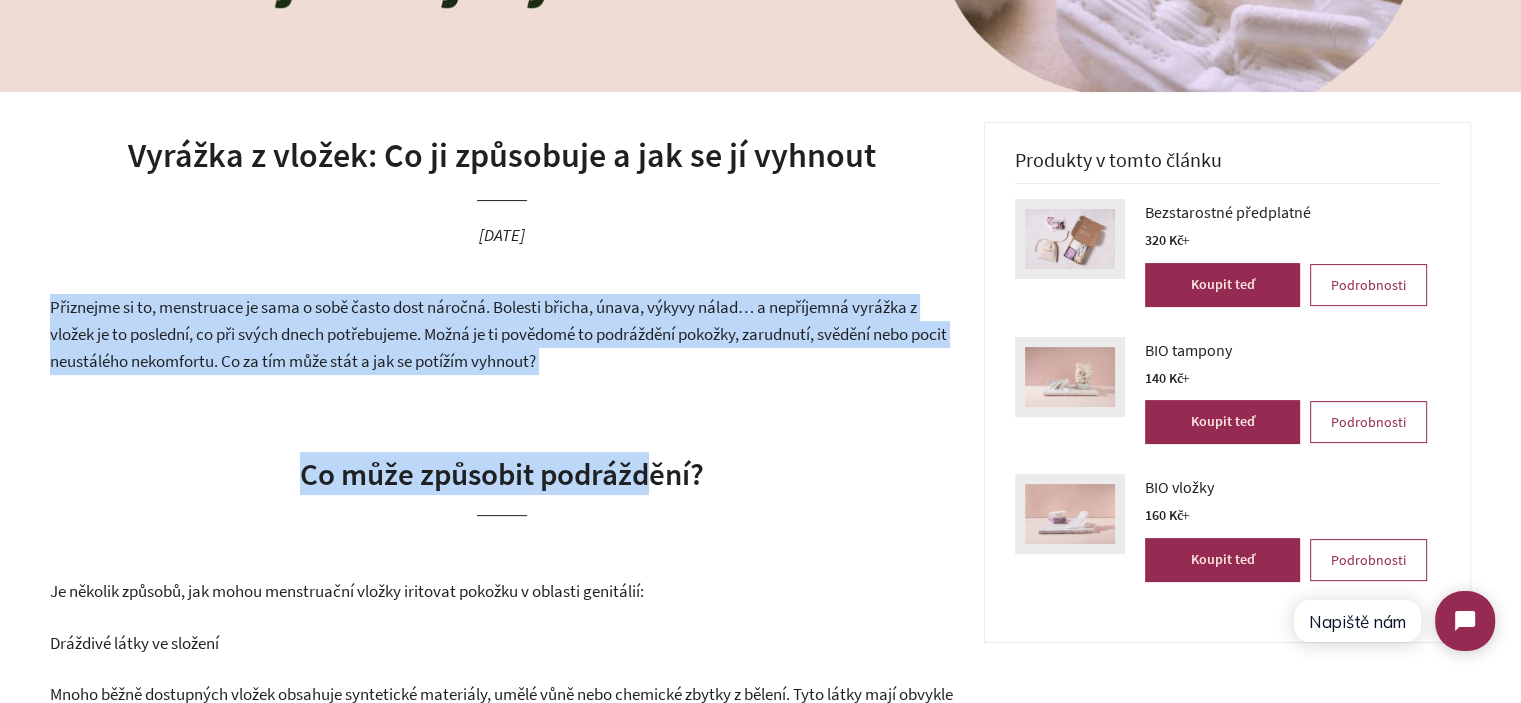 click on "Přiznejme si to, menstruace je sama o sobě často dost náročná. Bolesti břicha, únava, výkyvy nálad… a nepříjemná vyrážka z vložek je to poslední, co při svých dnech potřebujeme. Možná je ti povědomé to podráždění pokožky, zarudnutí, svědění nebo pocit neustálého nekomfortu. Co za tím může stát a jak se potížím vyhnout?" at bounding box center [502, 334] 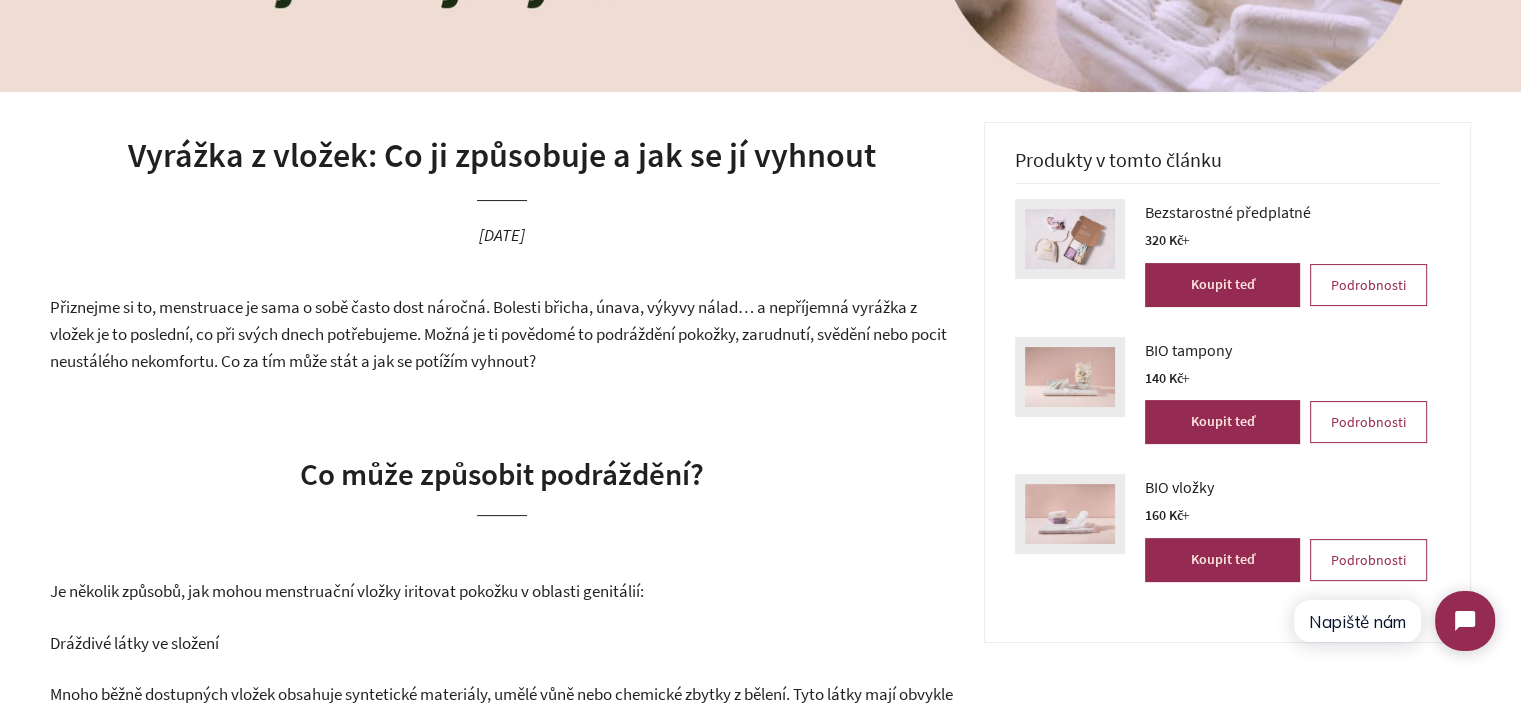 click on "Přiznejme si to, menstruace je sama o sobě často dost náročná. Bolesti břicha, únava, výkyvy nálad… a nepříjemná vyrážka z vložek je to poslední, co při svých dnech potřebujeme. Možná je ti povědomé to podráždění pokožky, zarudnutí, svědění nebo pocit neustálého nekomfortu. Co za tím může stát a jak se potížím vyhnout?" at bounding box center (502, 334) 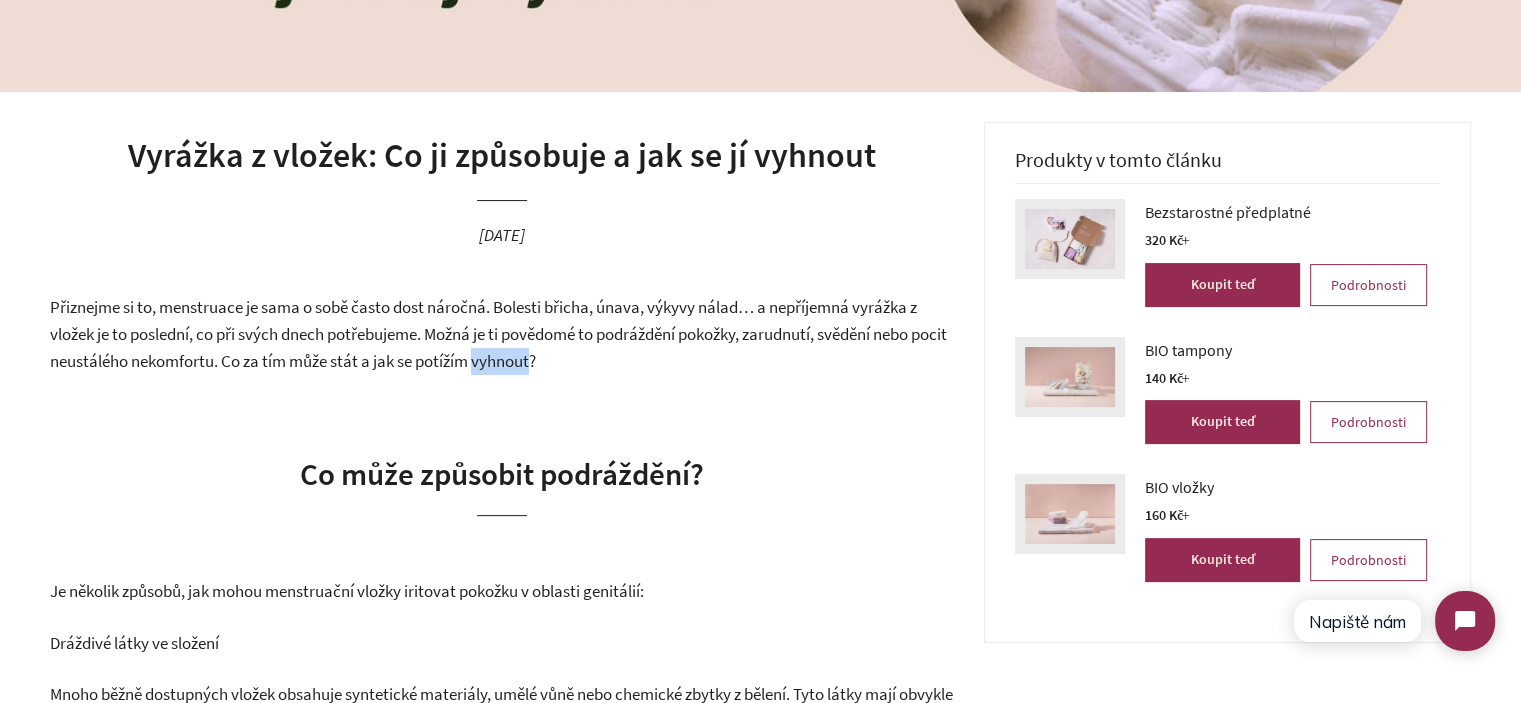click on "Přiznejme si to, menstruace je sama o sobě často dost náročná. Bolesti břicha, únava, výkyvy nálad… a nepříjemná vyrážka z vložek je to poslední, co při svých dnech potřebujeme. Možná je ti povědomé to podráždění pokožky, zarudnutí, svědění nebo pocit neustálého nekomfortu. Co za tím může stát a jak se potížím vyhnout?" at bounding box center [498, 333] 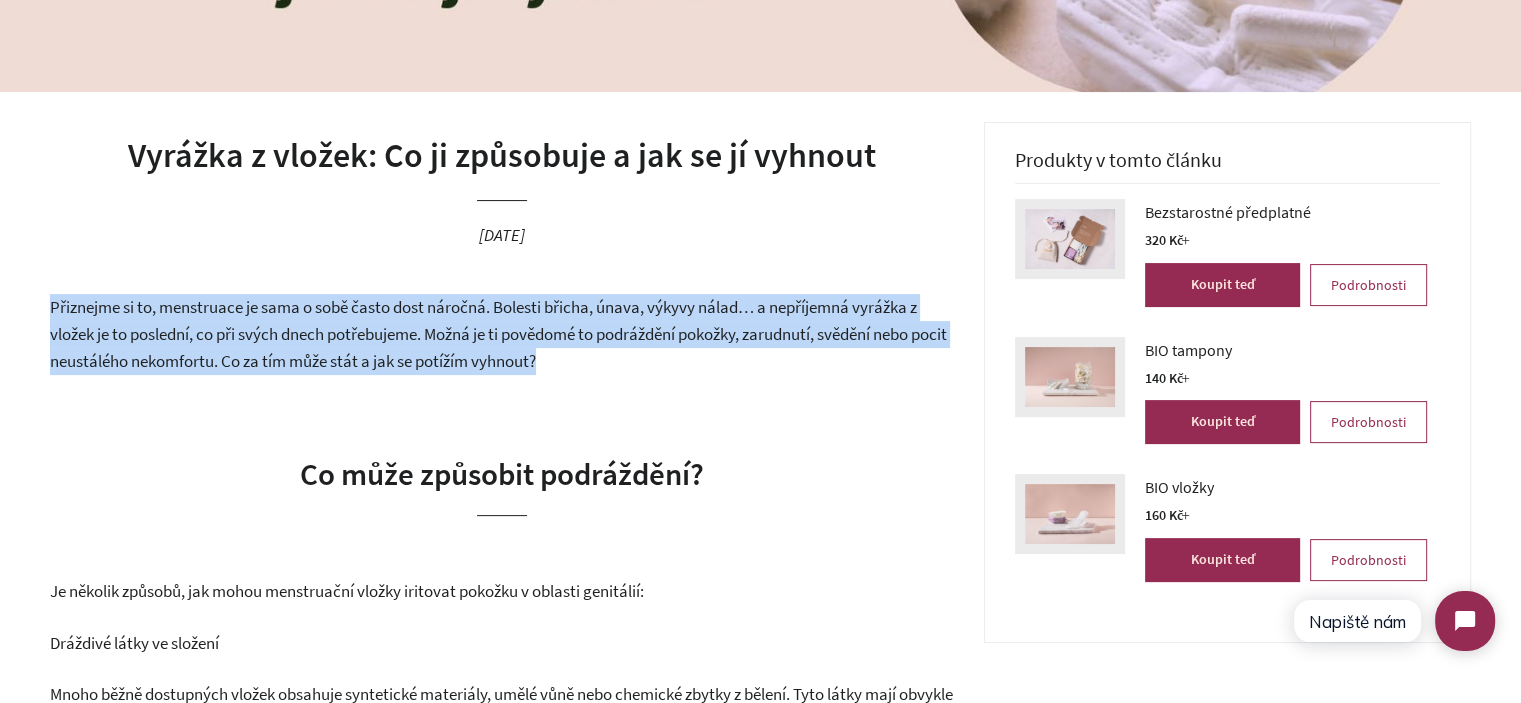 click on "Přiznejme si to, menstruace je sama o sobě často dost náročná. Bolesti břicha, únava, výkyvy nálad… a nepříjemná vyrážka z vložek je to poslední, co při svých dnech potřebujeme. Možná je ti povědomé to podráždění pokožky, zarudnutí, svědění nebo pocit neustálého nekomfortu. Co za tím může stát a jak se potížím vyhnout?" at bounding box center [498, 333] 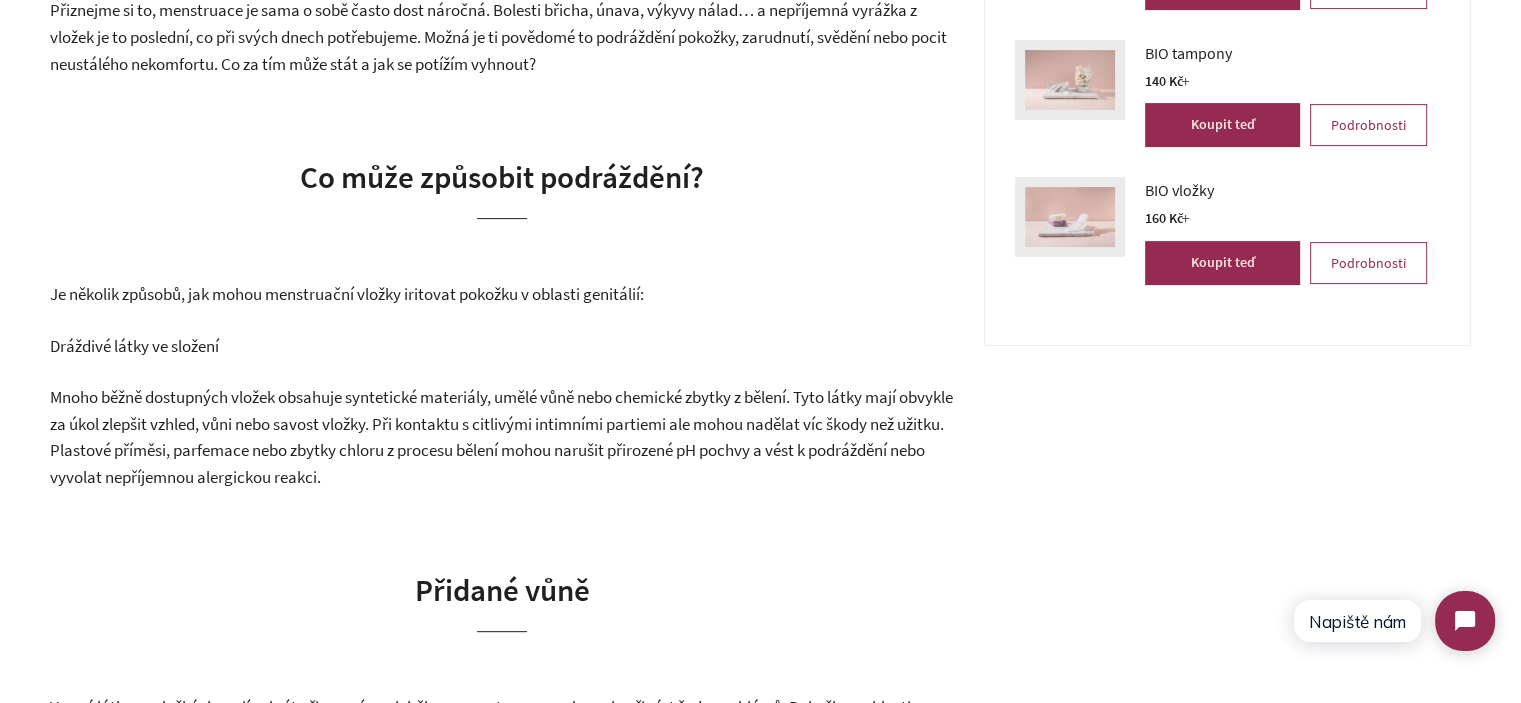 scroll, scrollTop: 700, scrollLeft: 0, axis: vertical 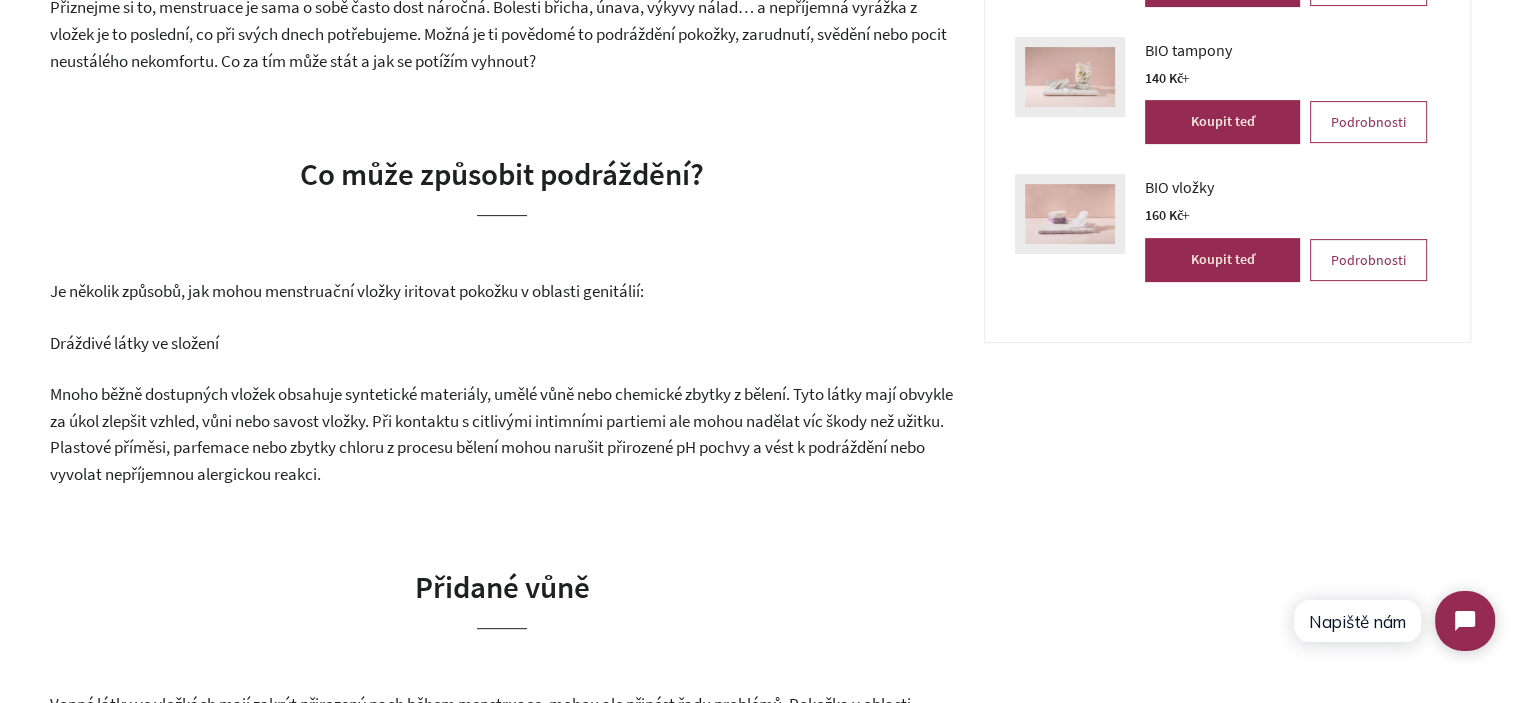 click on "Dráždivé látky ve složení" at bounding box center [502, 343] 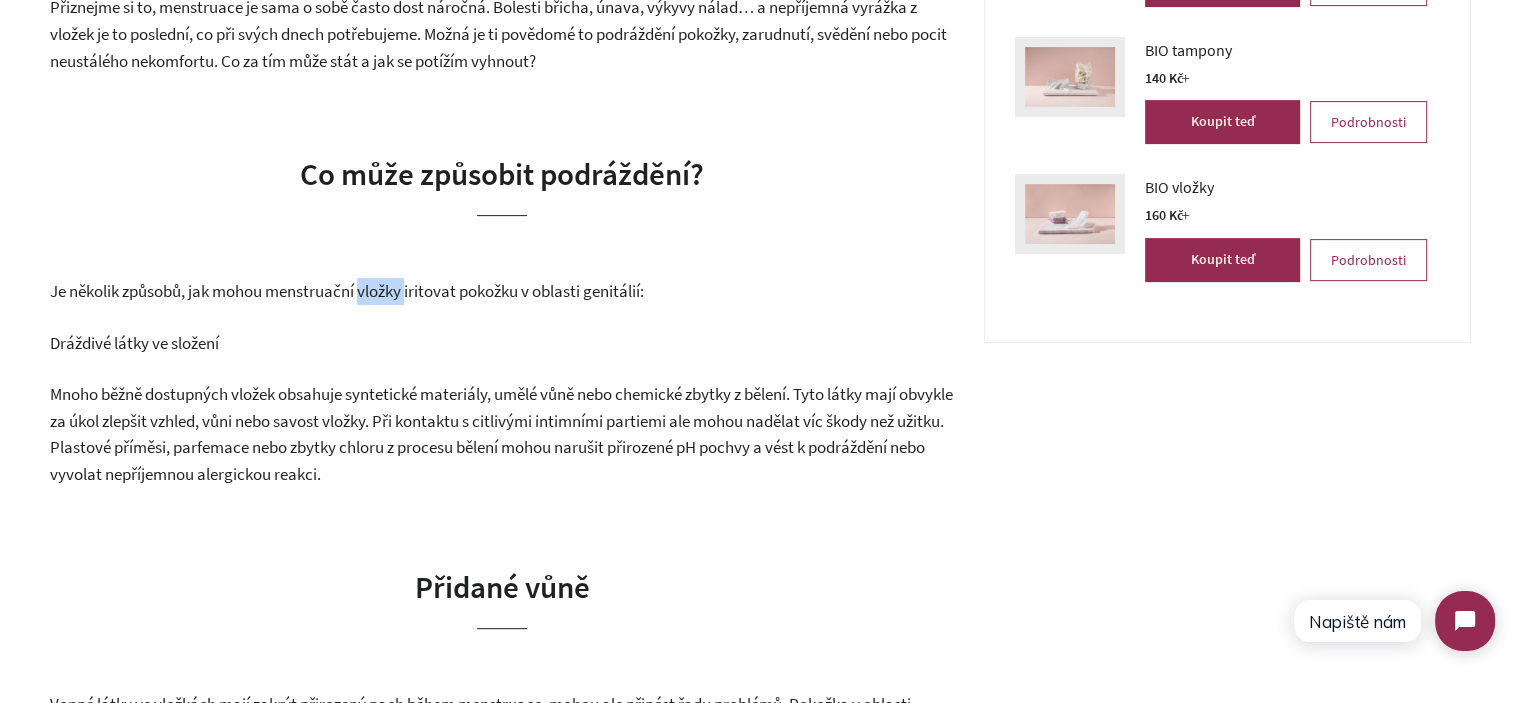 click on "Je několik způsobů, jak mohou menstruační vložky iritovat pokožku v oblasti genitálií:" at bounding box center [502, 291] 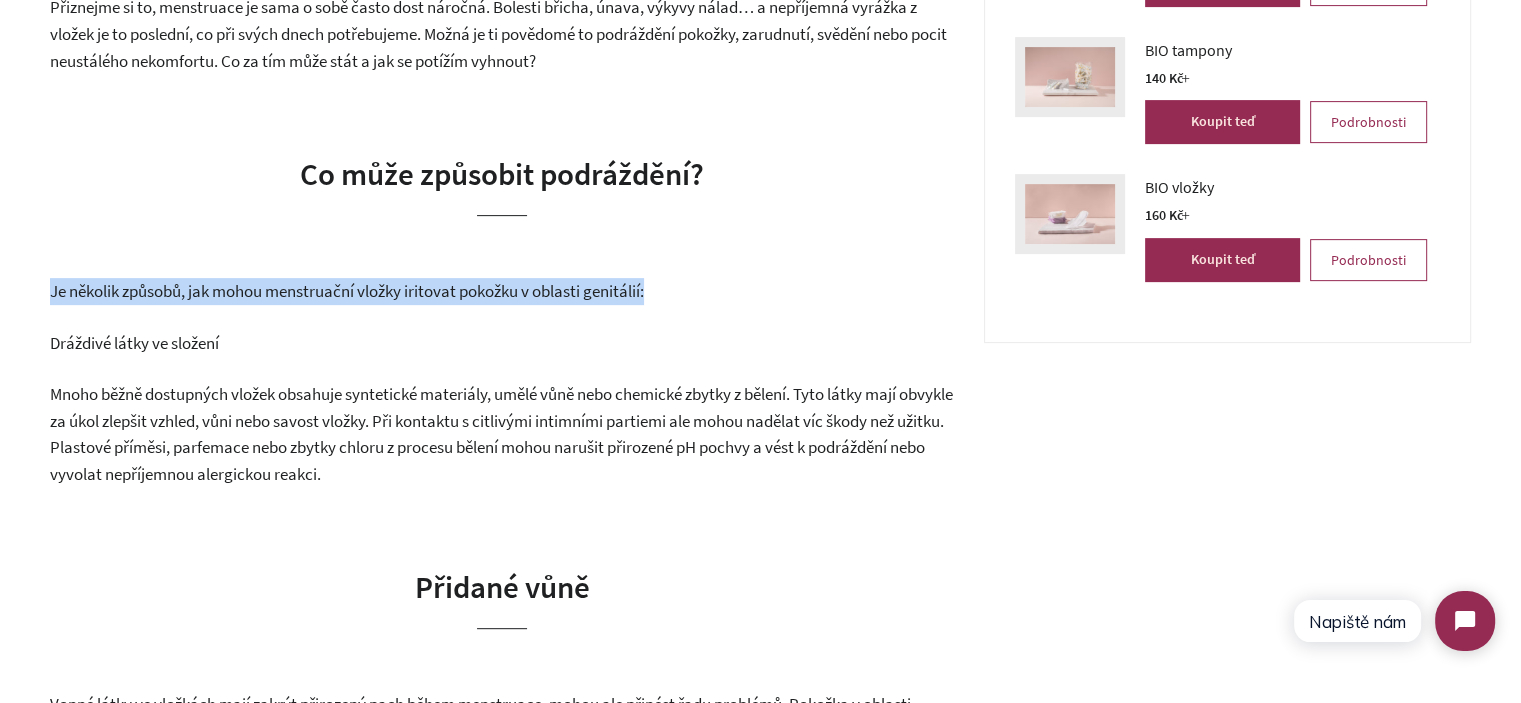 click on "Je několik způsobů, jak mohou menstruační vložky iritovat pokožku v oblasti genitálií:" at bounding box center [502, 291] 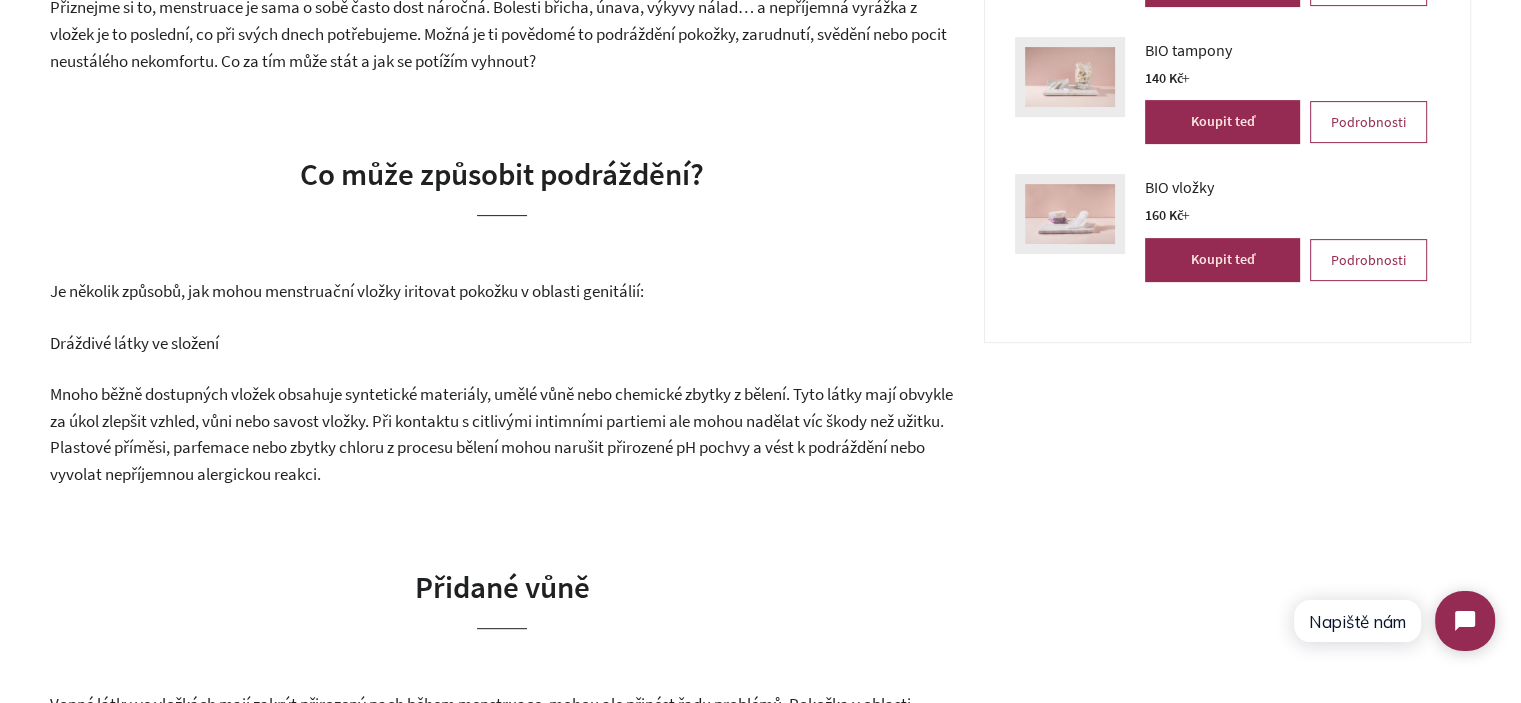 click on "Přiznejme si to, menstruace je sama o sobě často dost náročná. Bolesti břicha, únava, výkyvy nálad… a nepříjemná vyrážka z vložek je to poslední, co při svých dnech potřebujeme. Možná je ti povědomé to podráždění pokožky, zarudnutí, svědění nebo pocit neustálého nekomfortu. Co za tím může stát a jak se potížím vyhnout?
Co může způsobit podráždění?
Je několik způsobů, jak mohou menstruační vložky iritovat pokožku v oblasti genitálií:
Dráždivé látky ve složení
Přidané vůně
Vonné látky ve vložkách mají zakrýt přirozený pach během menstruace, mohou ale přinést řadu problémů. Pokožka v oblasti genitálií je velmi citlivá a parfemace, která je běžná nejen ve vložkách, ale i v dalších produktech intimní hygieny, k ní může být nešetrná. Výsledkem může být svědění, vysušení, zarudnutí nebo narušení přirozené mikrobiální rovnováhy.
Neprodyšnost a dlouhé nošení" at bounding box center (502, 1568) 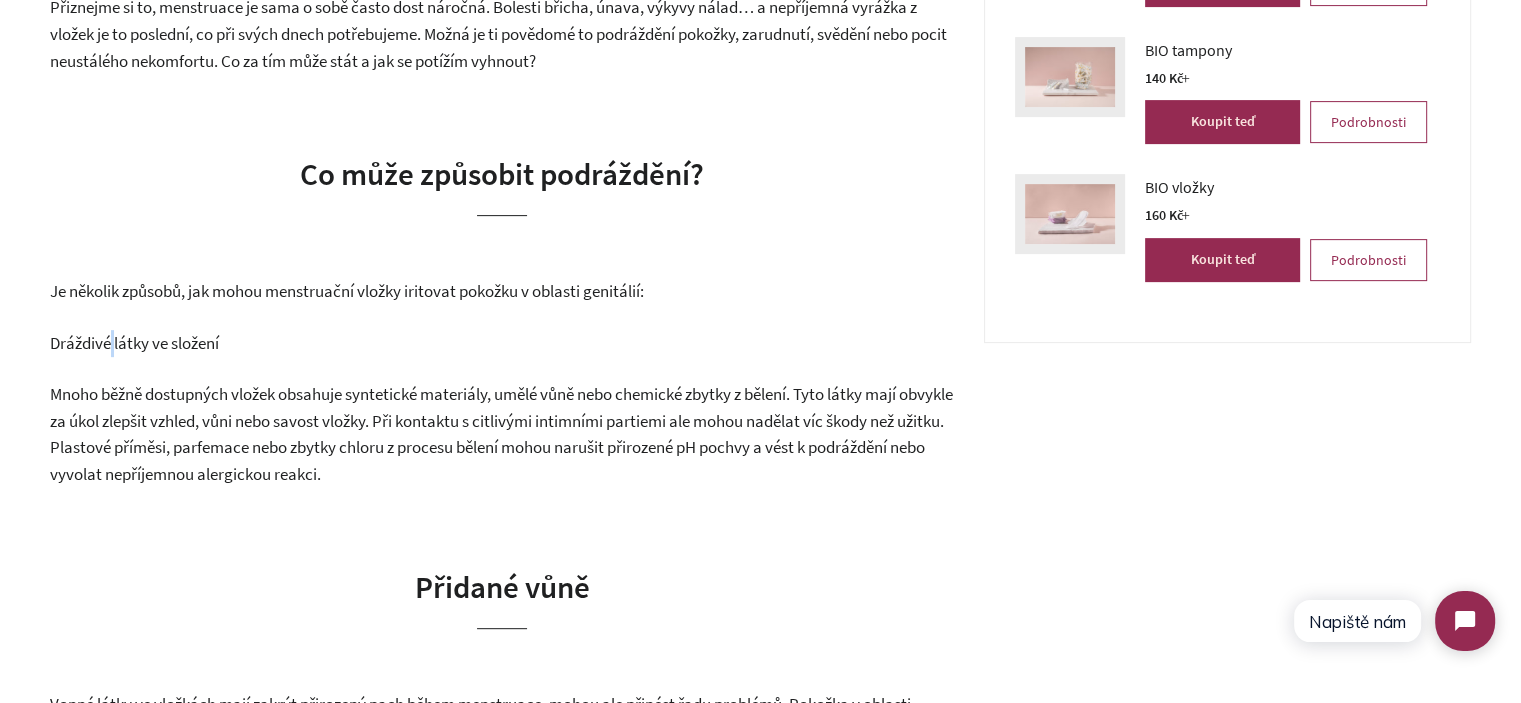 click on "Dráždivé látky ve složení" at bounding box center (134, 343) 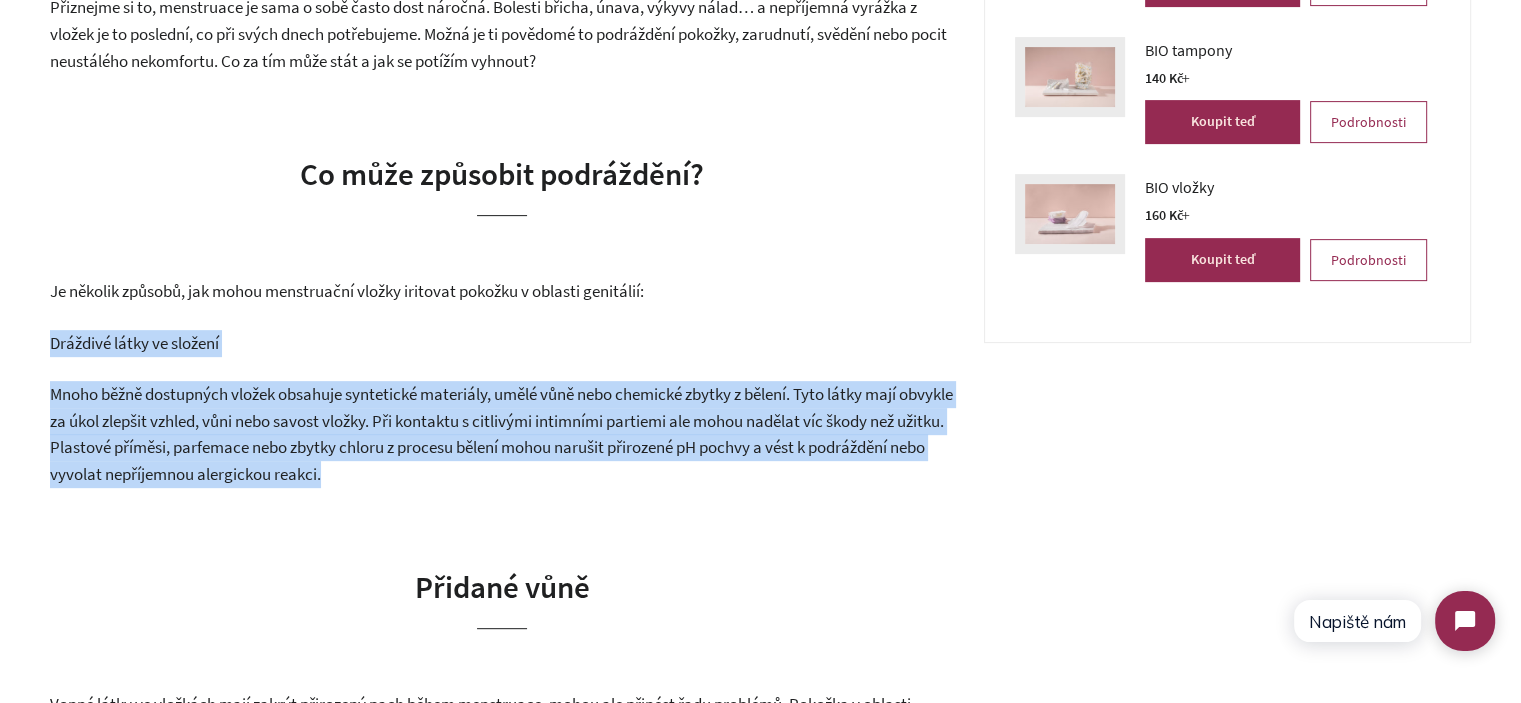 drag, startPoint x: 110, startPoint y: 348, endPoint x: 466, endPoint y: 428, distance: 364.87805 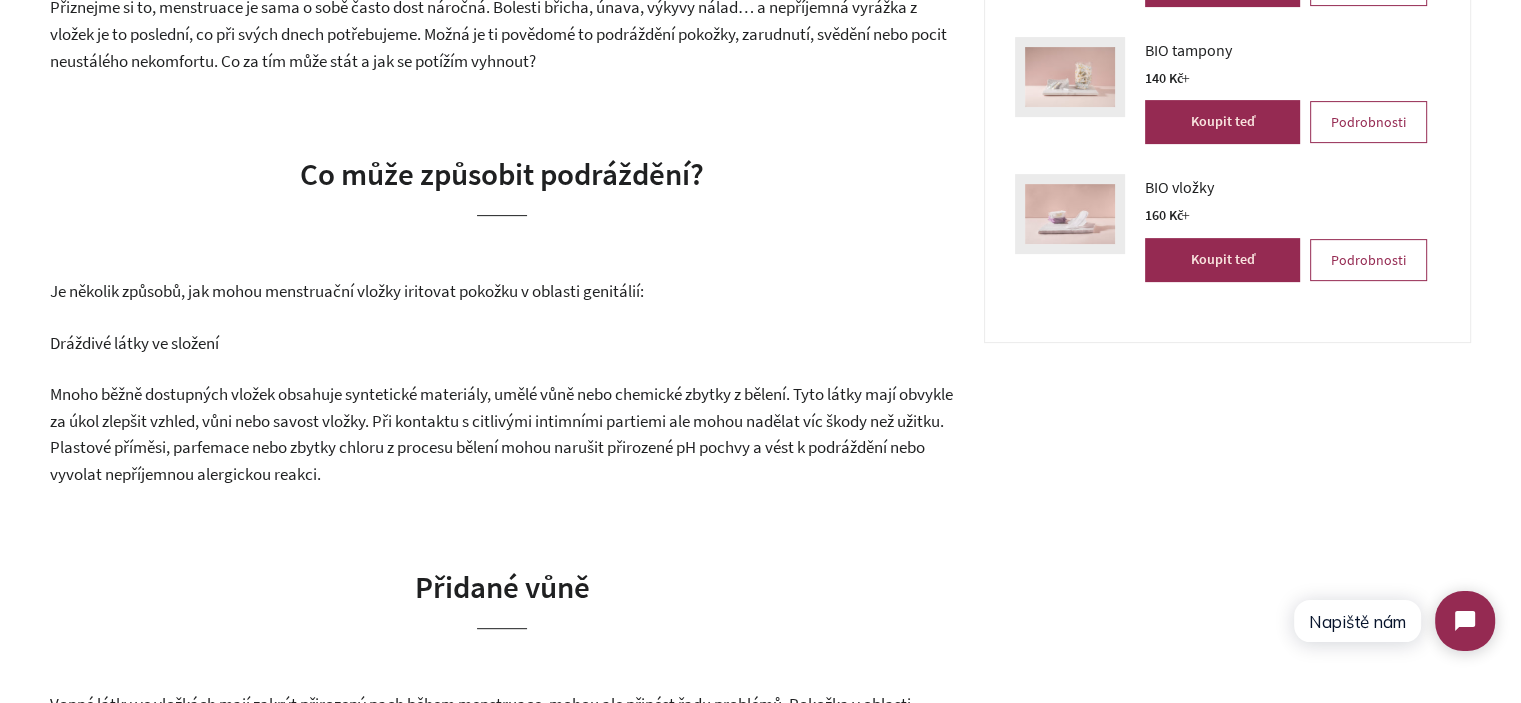 click on "Mnoho běžně dostupných vložek obsahuje syntetické materiály, umělé vůně nebo chemické zbytky z bělení. Tyto látky mají obvykle za úkol zlepšit vzhled, vůni nebo savost vložky. Při kontaktu s citlivými intimními partiemi ale mohou nadělat víc škody než užitku. Plastové příměsi, parfemace nebo zbytky chloru z procesu bělení mohou narušit přirozené pH pochvy a vést k podráždění nebo vyvolat nepříjemnou alergickou reakci." at bounding box center [502, 434] 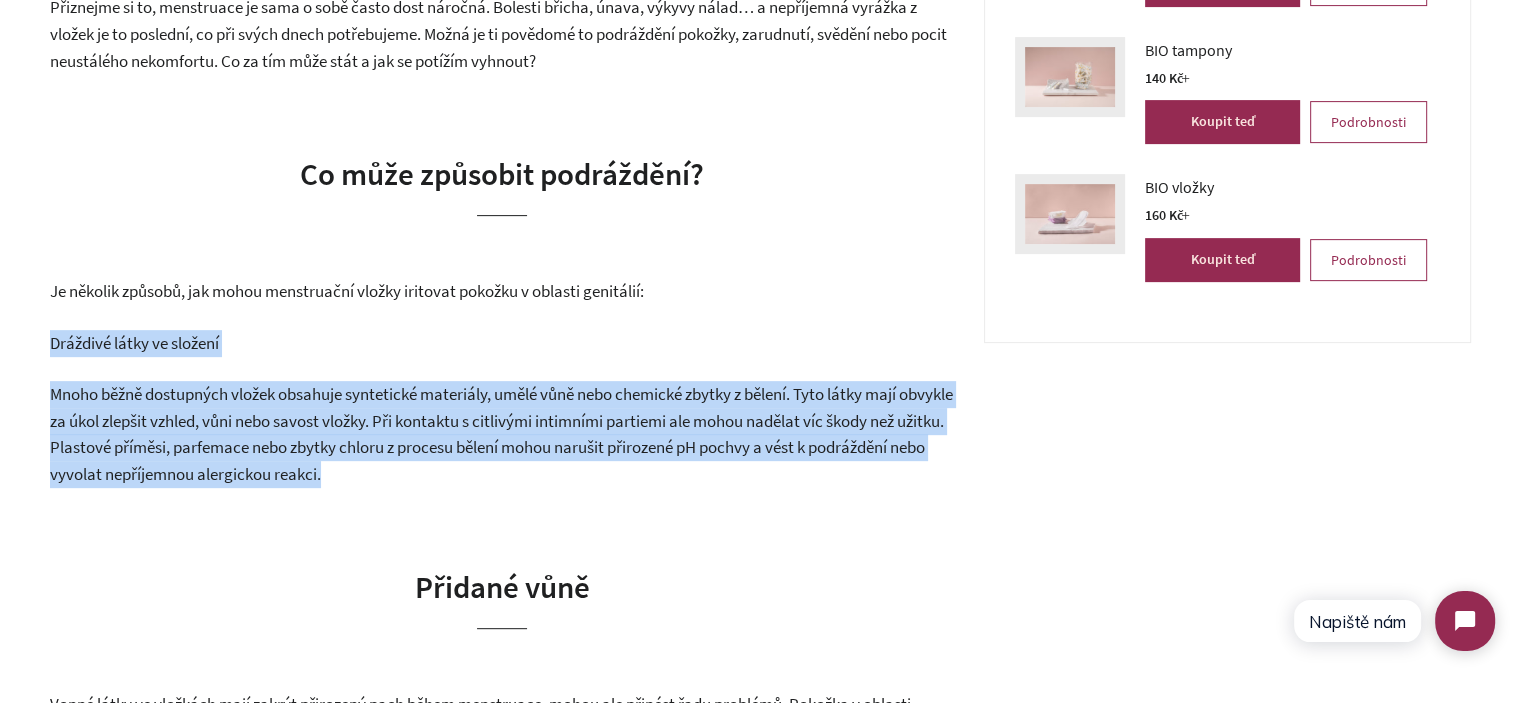 drag, startPoint x: 468, startPoint y: 476, endPoint x: 68, endPoint y: 295, distance: 439.04556 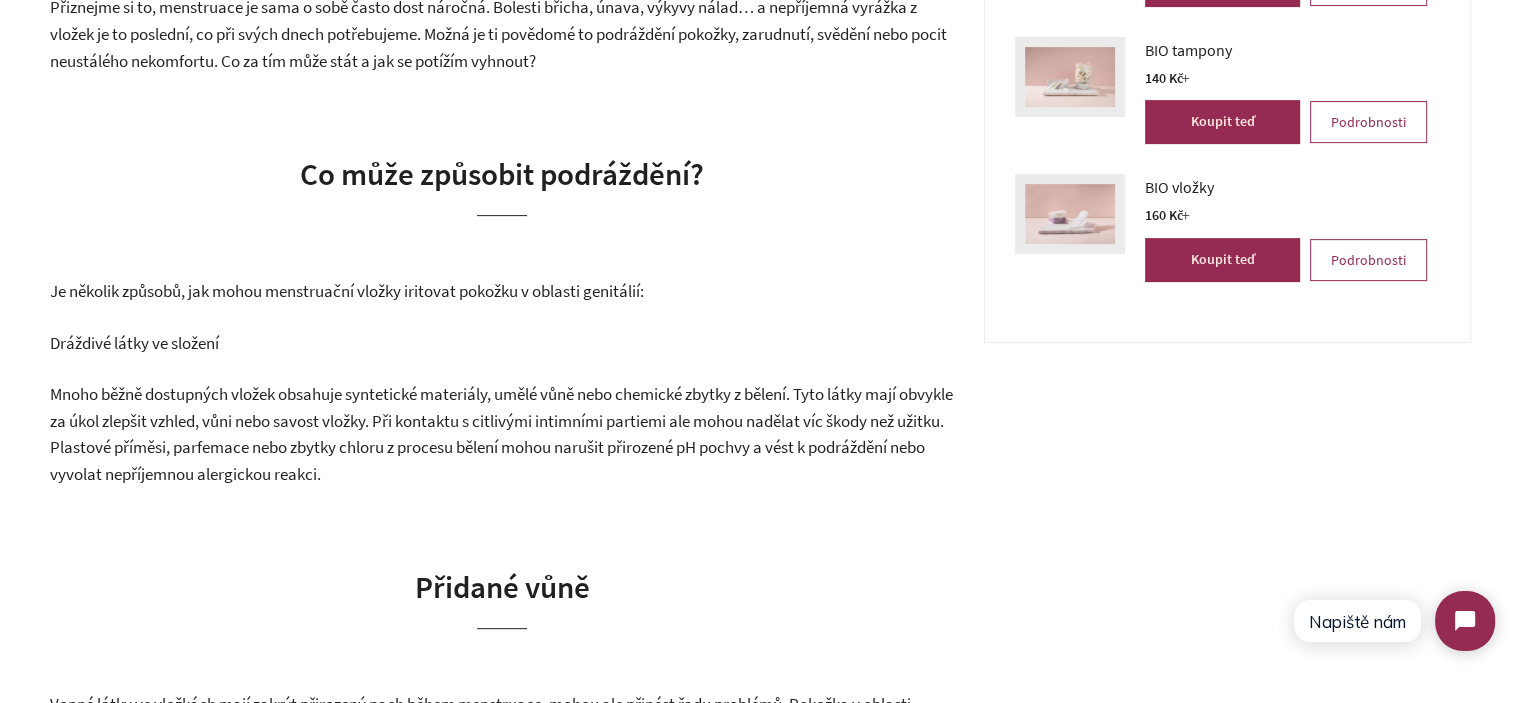 click on "Je několik způsobů, jak mohou menstruační vložky iritovat pokožku v oblasti genitálií:" at bounding box center [347, 291] 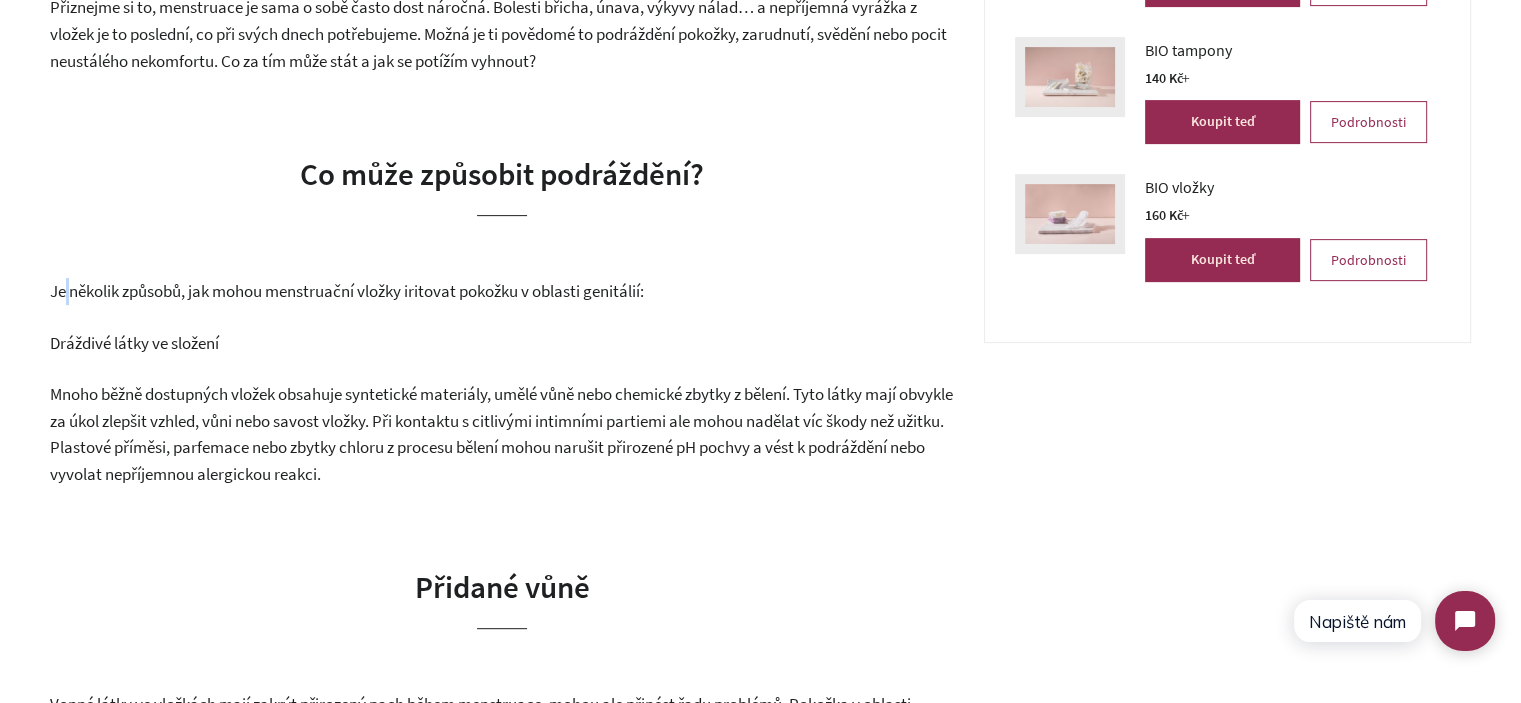 click on "Je několik způsobů, jak mohou menstruační vložky iritovat pokožku v oblasti genitálií:" at bounding box center [347, 291] 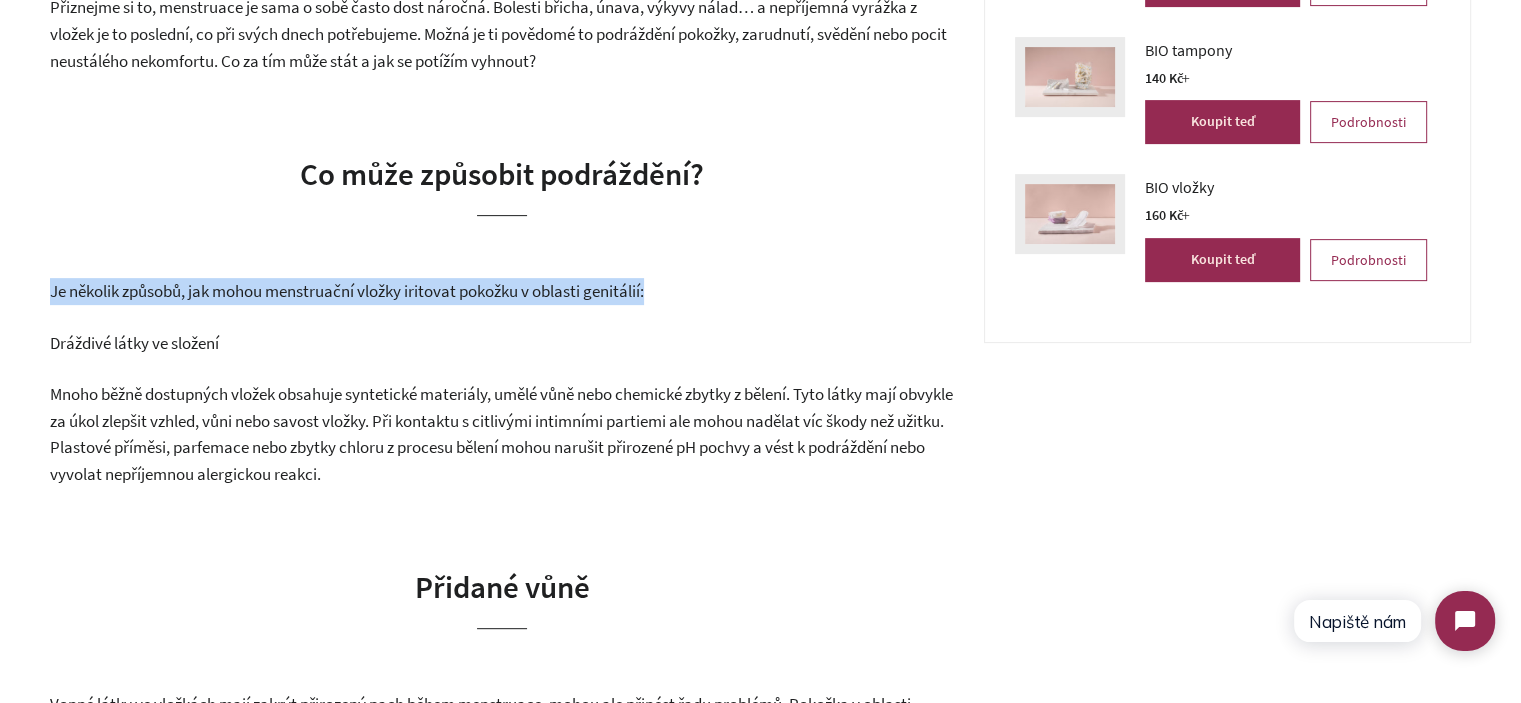 click on "Je několik způsobů, jak mohou menstruační vložky iritovat pokožku v oblasti genitálií:" at bounding box center (347, 291) 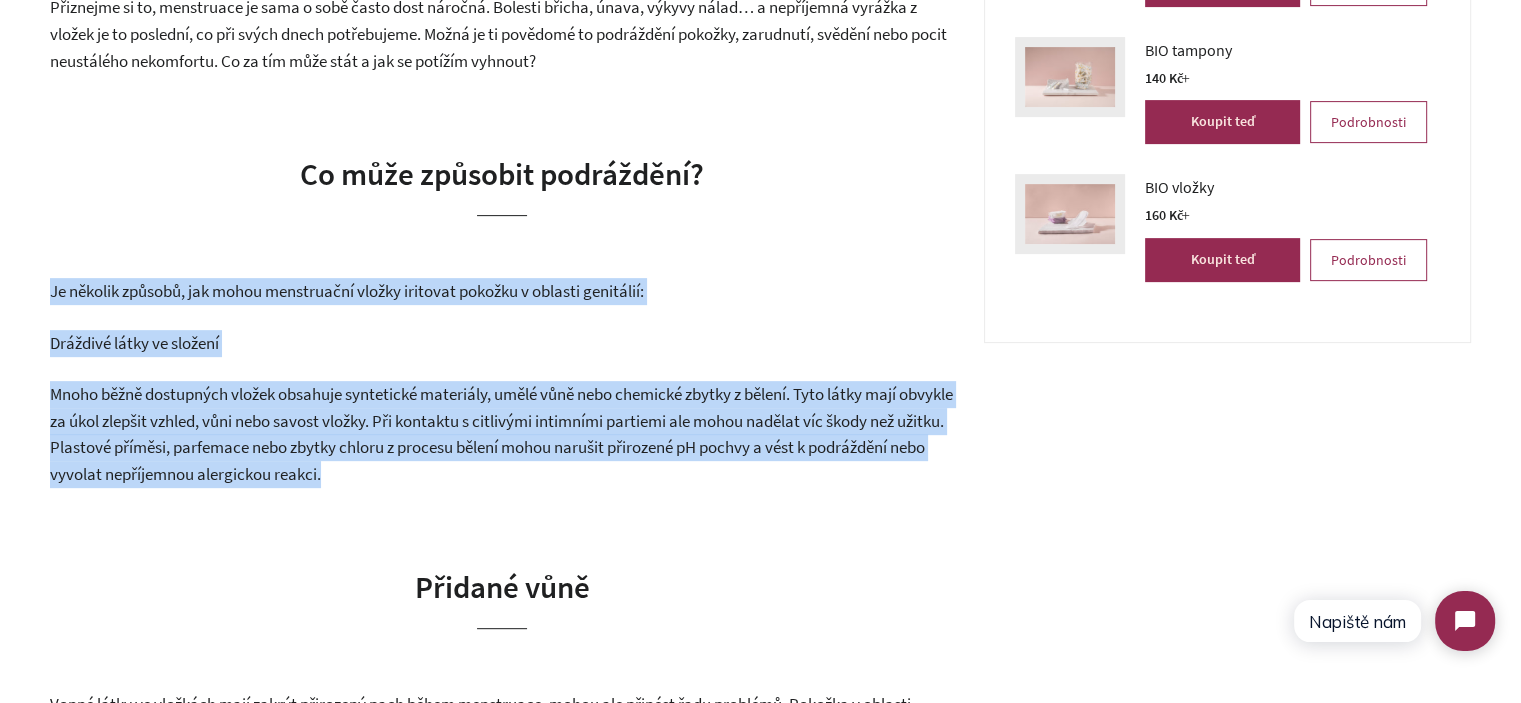 drag, startPoint x: 68, startPoint y: 294, endPoint x: 488, endPoint y: 442, distance: 445.3134 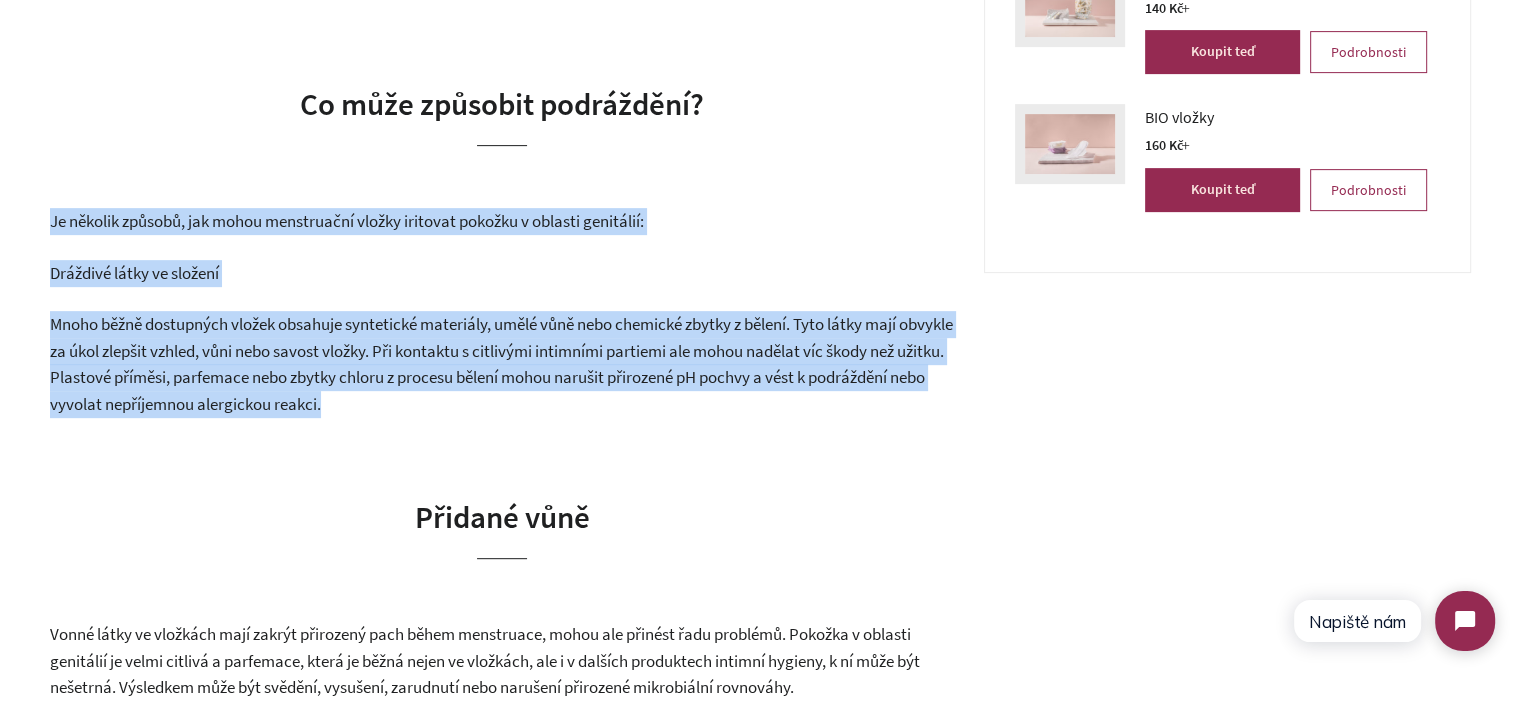 scroll, scrollTop: 800, scrollLeft: 0, axis: vertical 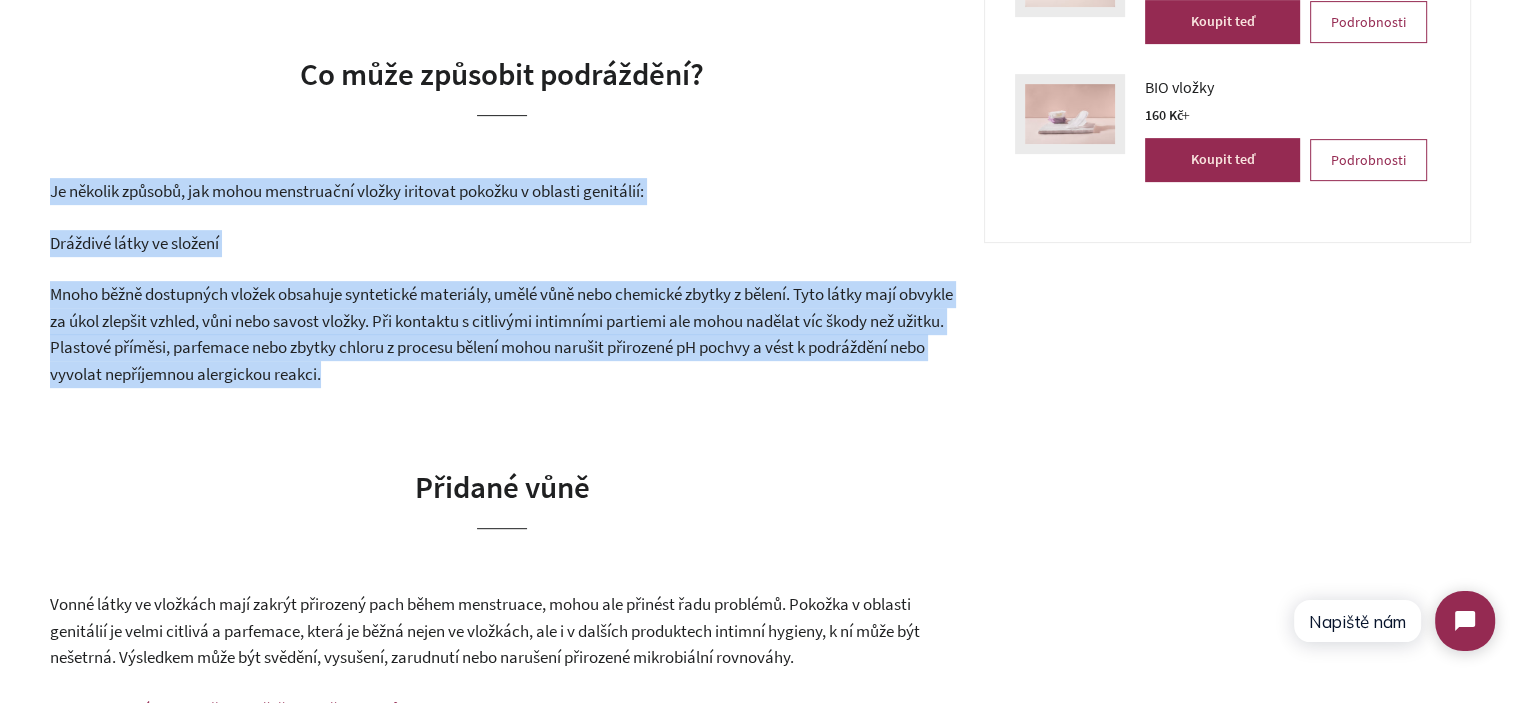 click on "Je několik způsobů, jak mohou menstruační vložky iritovat pokožku v oblasti genitálií:" at bounding box center [502, 191] 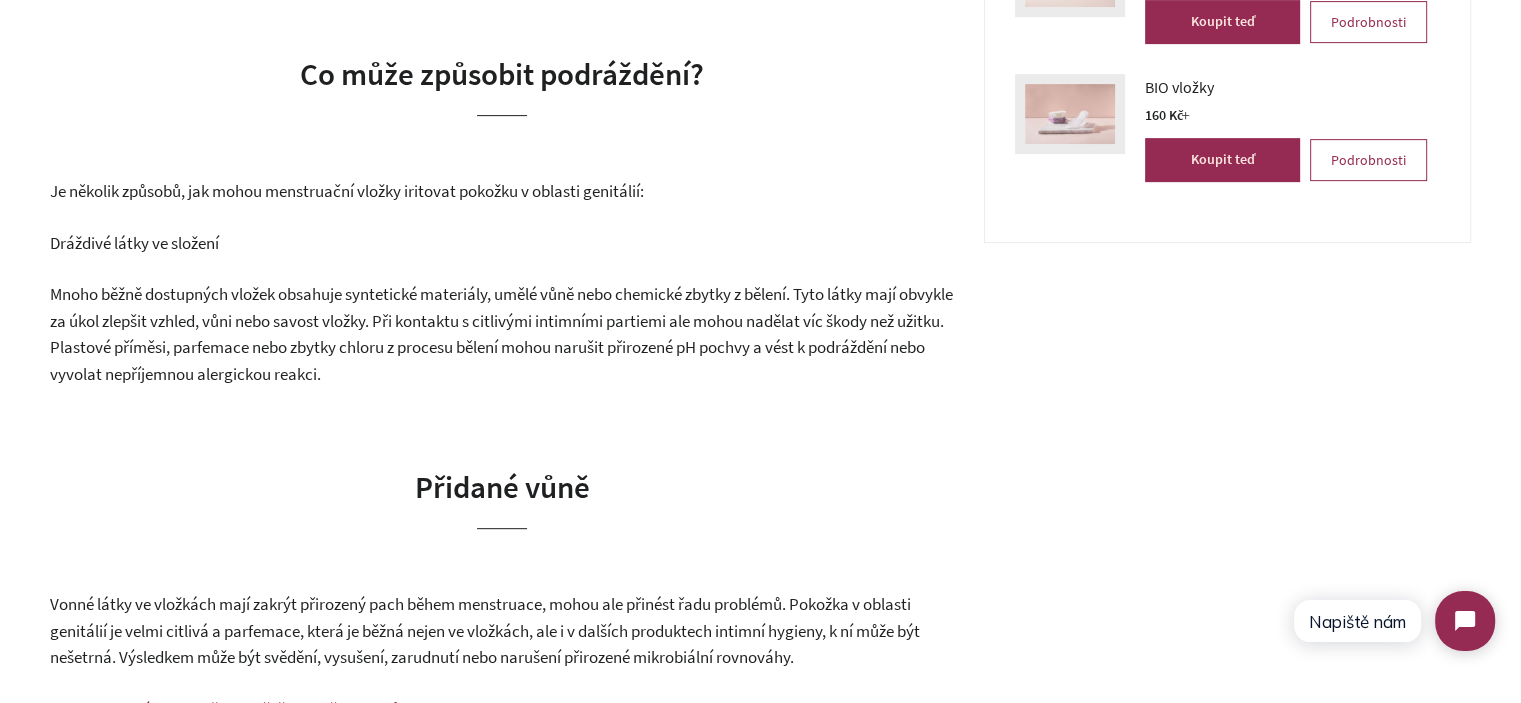 click on "Dráždivé látky ve složení" at bounding box center (134, 243) 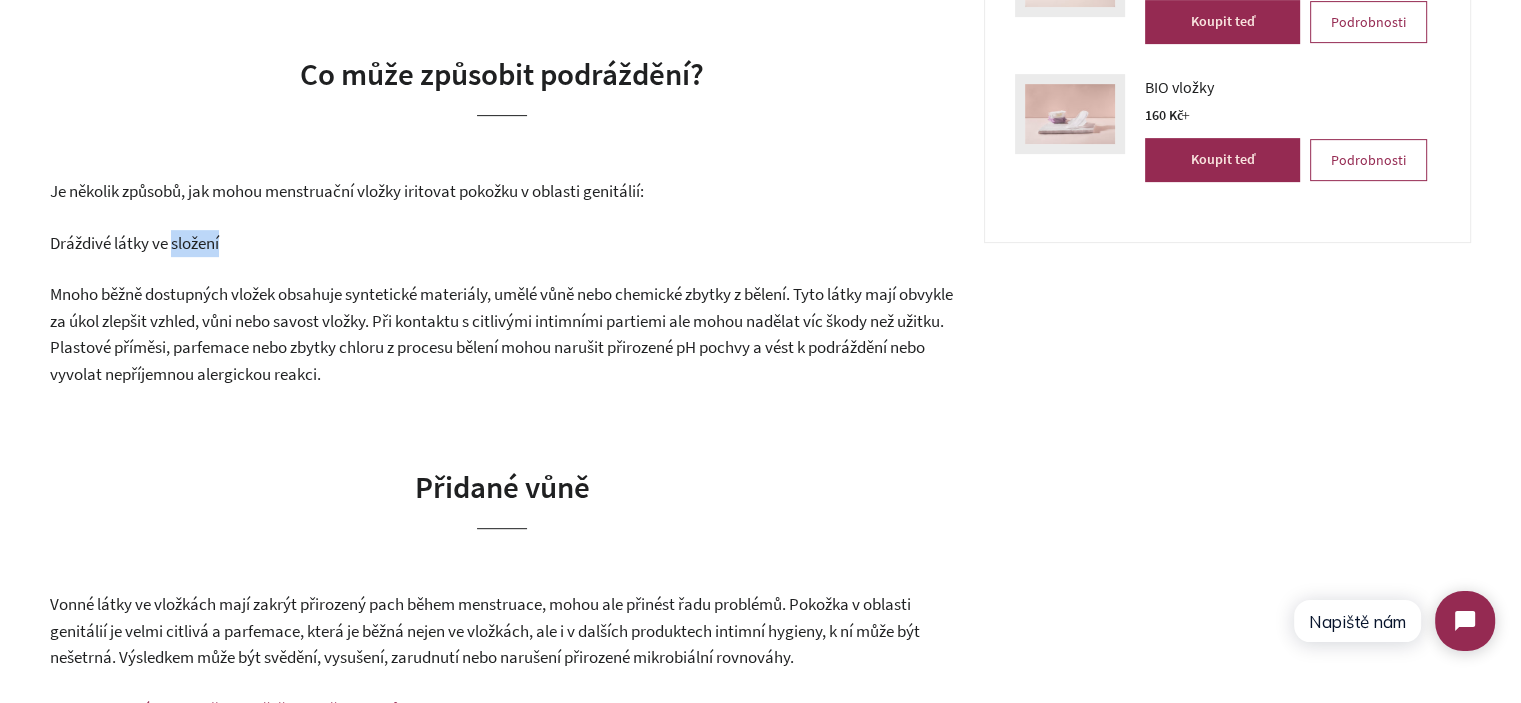 click on "Dráždivé látky ve složení" at bounding box center [134, 243] 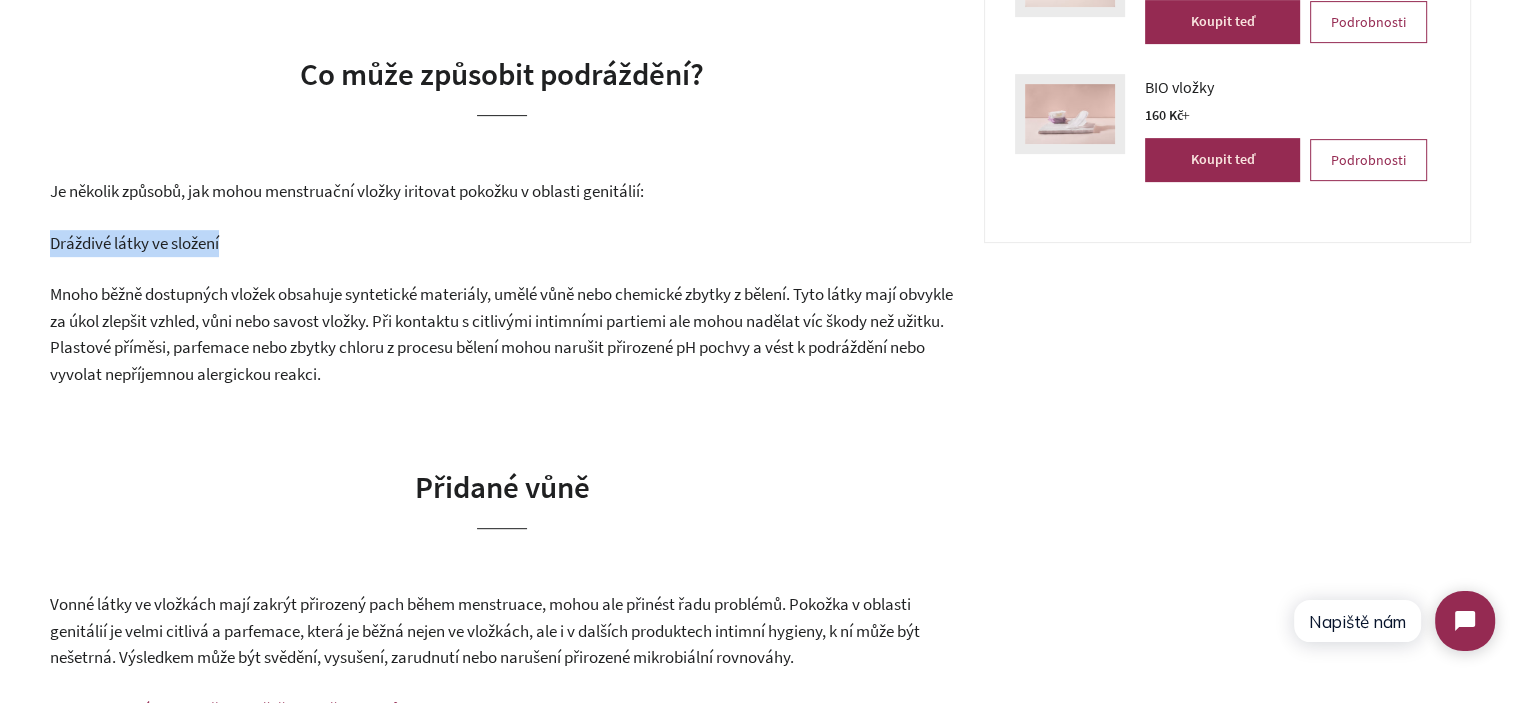 click on "Dráždivé látky ve složení" at bounding box center [134, 243] 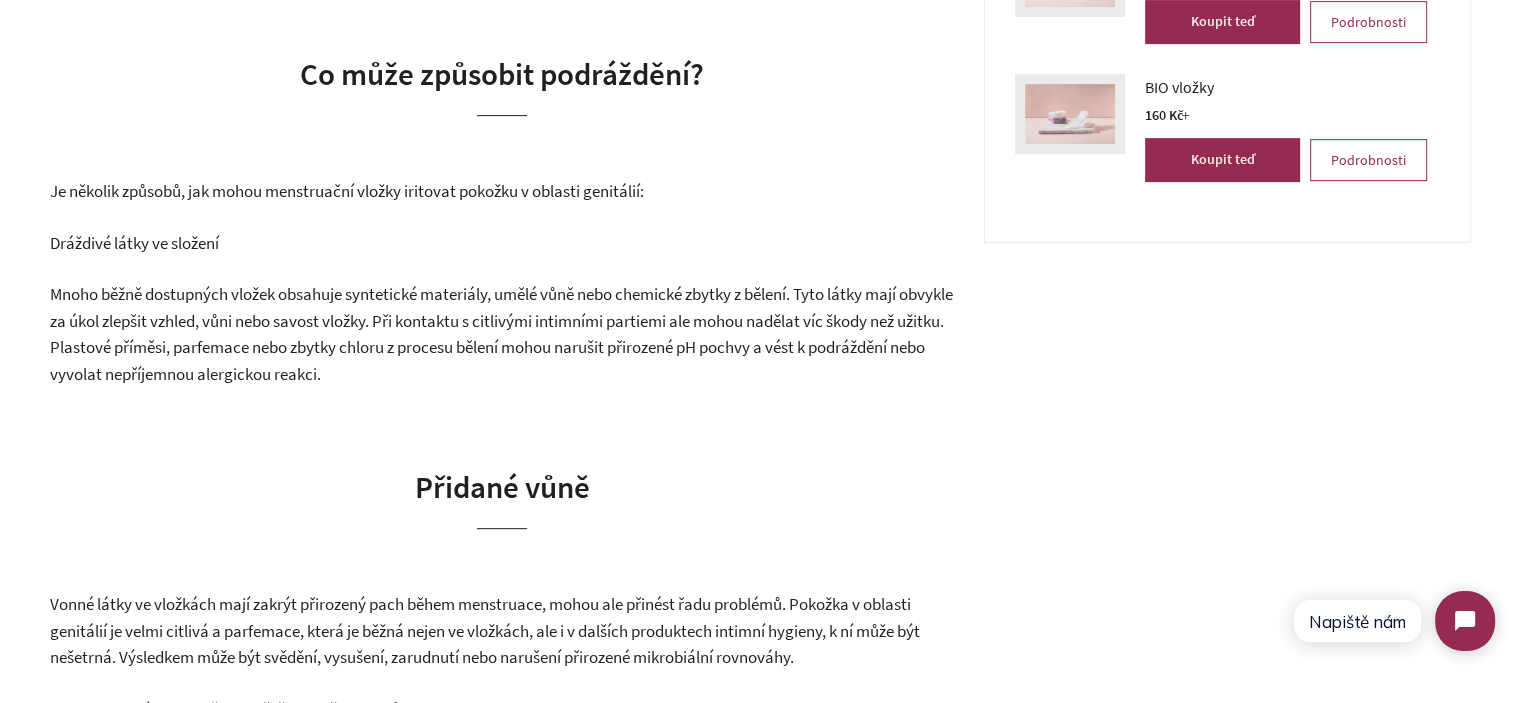 click on "Mnoho běžně dostupných vložek obsahuje syntetické materiály, umělé vůně nebo chemické zbytky z bělení. Tyto látky mají obvykle za úkol zlepšit vzhled, vůni nebo savost vložky. Při kontaktu s citlivými intimními partiemi ale mohou nadělat víc škody než užitku. Plastové příměsi, parfemace nebo zbytky chloru z procesu bělení mohou narušit přirozené pH pochvy a vést k podráždění nebo vyvolat nepříjemnou alergickou reakci." at bounding box center (501, 334) 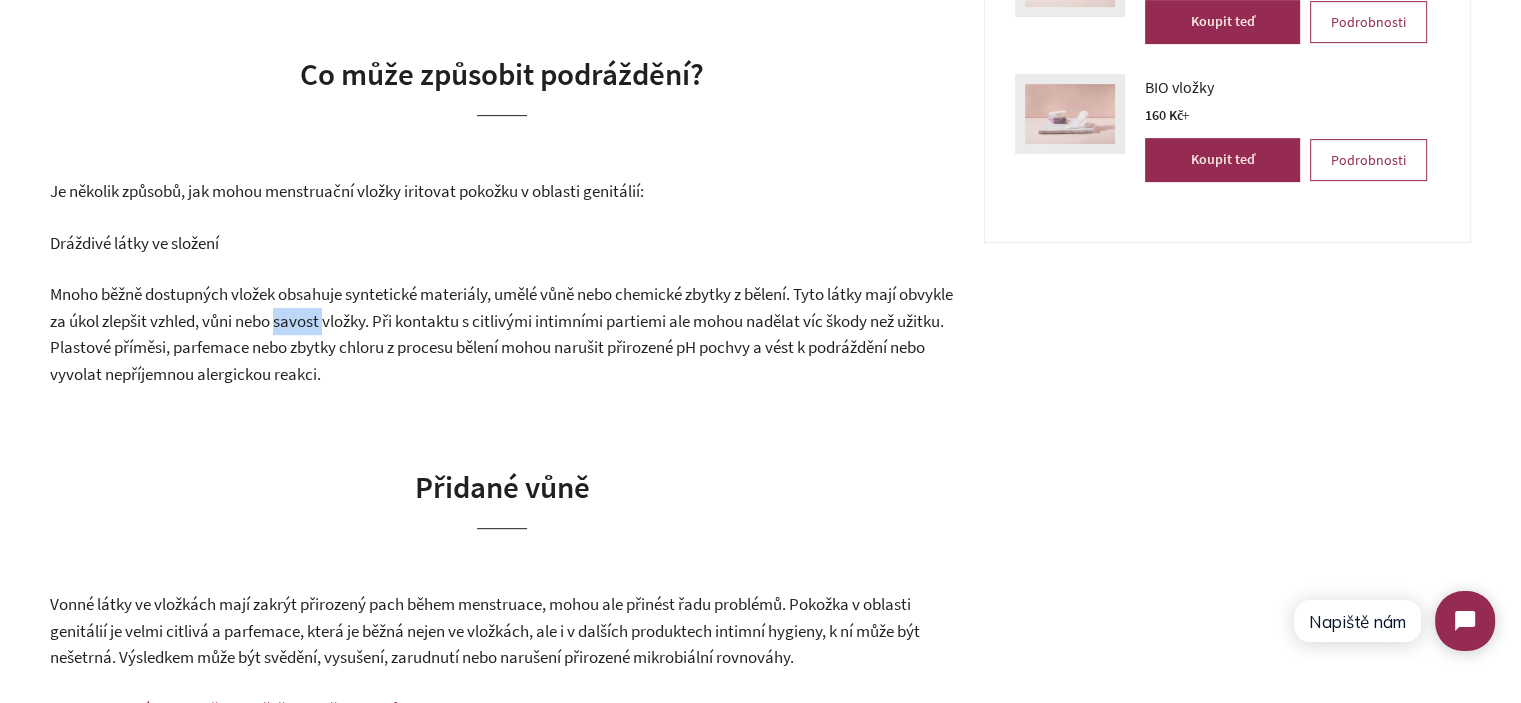 click on "Mnoho běžně dostupných vložek obsahuje syntetické materiály, umělé vůně nebo chemické zbytky z bělení. Tyto látky mají obvykle za úkol zlepšit vzhled, vůni nebo savost vložky. Při kontaktu s citlivými intimními partiemi ale mohou nadělat víc škody než užitku. Plastové příměsi, parfemace nebo zbytky chloru z procesu bělení mohou narušit přirozené pH pochvy a vést k podráždění nebo vyvolat nepříjemnou alergickou reakci." at bounding box center [501, 334] 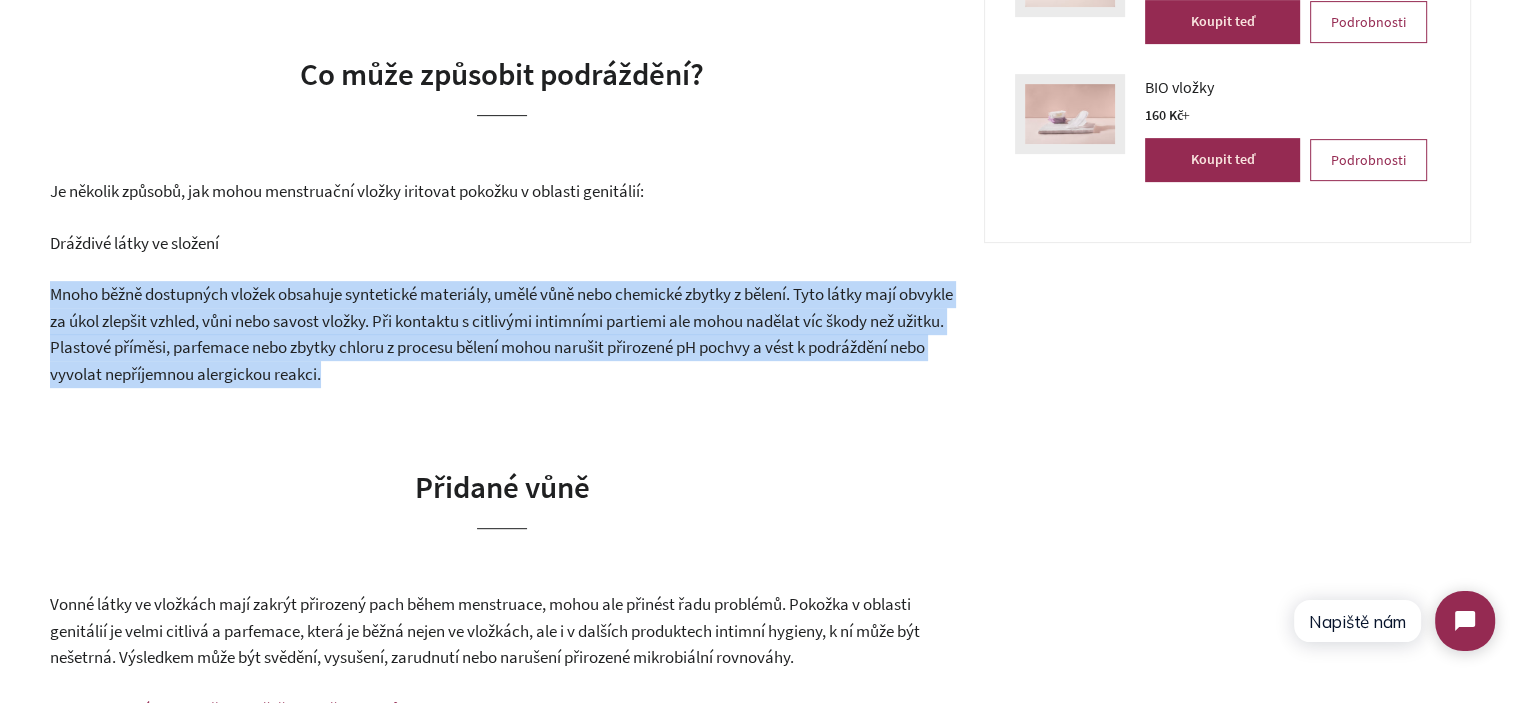 click on "Mnoho běžně dostupných vložek obsahuje syntetické materiály, umělé vůně nebo chemické zbytky z bělení. Tyto látky mají obvykle za úkol zlepšit vzhled, vůni nebo savost vložky. Při kontaktu s citlivými intimními partiemi ale mohou nadělat víc škody než užitku. Plastové příměsi, parfemace nebo zbytky chloru z procesu bělení mohou narušit přirozené pH pochvy a vést k podráždění nebo vyvolat nepříjemnou alergickou reakci." at bounding box center [501, 334] 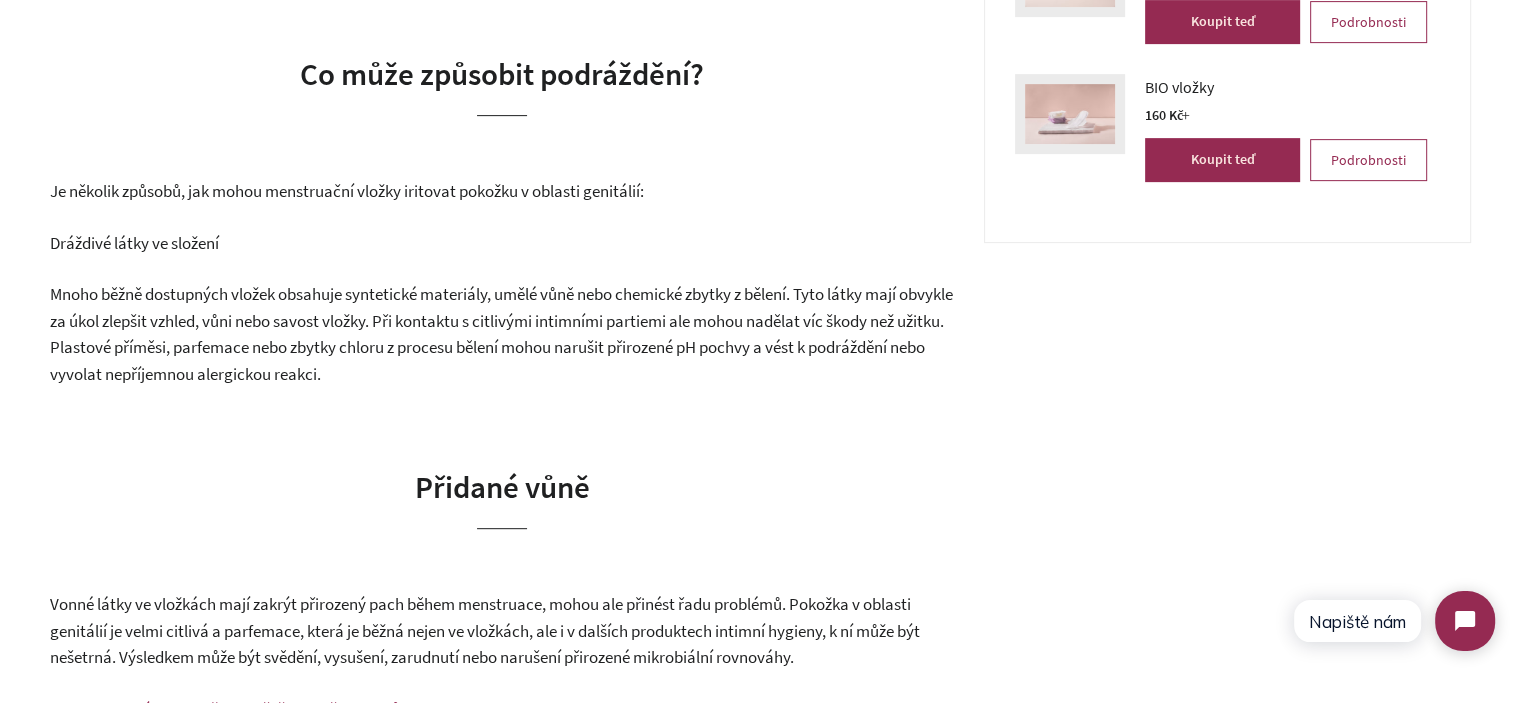 click on "Přiznejme si to, menstruace je sama o sobě často dost náročná. Bolesti břicha, únava, výkyvy nálad… a nepříjemná vyrážka z vložek je to poslední, co při svých dnech potřebujeme. Možná je ti povědomé to podráždění pokožky, zarudnutí, svědění nebo pocit neustálého nekomfortu. Co za tím může stát a jak se potížím vyhnout?
Co může způsobit podráždění?
Je několik způsobů, jak mohou menstruační vložky iritovat pokožku v oblasti genitálií:
Dráždivé látky ve složení
Přidané vůně
Vonné látky ve vložkách mají zakrýt přirozený pach během menstruace, mohou ale přinést řadu problémů. Pokožka v oblasti genitálií je velmi citlivá a parfemace, která je běžná nejen ve vložkách, ale i v dalších produktech intimní hygieny, k ní může být nešetrná. Výsledkem může být svědění, vysušení, zarudnutí nebo narušení přirozené mikrobiální rovnováhy.
Neprodyšnost a dlouhé nošení" at bounding box center [502, 1468] 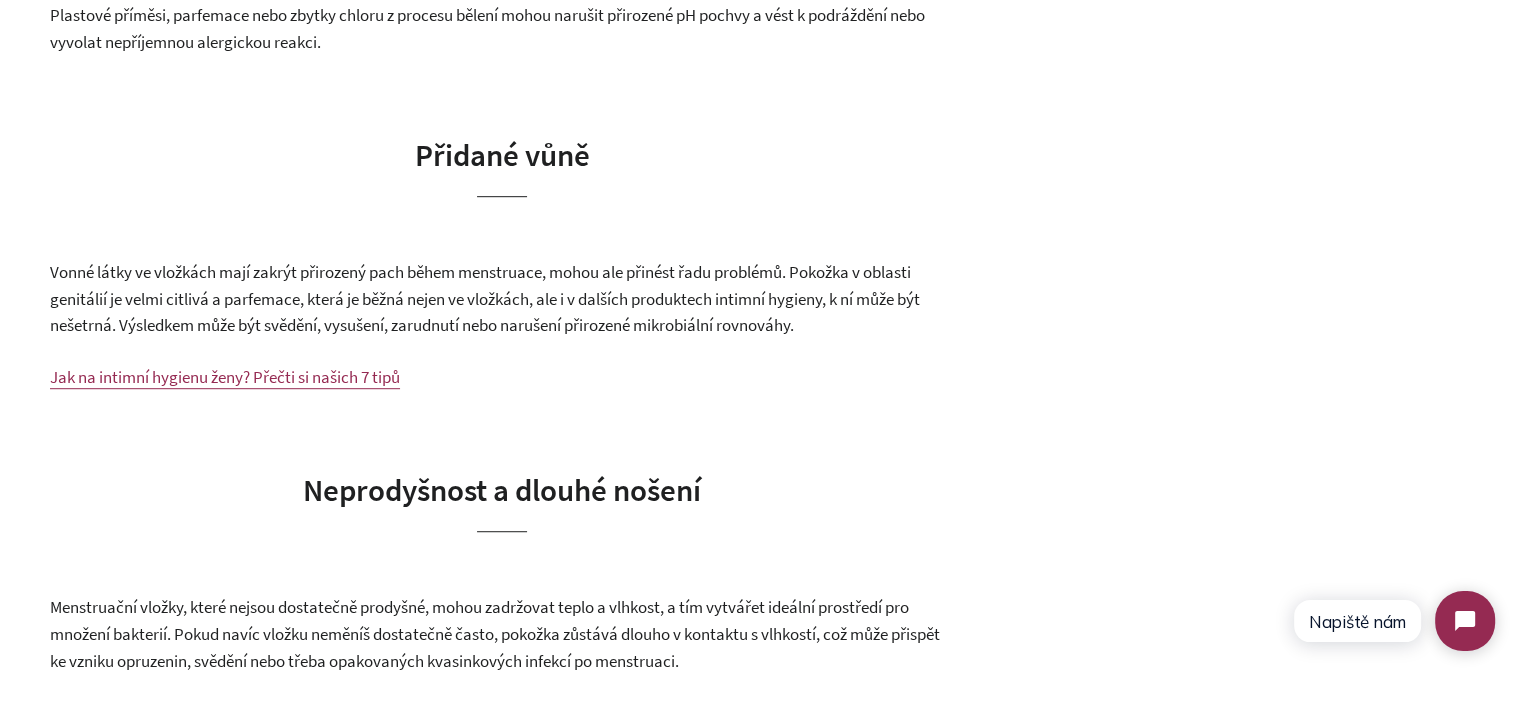 scroll, scrollTop: 1200, scrollLeft: 0, axis: vertical 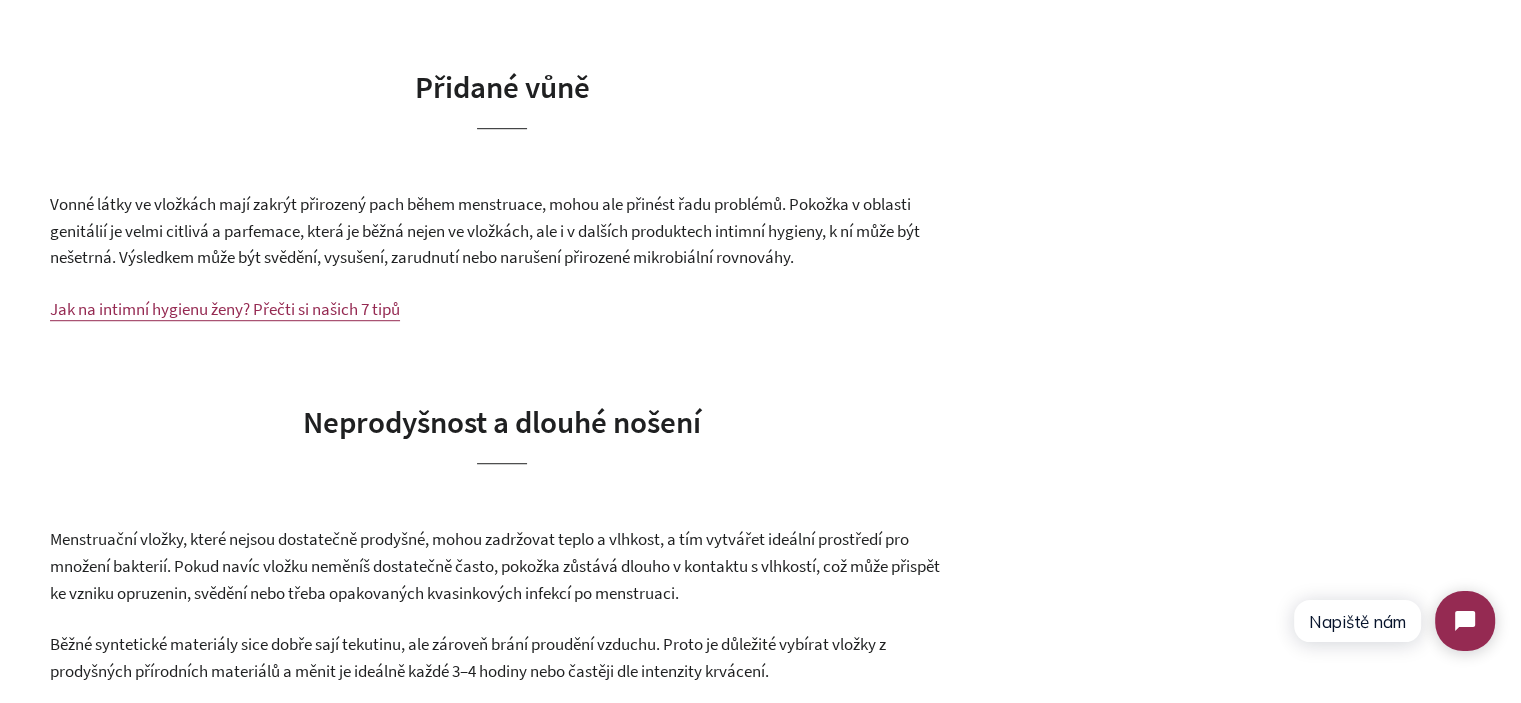 click on "Přidané vůně" at bounding box center [502, 86] 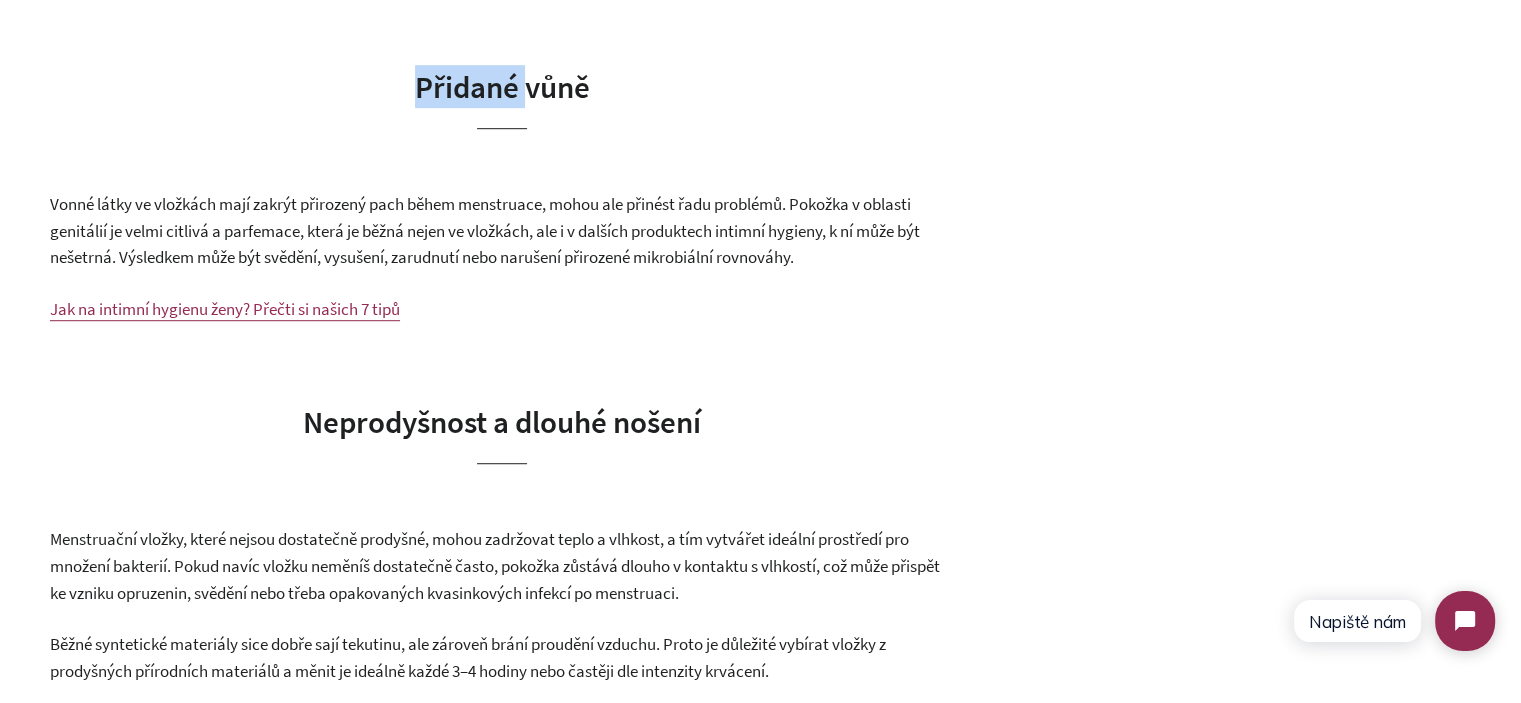 click on "Přidané vůně" at bounding box center (502, 86) 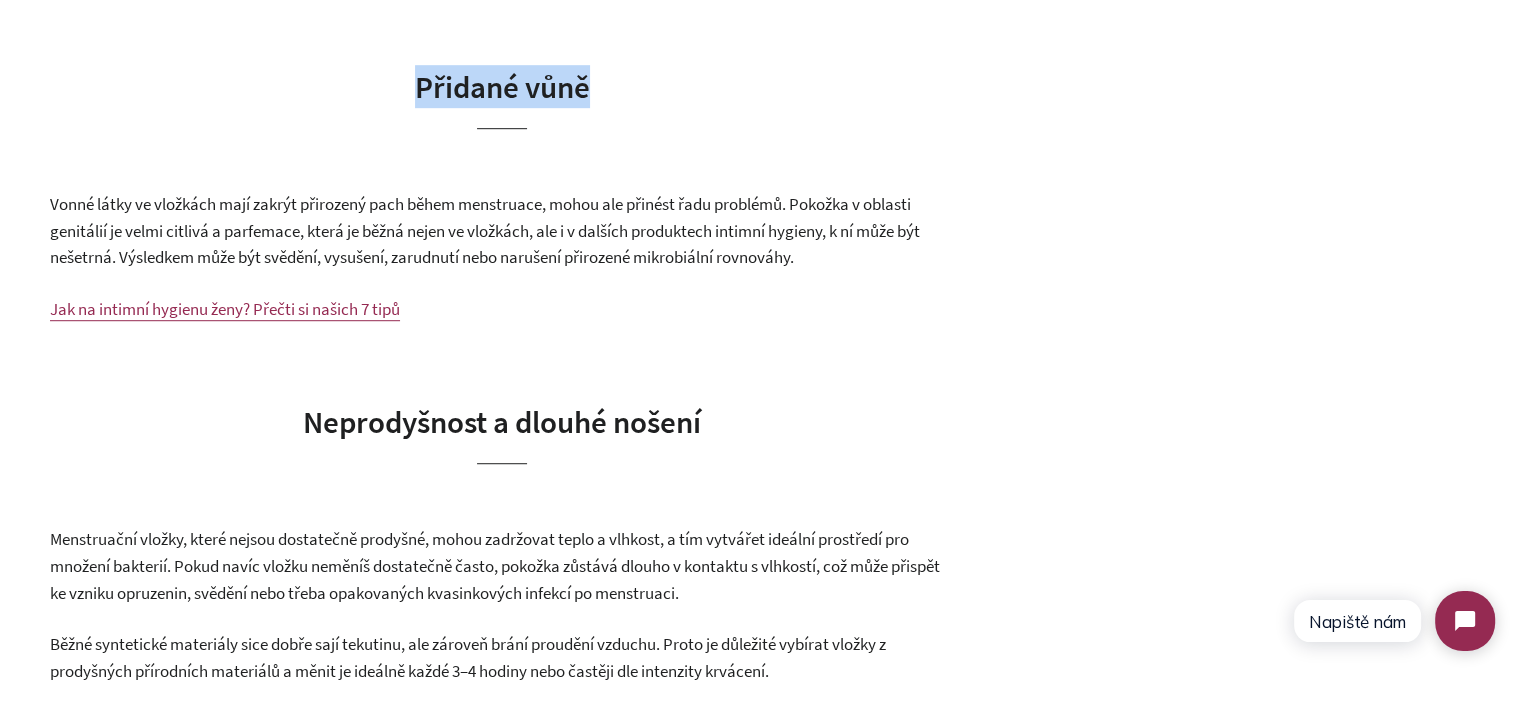 click on "Přidané vůně" at bounding box center [502, 86] 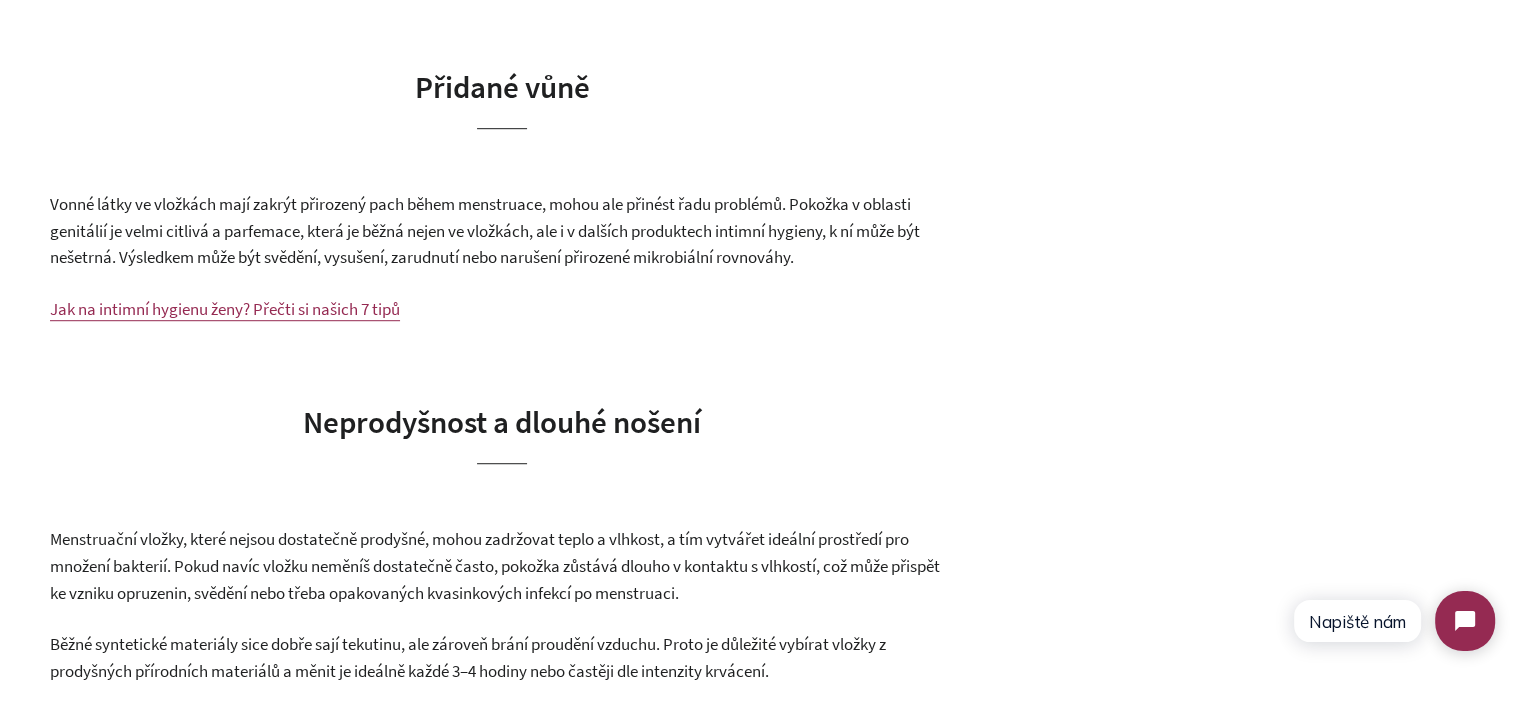 click on "Vonné látky ve vložkách mají zakrýt přirozený pach během menstruace, mohou ale přinést řadu problémů. Pokožka v oblasti genitálií je velmi citlivá a parfemace, která je běžná nejen ve vložkách, ale i v dalších produktech intimní hygieny, k ní může být nešetrná. Výsledkem může být svědění, vysušení, zarudnutí nebo narušení přirozené mikrobiální rovnováhy." at bounding box center [502, 231] 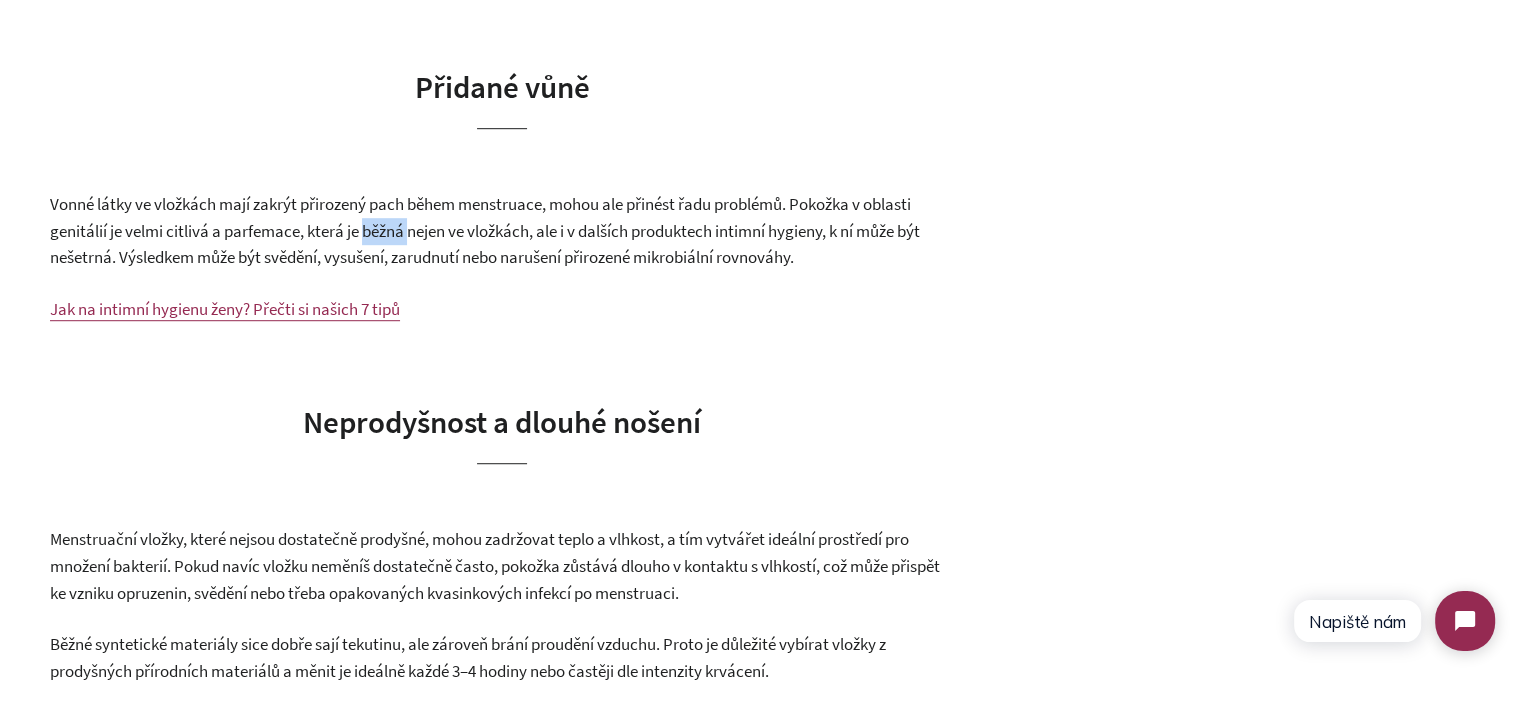 click on "Vonné látky ve vložkách mají zakrýt přirozený pach během menstruace, mohou ale přinést řadu problémů. Pokožka v oblasti genitálií je velmi citlivá a parfemace, která je běžná nejen ve vložkách, ale i v dalších produktech intimní hygieny, k ní může být nešetrná. Výsledkem může být svědění, vysušení, zarudnutí nebo narušení přirozené mikrobiální rovnováhy." at bounding box center (502, 231) 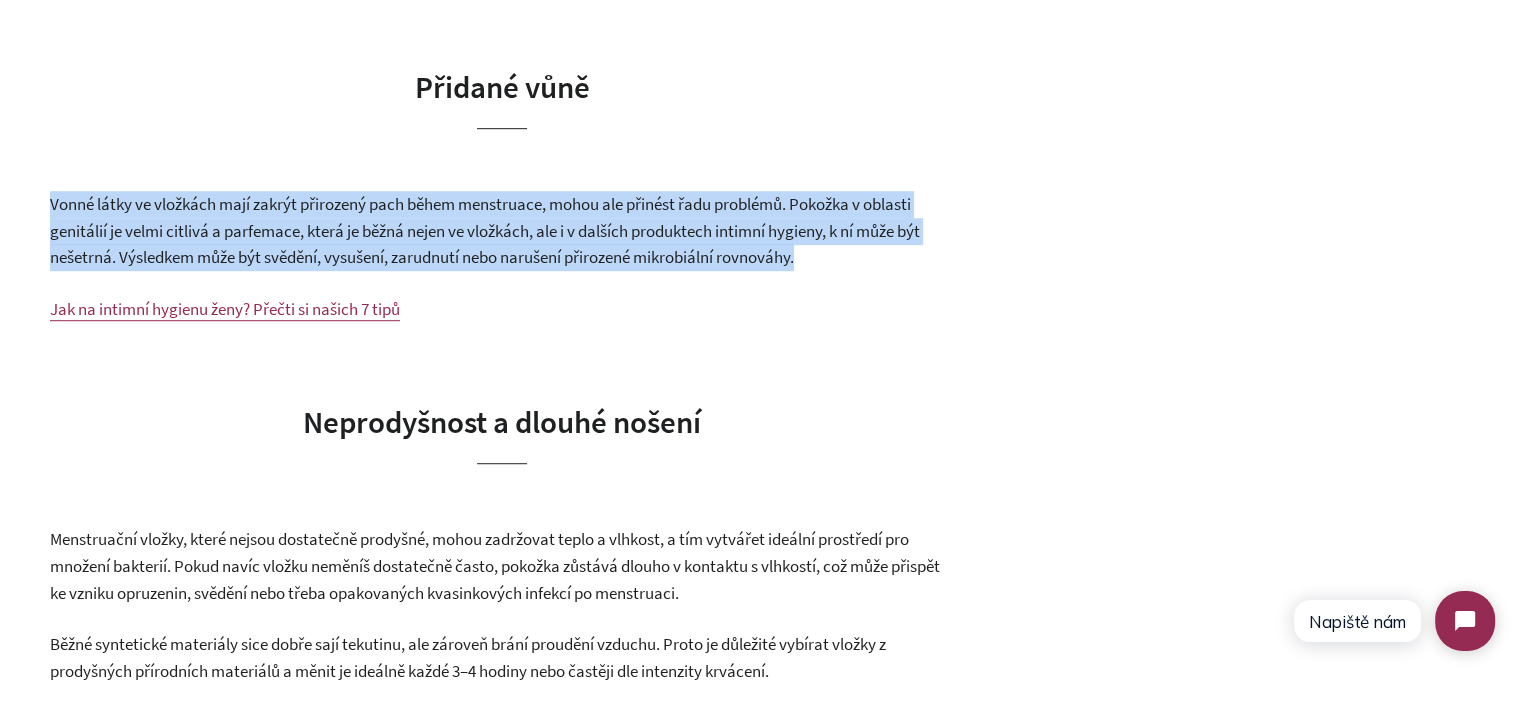 click on "Vonné látky ve vložkách mají zakrýt přirozený pach během menstruace, mohou ale přinést řadu problémů. Pokožka v oblasti genitálií je velmi citlivá a parfemace, která je běžná nejen ve vložkách, ale i v dalších produktech intimní hygieny, k ní může být nešetrná. Výsledkem může být svědění, vysušení, zarudnutí nebo narušení přirozené mikrobiální rovnováhy." at bounding box center (502, 231) 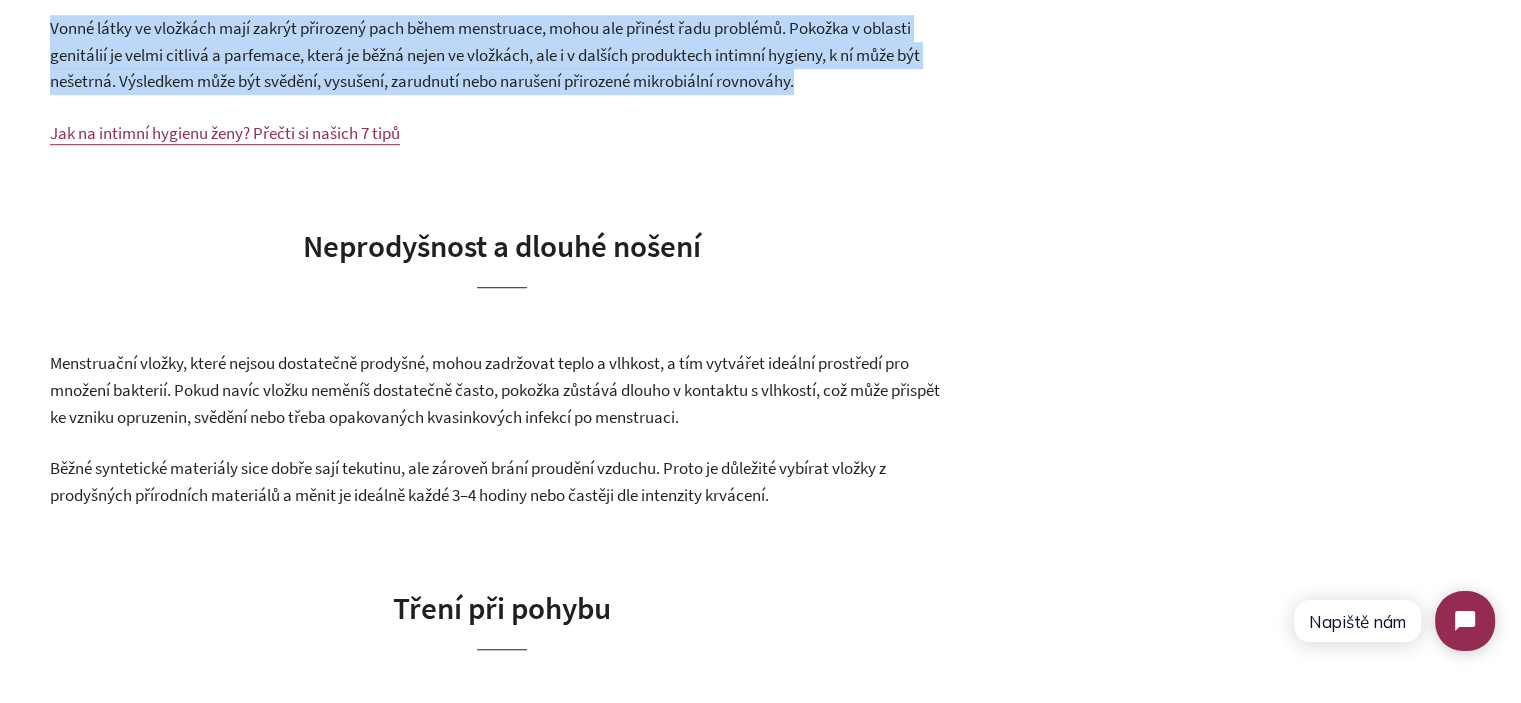 scroll, scrollTop: 1400, scrollLeft: 0, axis: vertical 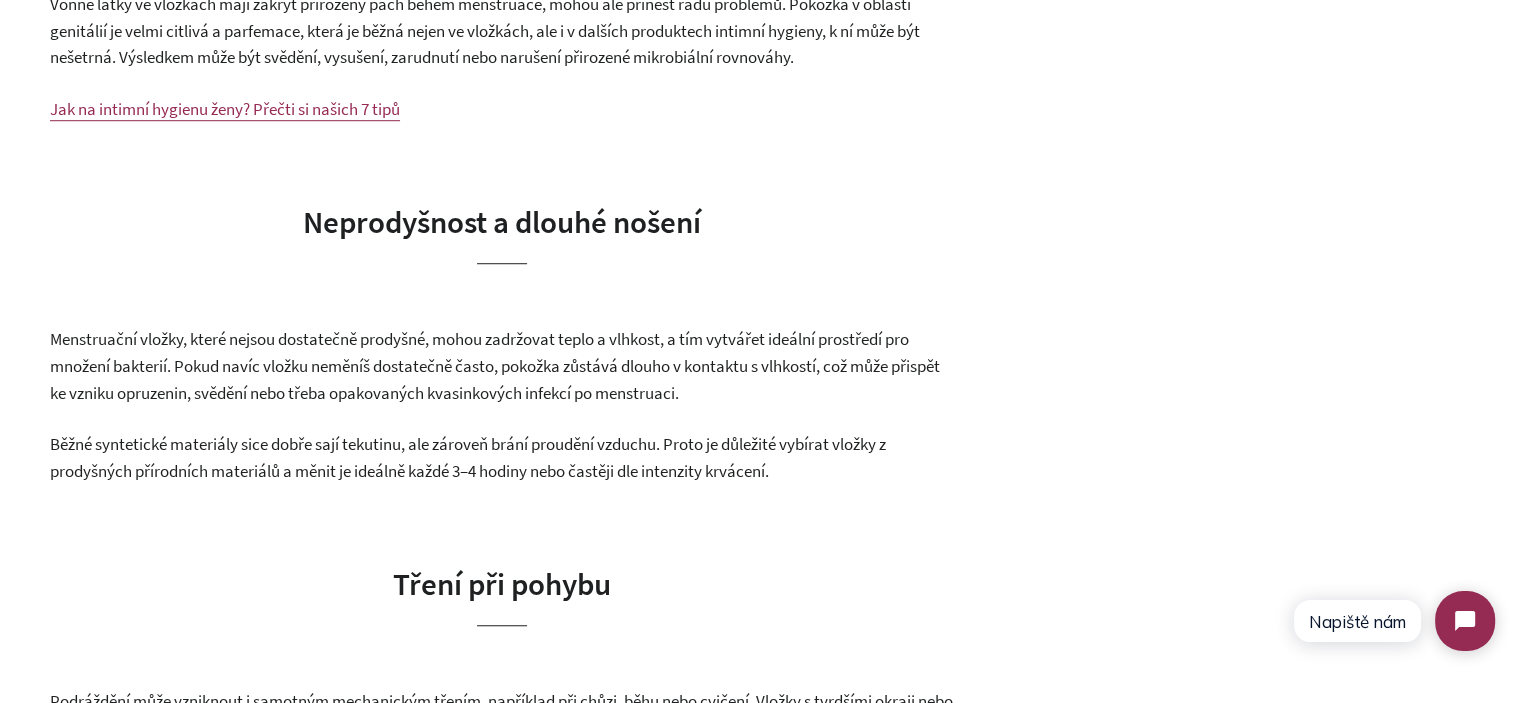 click on "Neprodyšnost a dlouhé nošení" at bounding box center (502, 221) 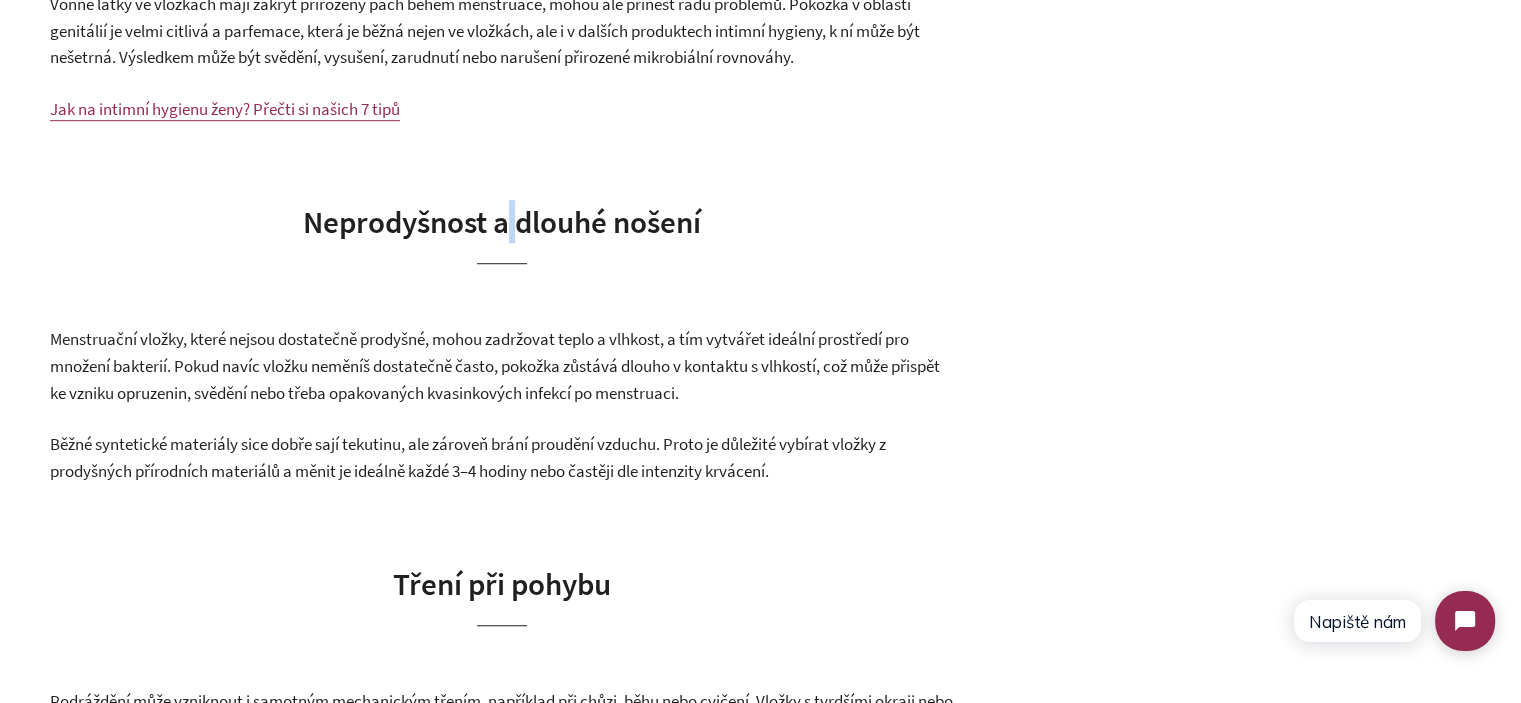 click on "Neprodyšnost a dlouhé nošení" at bounding box center [502, 221] 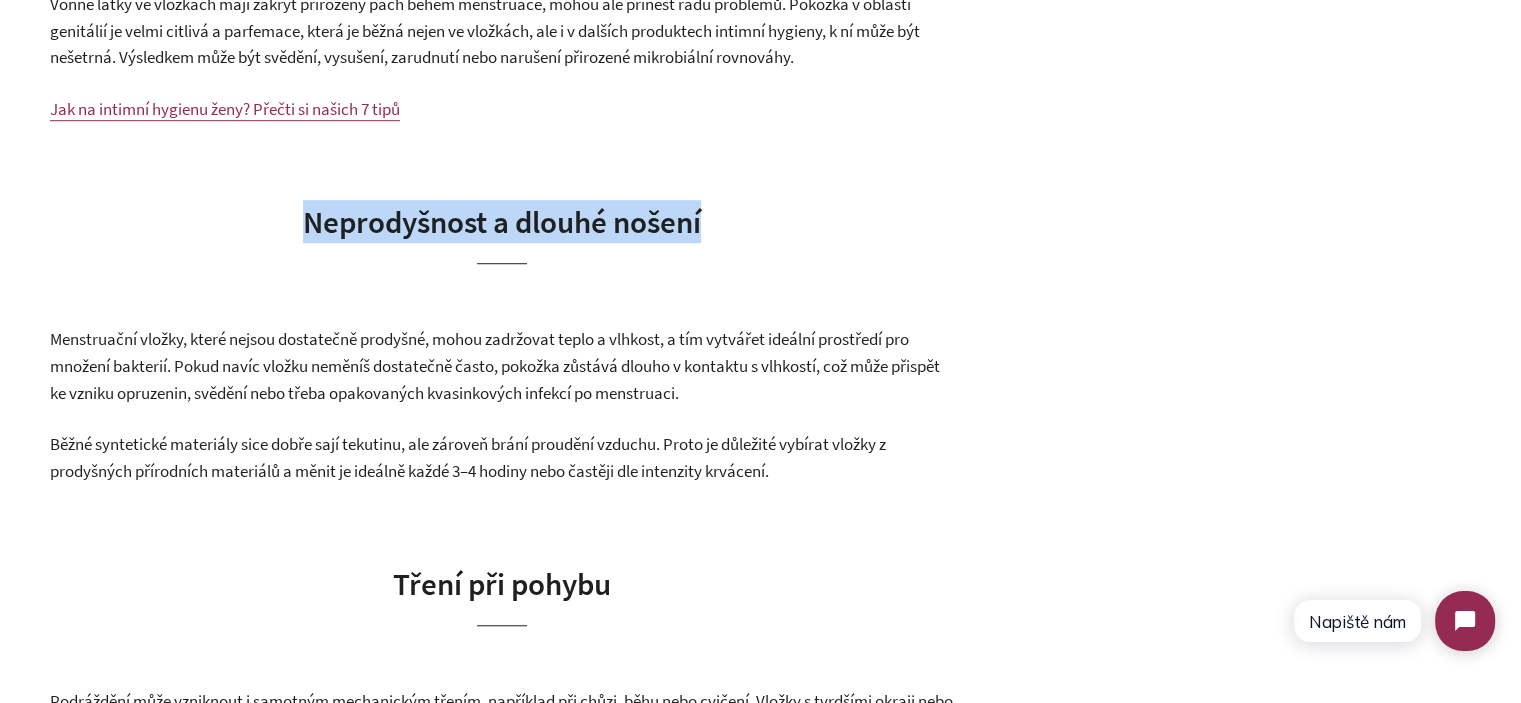 click on "Neprodyšnost a dlouhé nošení" at bounding box center (502, 221) 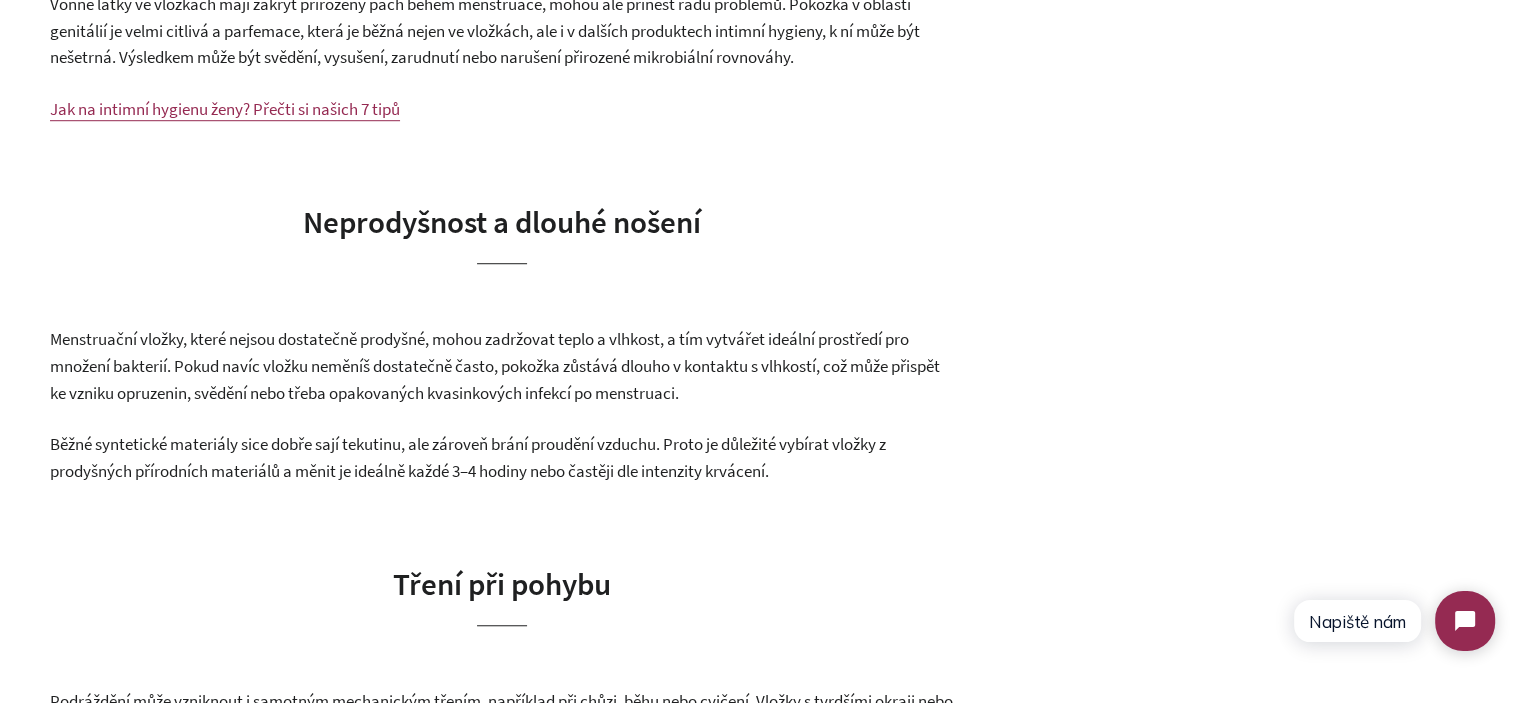 click on "Menstruační vložky, které nejsou dostatečně prodyšné, mohou zadržovat teplo a vlhkost, a tím vytvářet ideální prostředí pro množení bakterií. Pokud navíc vložku neměníš dostatečně často, pokožka zůstává dlouho v kontaktu s vlhkostí, což může přispět ke vzniku opruzenin, svědění nebo třeba opakovaných kvasinkových infekcí po menstruaci." at bounding box center (495, 365) 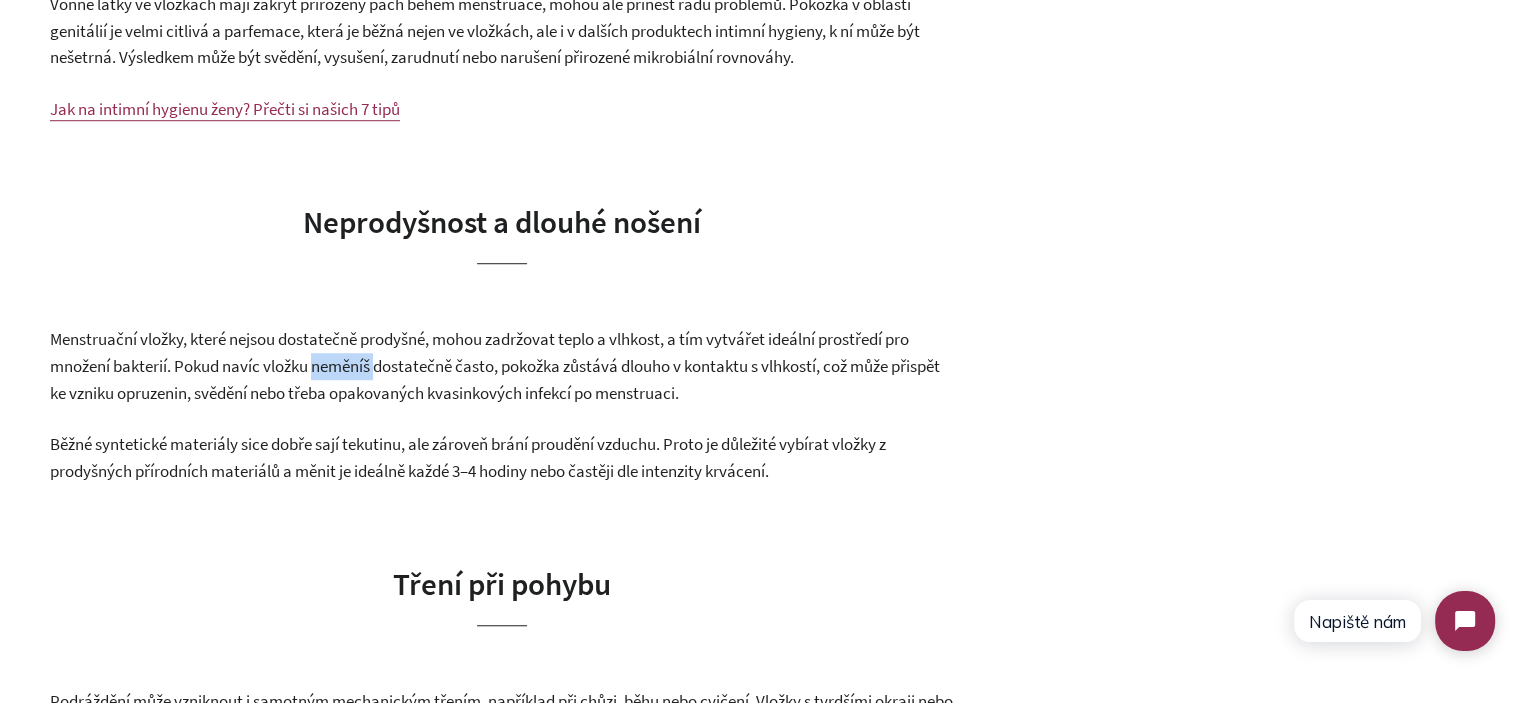 click on "Menstruační vložky, které nejsou dostatečně prodyšné, mohou zadržovat teplo a vlhkost, a tím vytvářet ideální prostředí pro množení bakterií. Pokud navíc vložku neměníš dostatečně často, pokožka zůstává dlouho v kontaktu s vlhkostí, což může přispět ke vzniku opruzenin, svědění nebo třeba opakovaných kvasinkových infekcí po menstruaci." at bounding box center [495, 365] 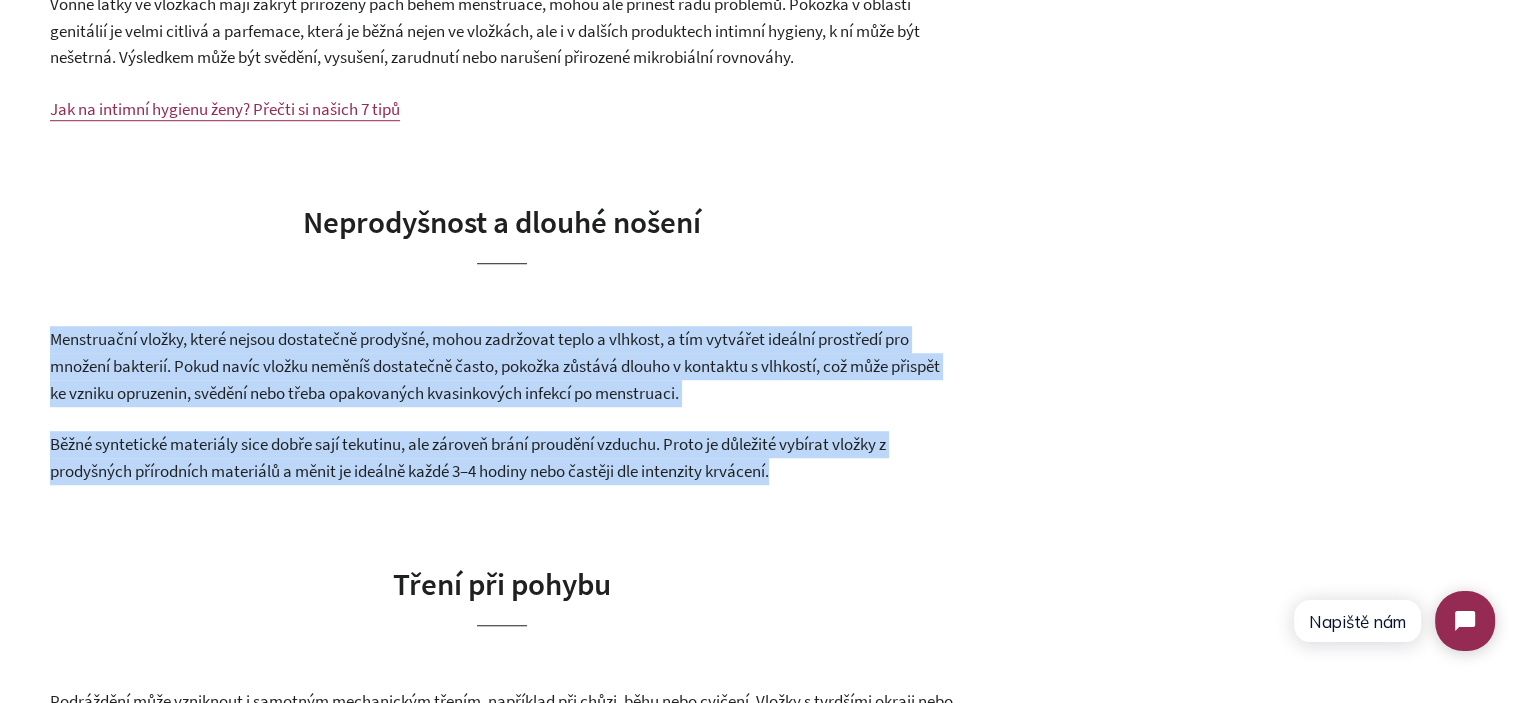 drag, startPoint x: 323, startPoint y: 363, endPoint x: 812, endPoint y: 448, distance: 496.33255 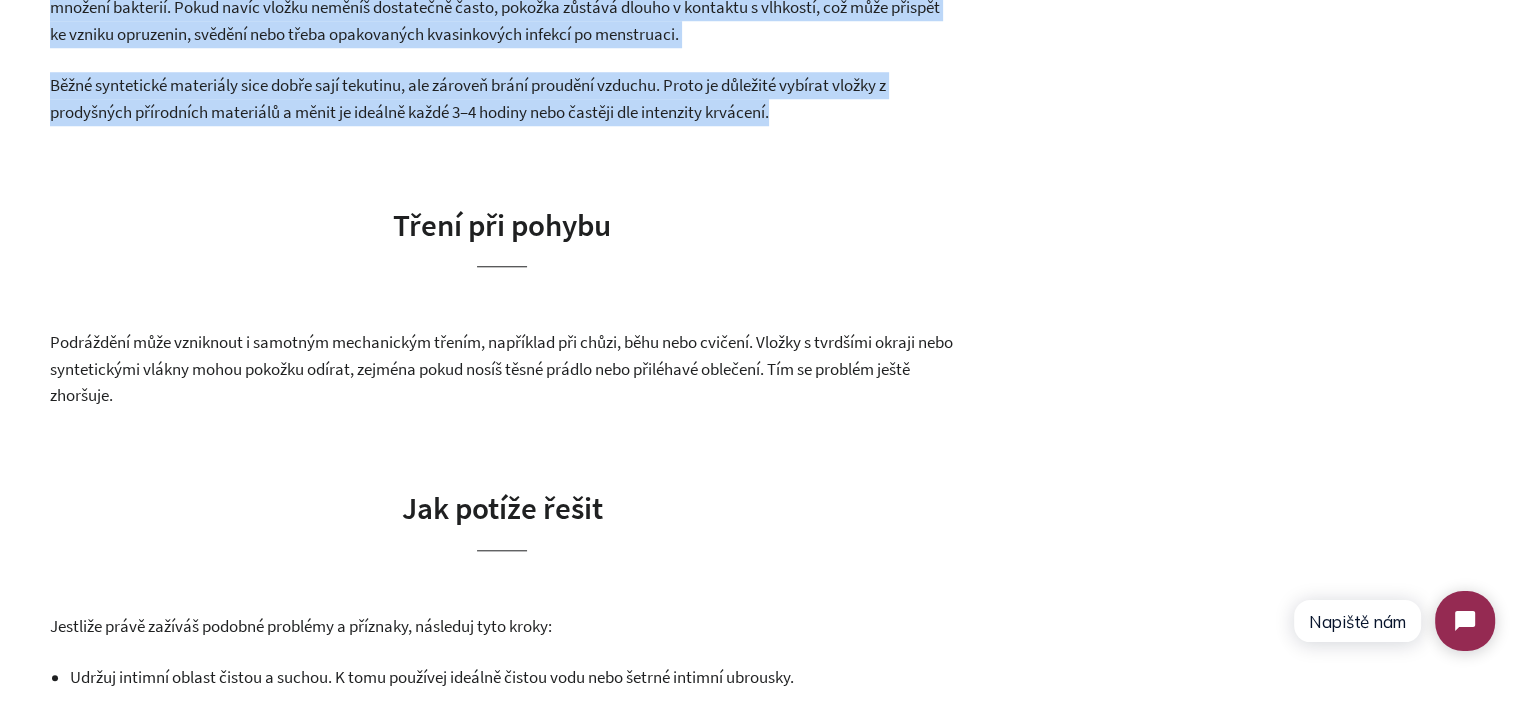 scroll, scrollTop: 1800, scrollLeft: 0, axis: vertical 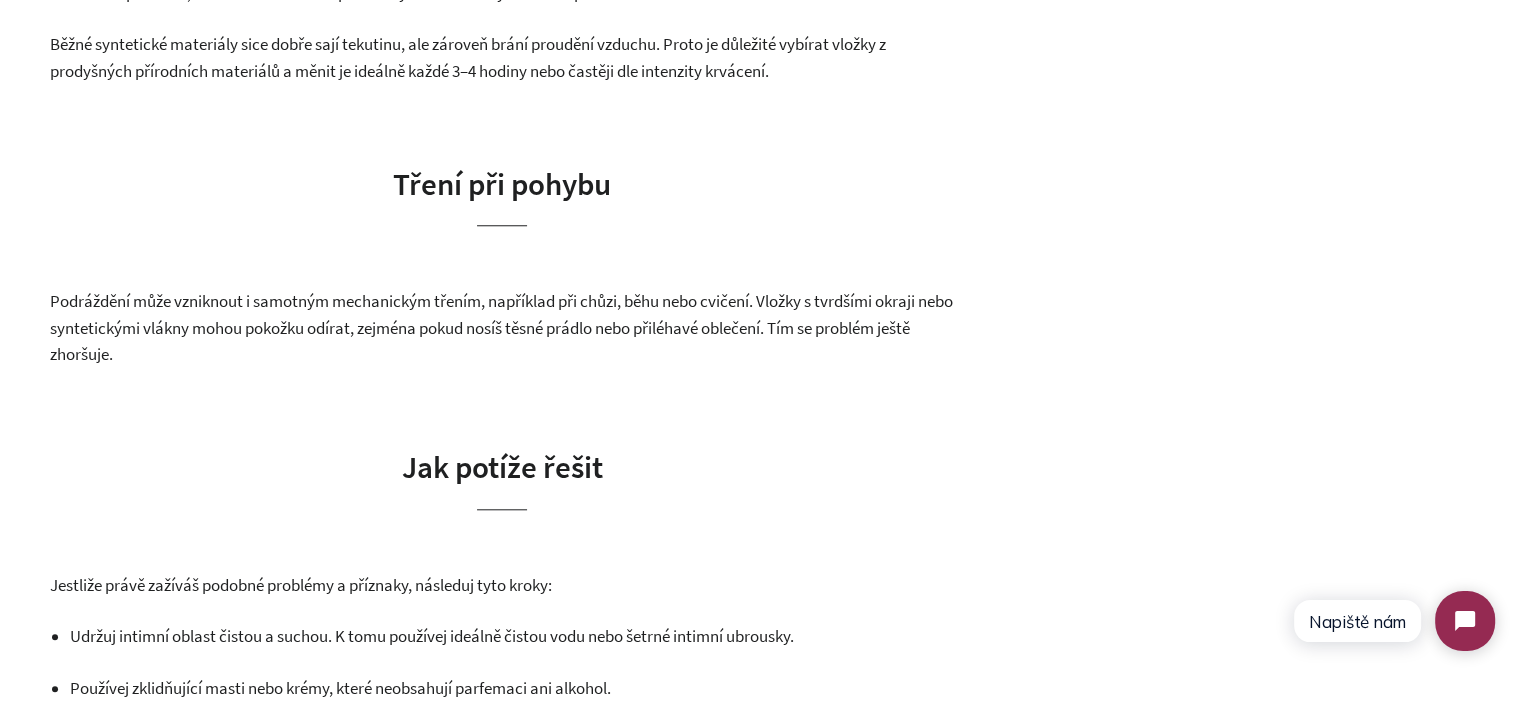 click on "Tření při pohybu" at bounding box center (502, 183) 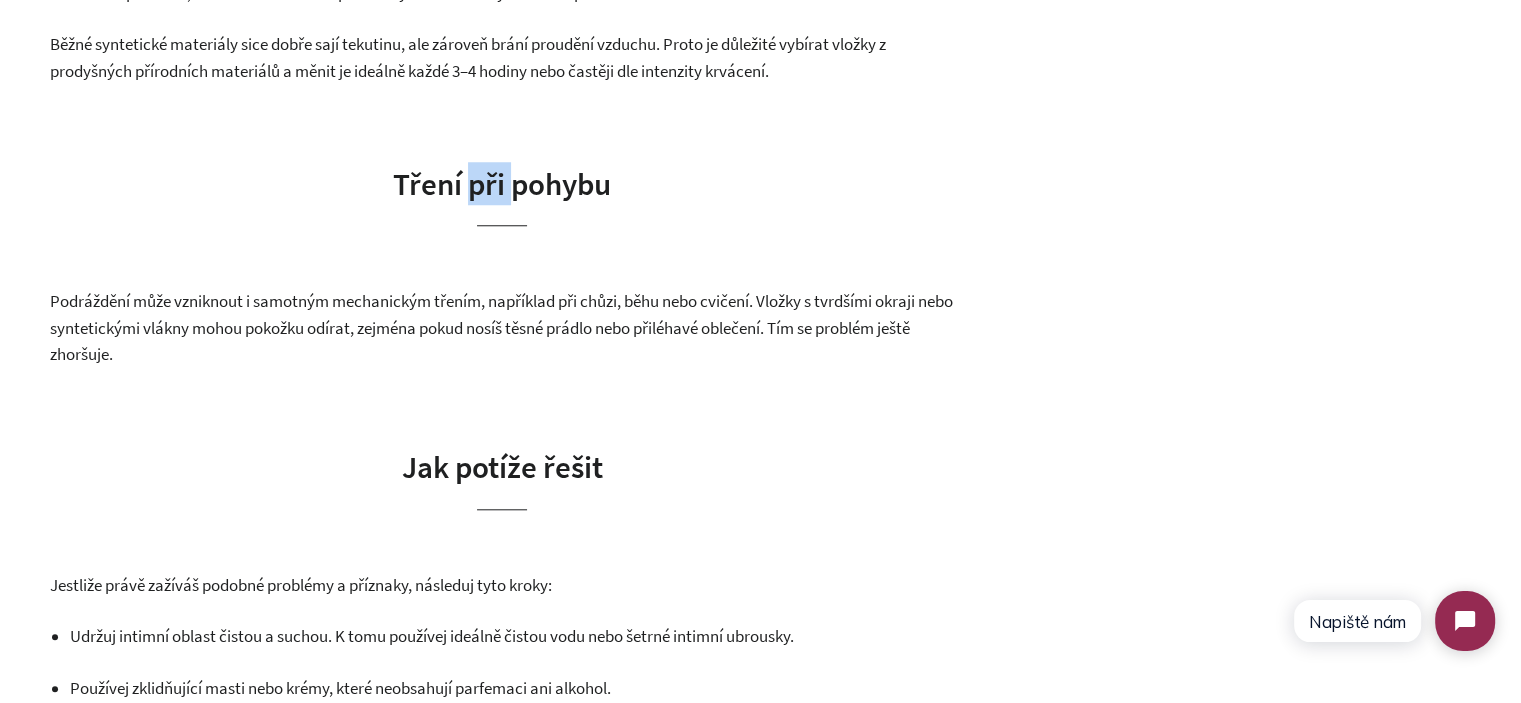 click on "Tření při pohybu" at bounding box center [502, 183] 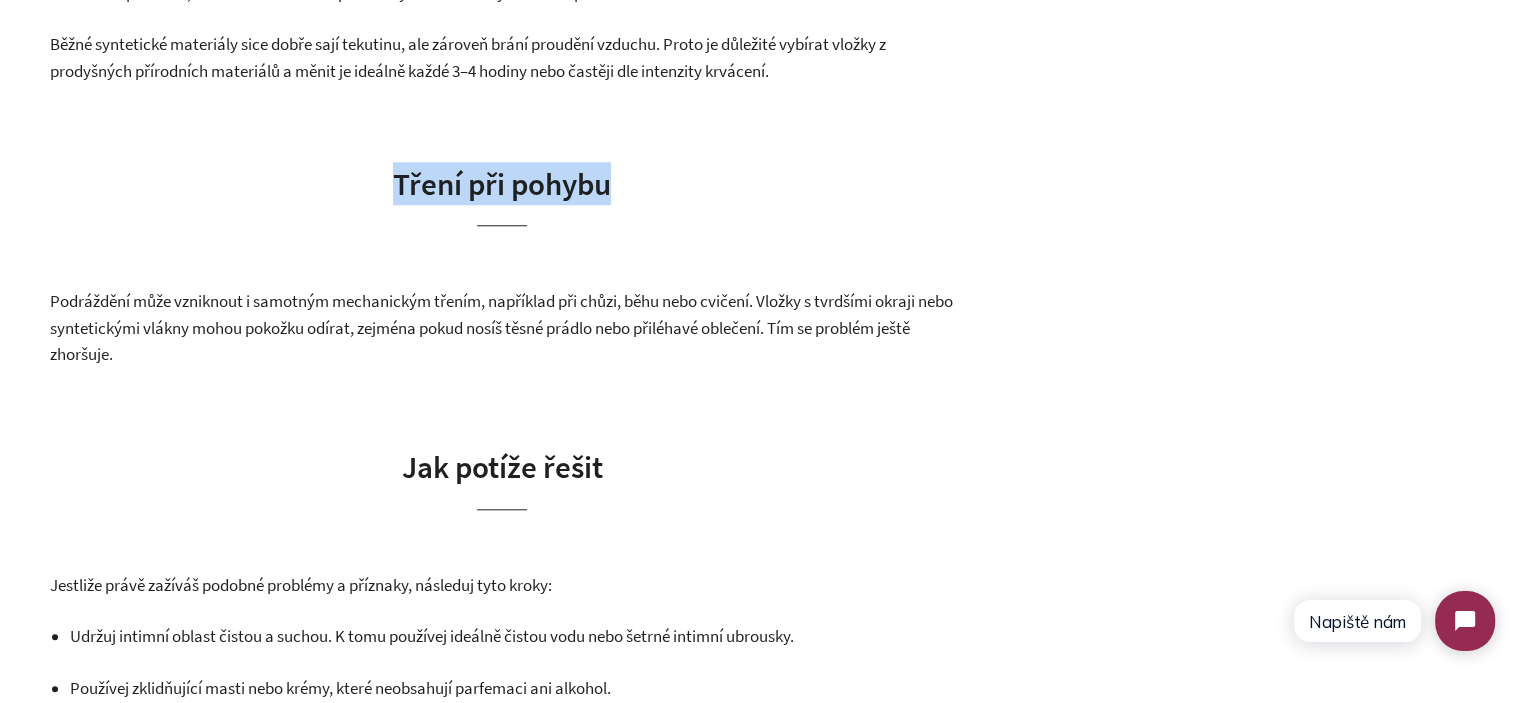 click on "Tření při pohybu" at bounding box center [502, 183] 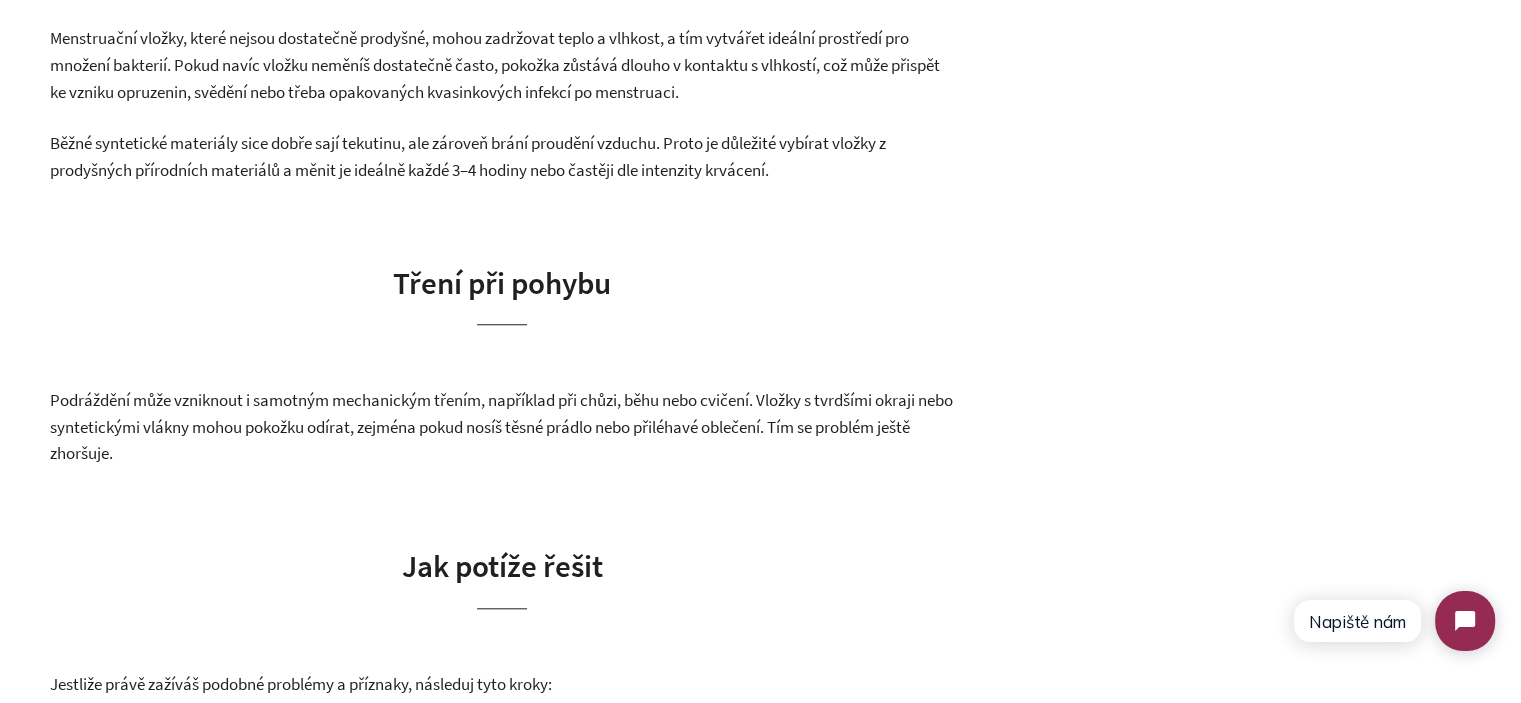 click on "Přiznejme si to, menstruace je sama o sobě často dost náročná. Bolesti břicha, únava, výkyvy nálad… a nepříjemná vyrážka z vložek je to poslední, co při svých dnech potřebujeme. Možná je ti povědomé to podráždění pokožky, zarudnutí, svědění nebo pocit neustálého nekomfortu. Co za tím může stát a jak se potížím vyhnout?
Co může způsobit podráždění?
Je několik způsobů, jak mohou menstruační vložky iritovat pokožku v oblasti genitálií:
Dráždivé látky ve složení
Přidané vůně
Vonné látky ve vložkách mají zakrýt přirozený pach během menstruace, mohou ale přinést řadu problémů. Pokožka v oblasti genitálií je velmi citlivá a parfemace, která je běžná nejen ve vložkách, ale i v dalších produktech intimní hygieny, k ní může být nešetrná. Výsledkem může být svědění, vysušení, zarudnutí nebo narušení přirozené mikrobiální rovnováhy.
Neprodyšnost a dlouhé nošení" at bounding box center (502, 567) 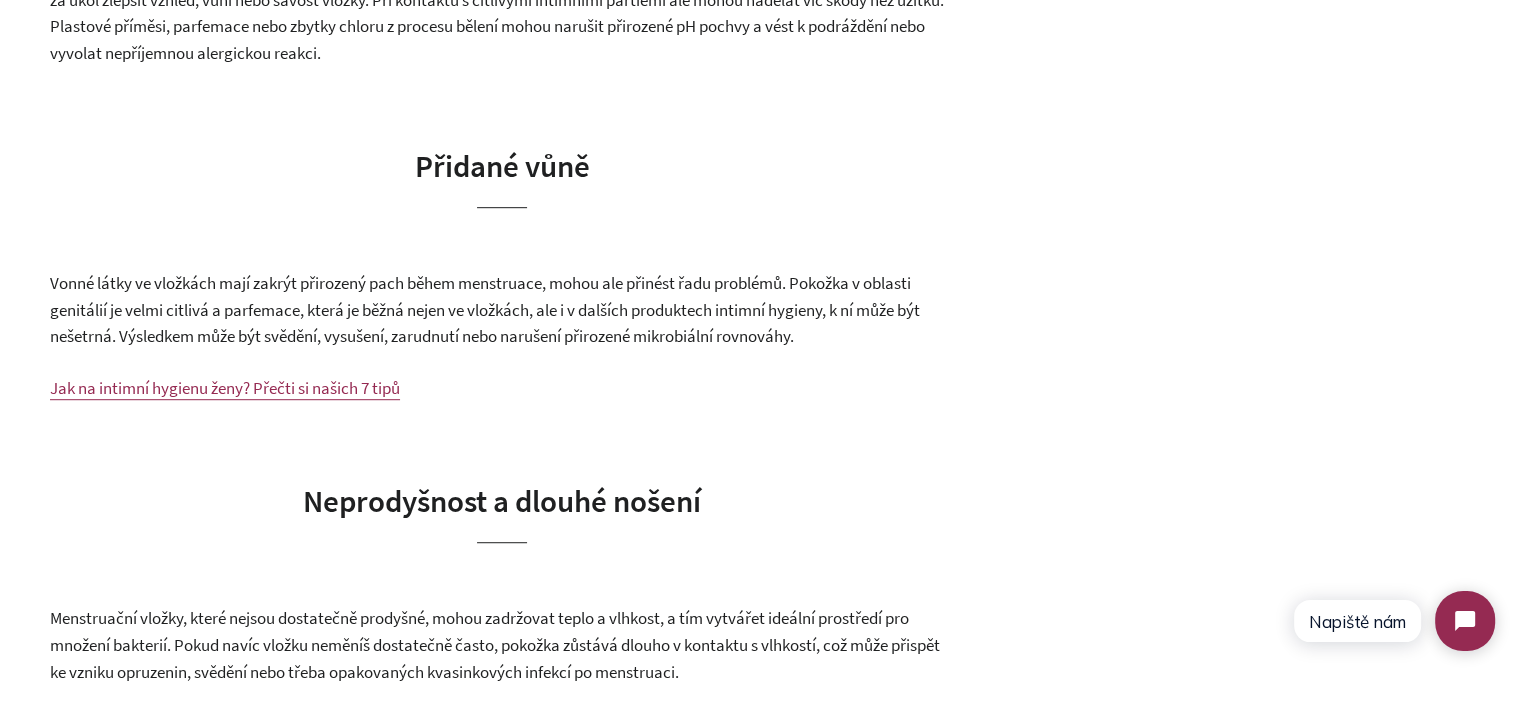 scroll, scrollTop: 1700, scrollLeft: 0, axis: vertical 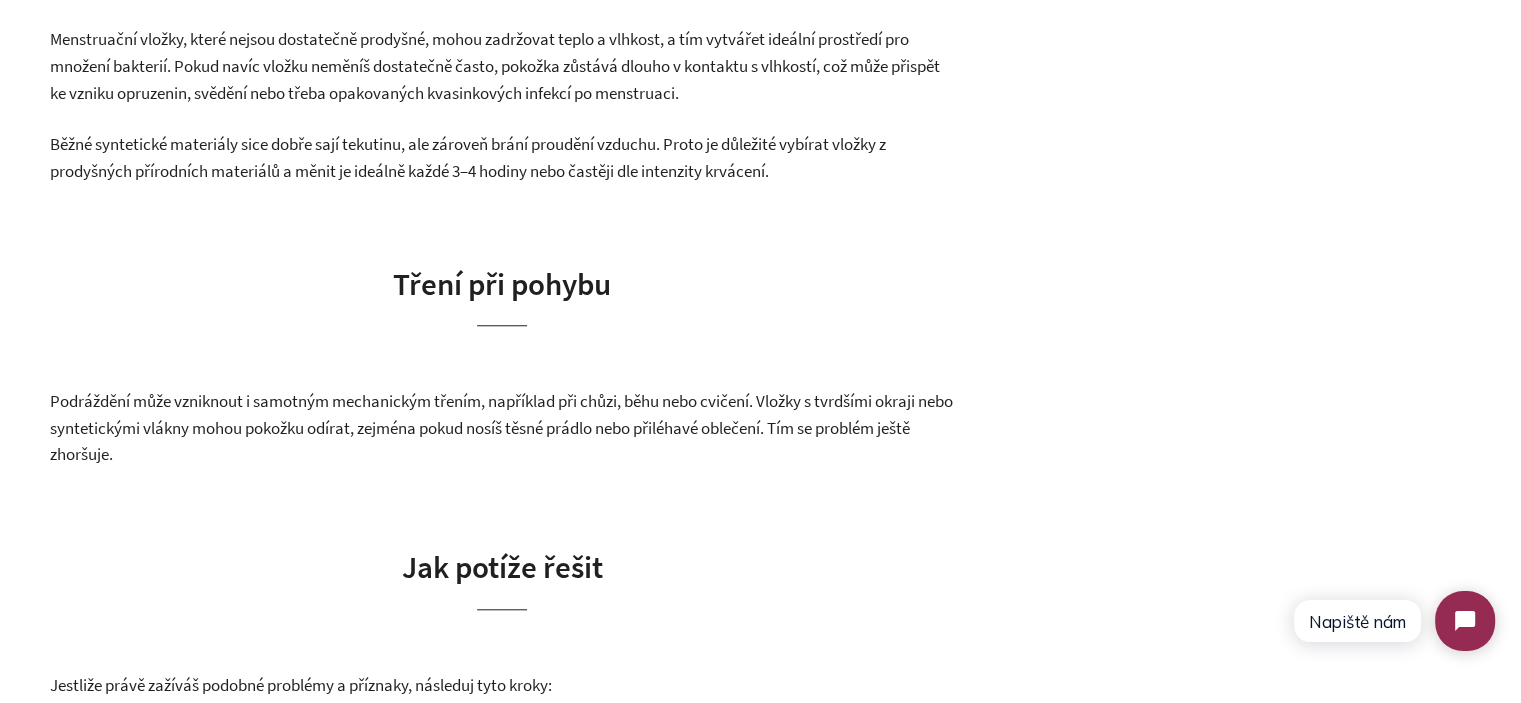 click on "Podráždění může vzniknout i samotným mechanickým třením, například při chůzi, běhu nebo cvičení. Vložky s tvrdšími okraji nebo syntetickými vlákny mohou pokožku odírat, zejména pokud nosíš těsné prádlo nebo přiléhavé oblečení. Tím se problém ještě zhoršuje." at bounding box center (501, 427) 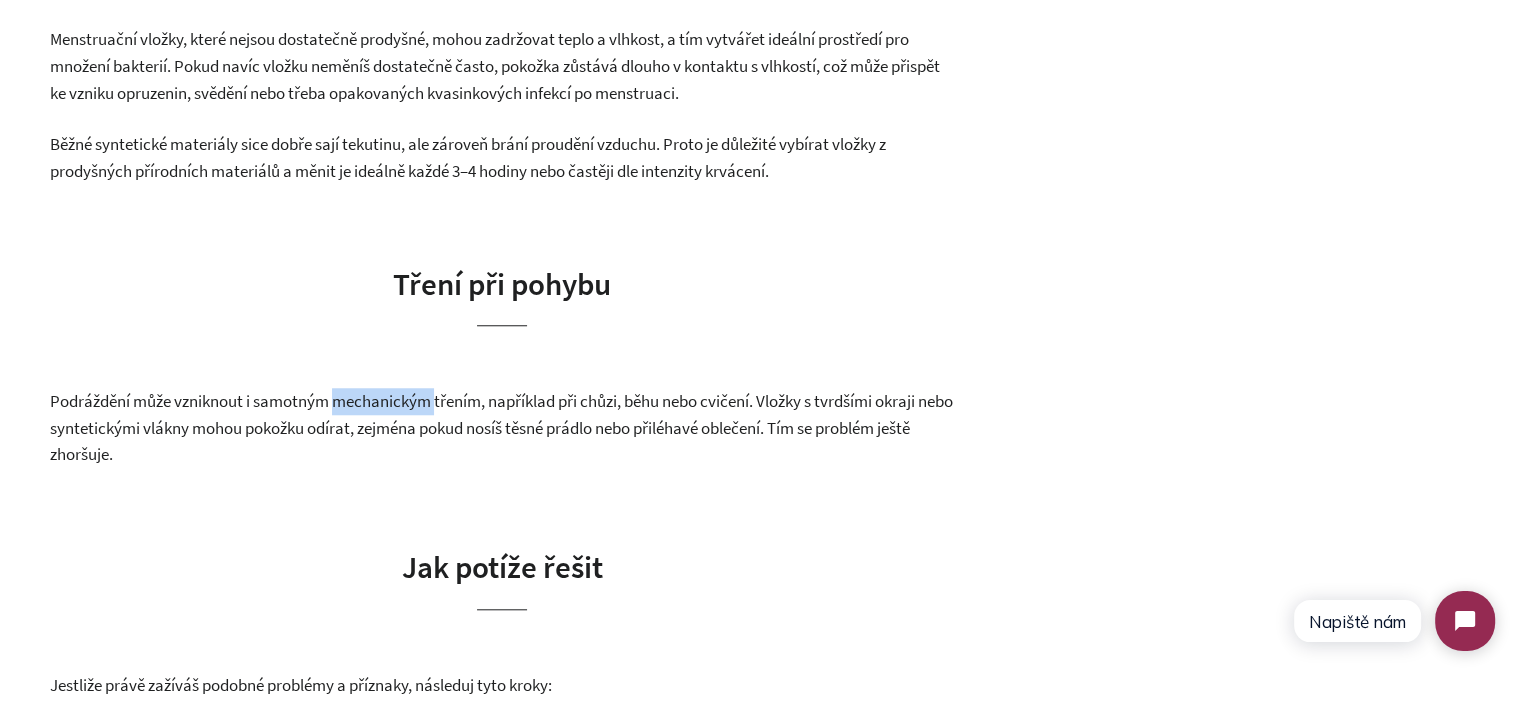 click on "Podráždění může vzniknout i samotným mechanickým třením, například při chůzi, běhu nebo cvičení. Vložky s tvrdšími okraji nebo syntetickými vlákny mohou pokožku odírat, zejména pokud nosíš těsné prádlo nebo přiléhavé oblečení. Tím se problém ještě zhoršuje." at bounding box center (501, 427) 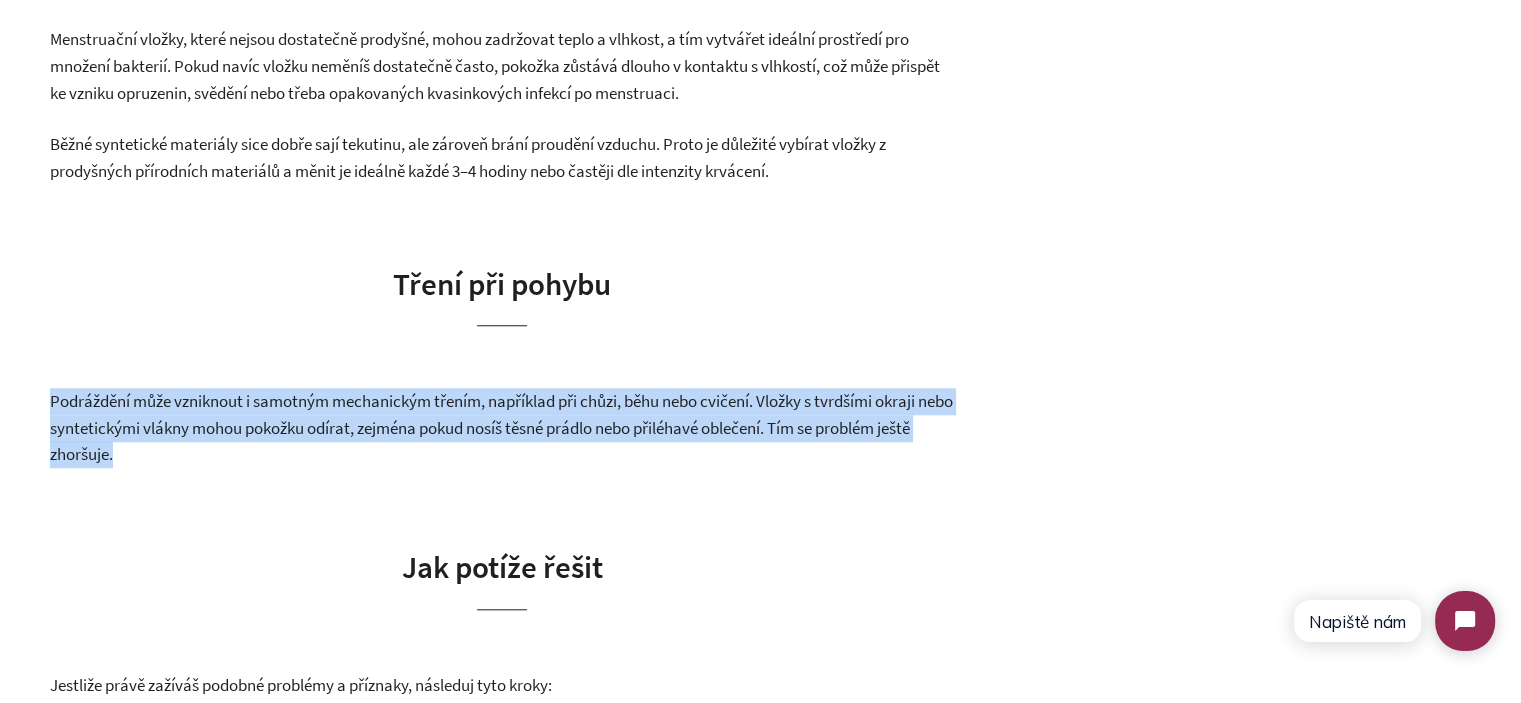 click on "Podráždění může vzniknout i samotným mechanickým třením, například při chůzi, běhu nebo cvičení. Vložky s tvrdšími okraji nebo syntetickými vlákny mohou pokožku odírat, zejména pokud nosíš těsné prádlo nebo přiléhavé oblečení. Tím se problém ještě zhoršuje." at bounding box center [501, 427] 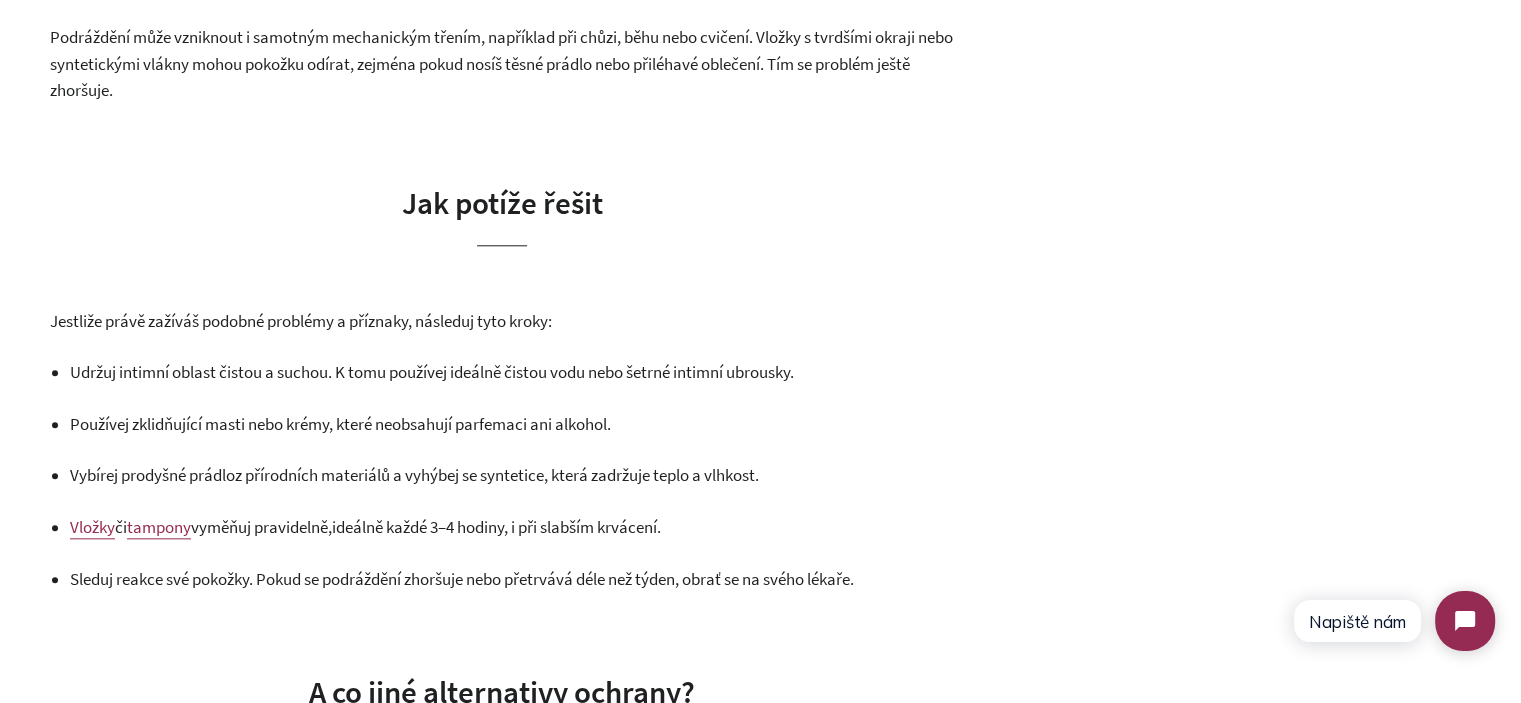 scroll, scrollTop: 2100, scrollLeft: 0, axis: vertical 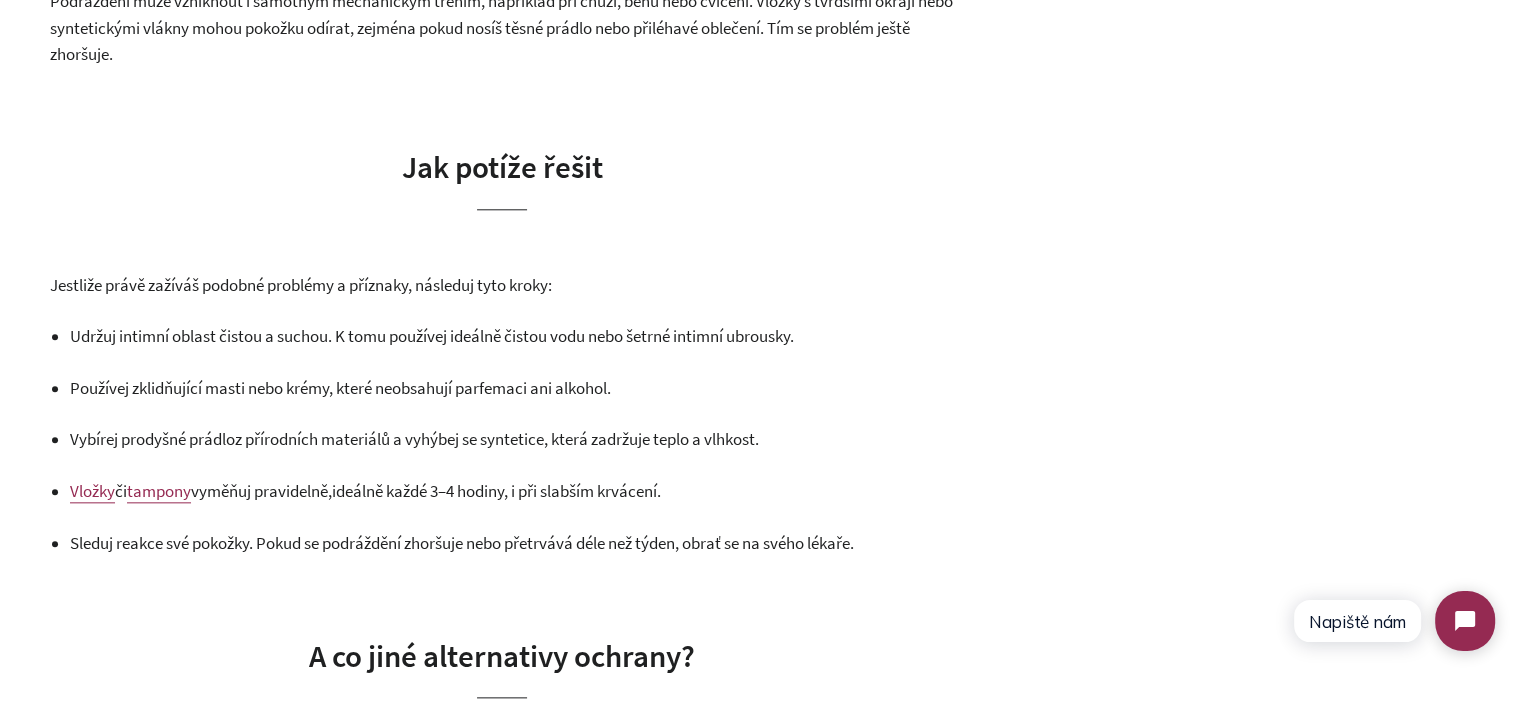 click on ". K tomu používej ideálně čistou vodu nebo šetrné intimní ubrousky." at bounding box center [561, 336] 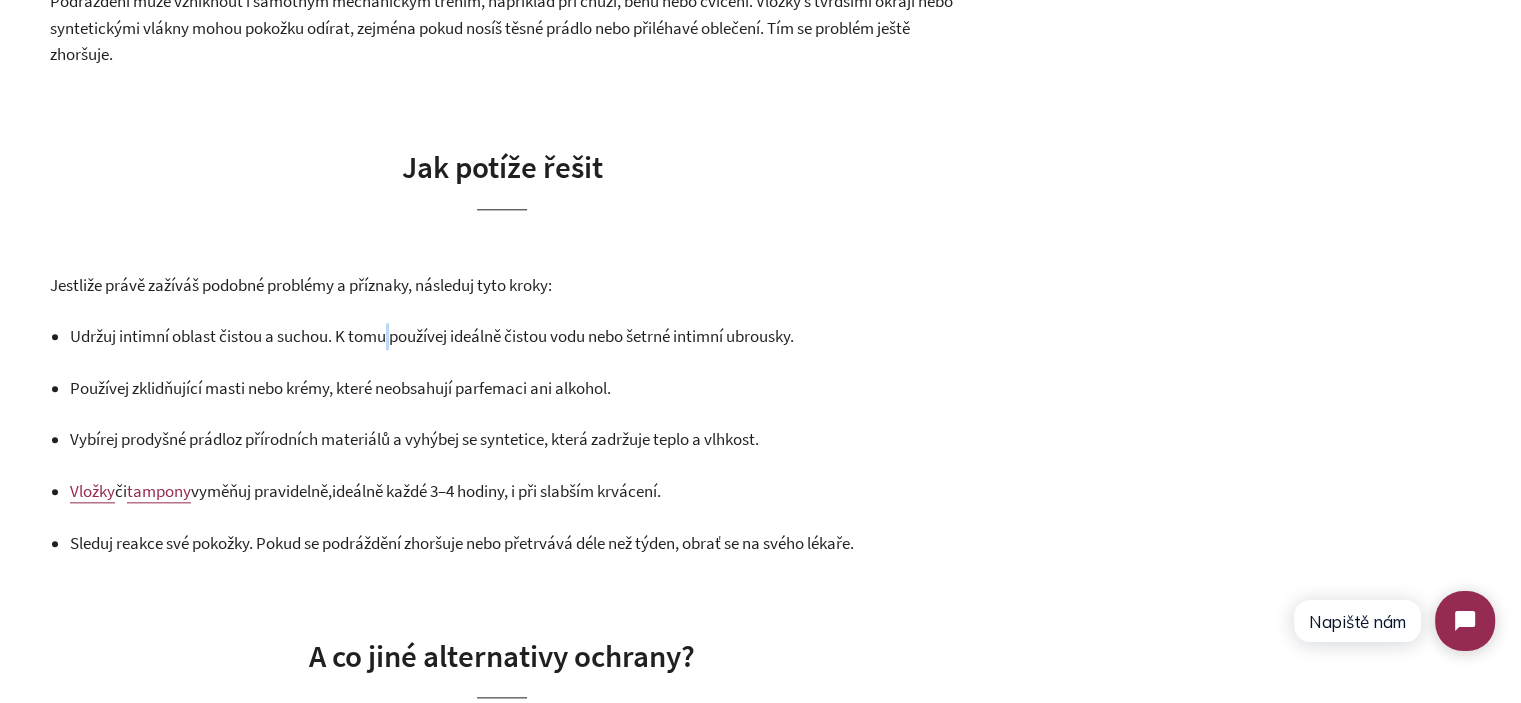 click on ". K tomu používej ideálně čistou vodu nebo šetrné intimní ubrousky." at bounding box center [561, 336] 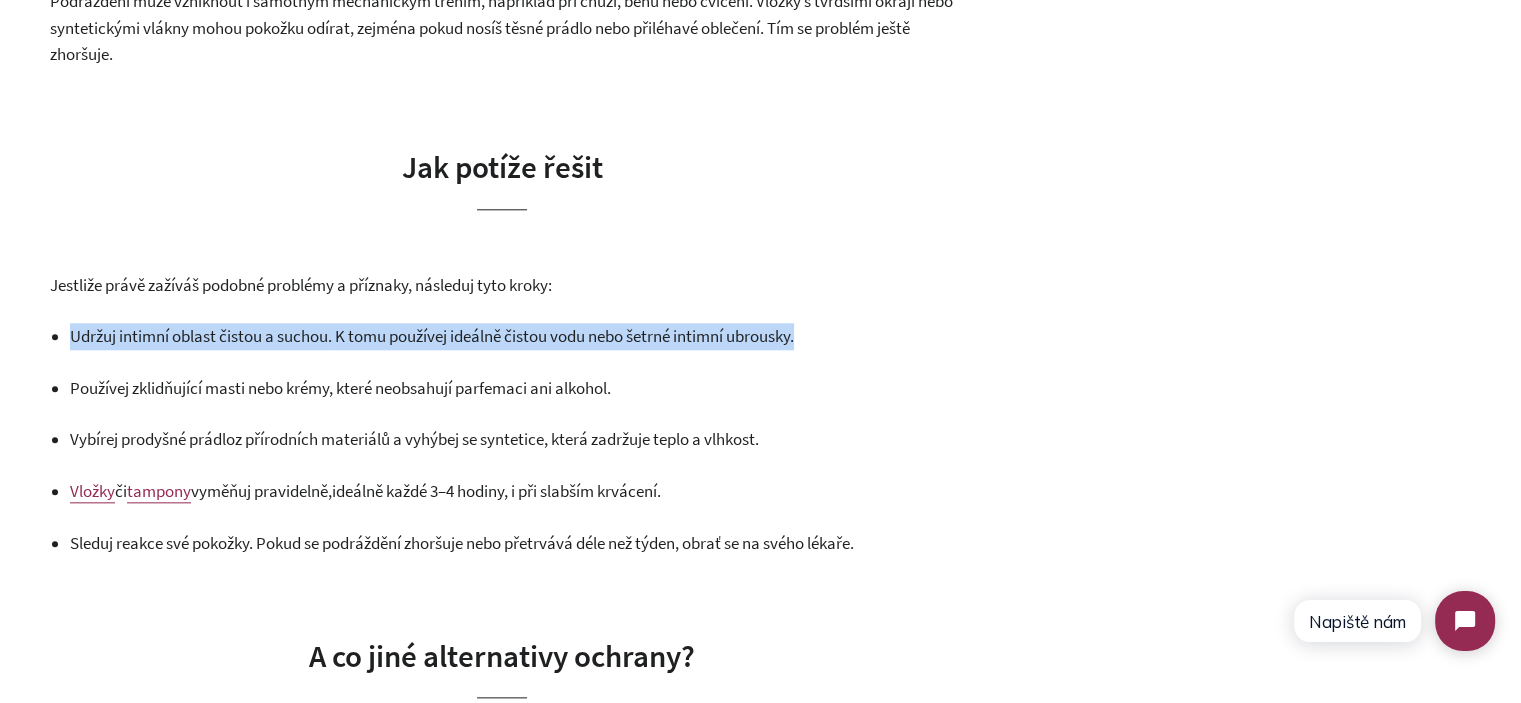 click on ". K tomu používej ideálně čistou vodu nebo šetrné intimní ubrousky." at bounding box center [561, 336] 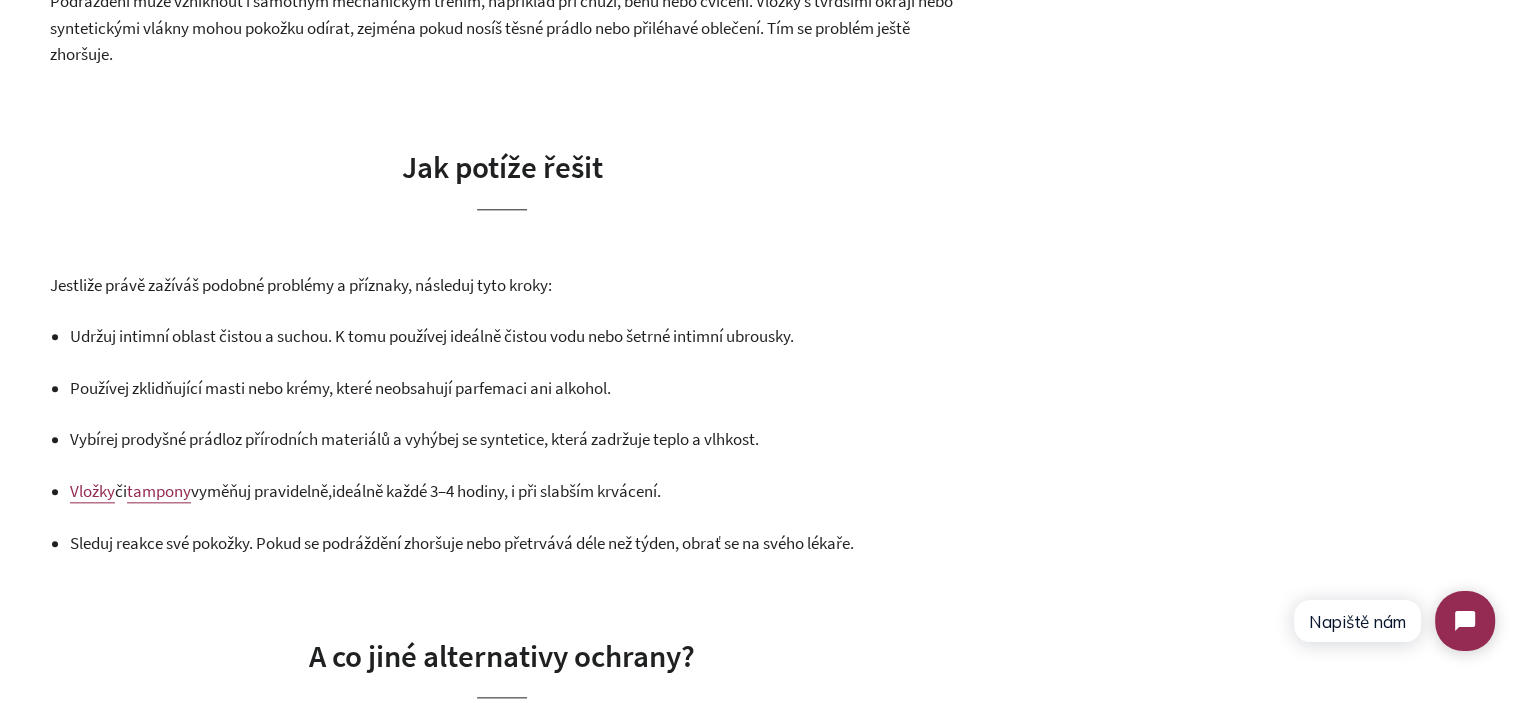 click on "Jestliže právě zažíváš podobné problémy a příznaky, následuj tyto kroky:" at bounding box center (301, 285) 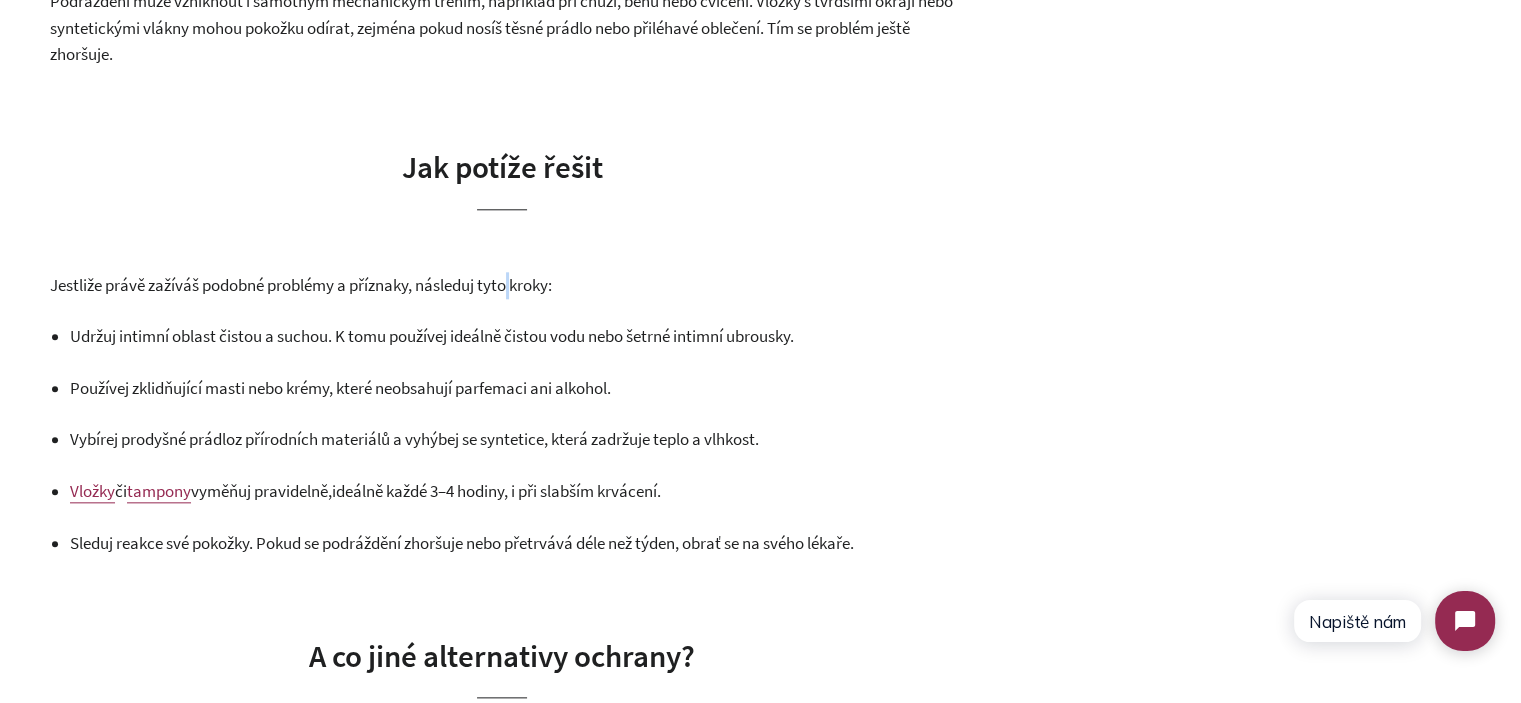 click on "Jestliže právě zažíváš podobné problémy a příznaky, následuj tyto kroky:" at bounding box center (301, 285) 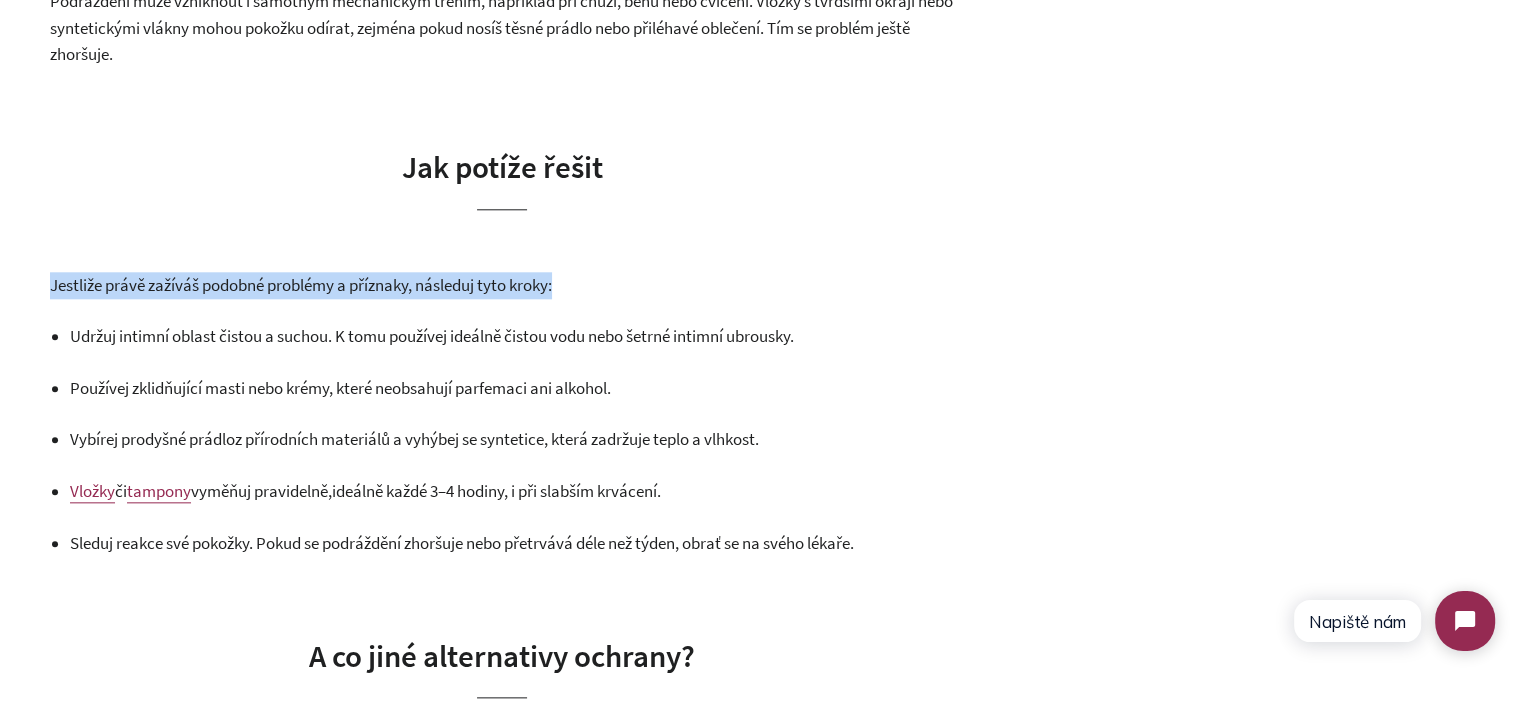 click on "Jestliže právě zažíváš podobné problémy a příznaky, následuj tyto kroky:" at bounding box center [301, 285] 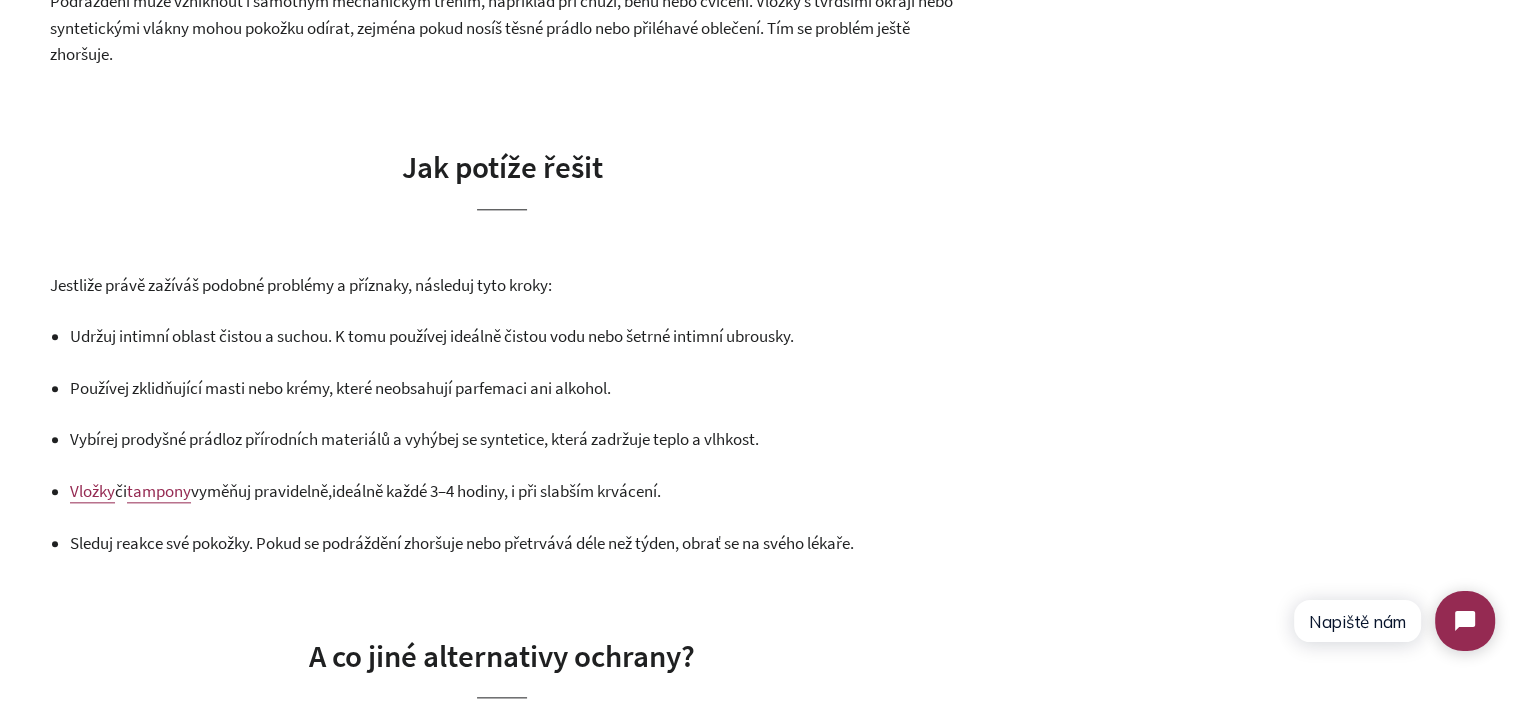click on "Udržuj intimní oblast čistou a suchou . K tomu používej ideálně čistou vodu nebo šetrné intimní ubrousky.
Používej zklidňující masti nebo krémy , které neobsahují parfemaci ani alkohol.
Vybírej prodyšné prádlo  z přírodních materiálů a vyhýbej se syntetice, která zadržuje teplo a vlhkost.
Vložky  či  tampony  vyměňuj pravidelně,  ideálně každé 3–4 hodiny, i při slabším krvácení.
Sleduj reakce své pokožky . Pokud se podráždění zhoršuje nebo přetrvává déle než týden, obrať se na svého lékaře." at bounding box center [512, 439] 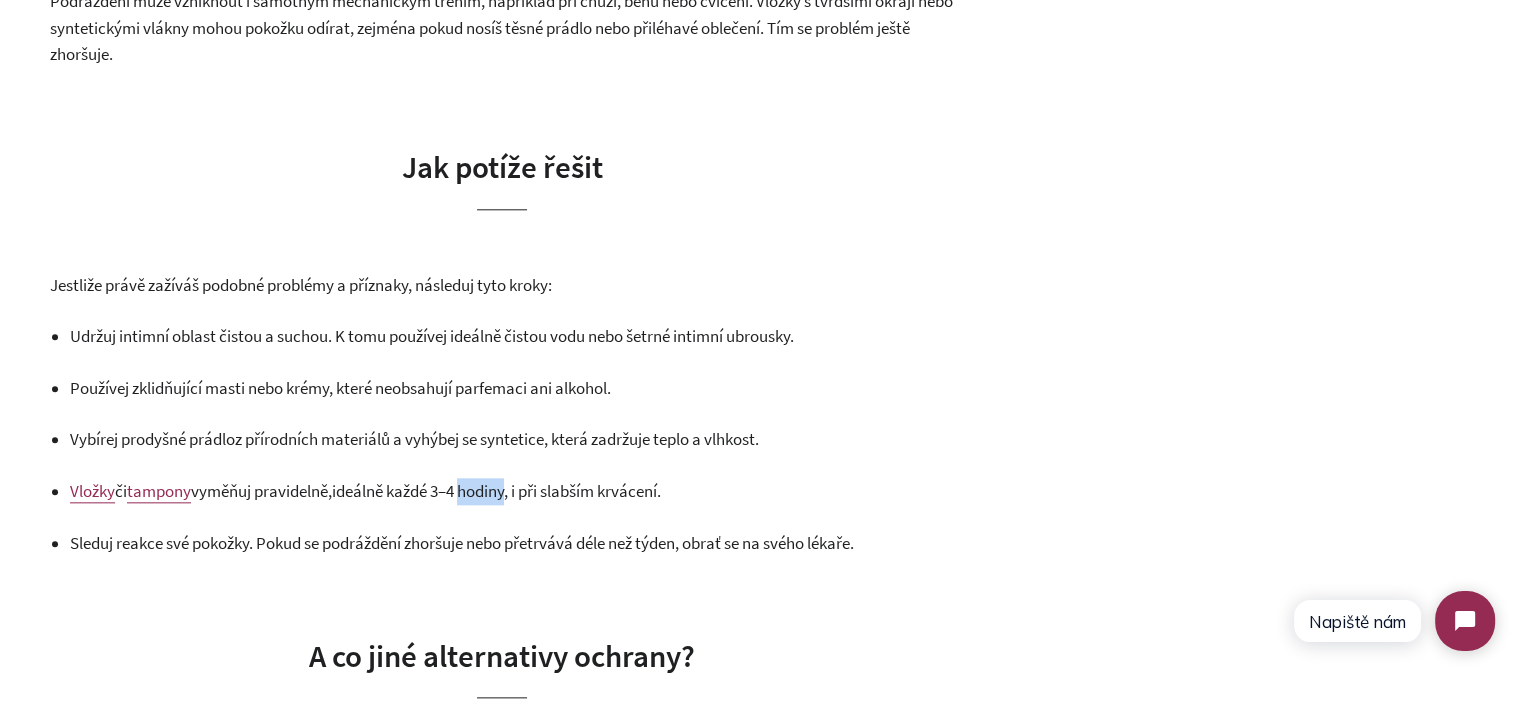 click on "ideálně každé 3–4 hodiny, i při slabším krvácení." at bounding box center [496, 491] 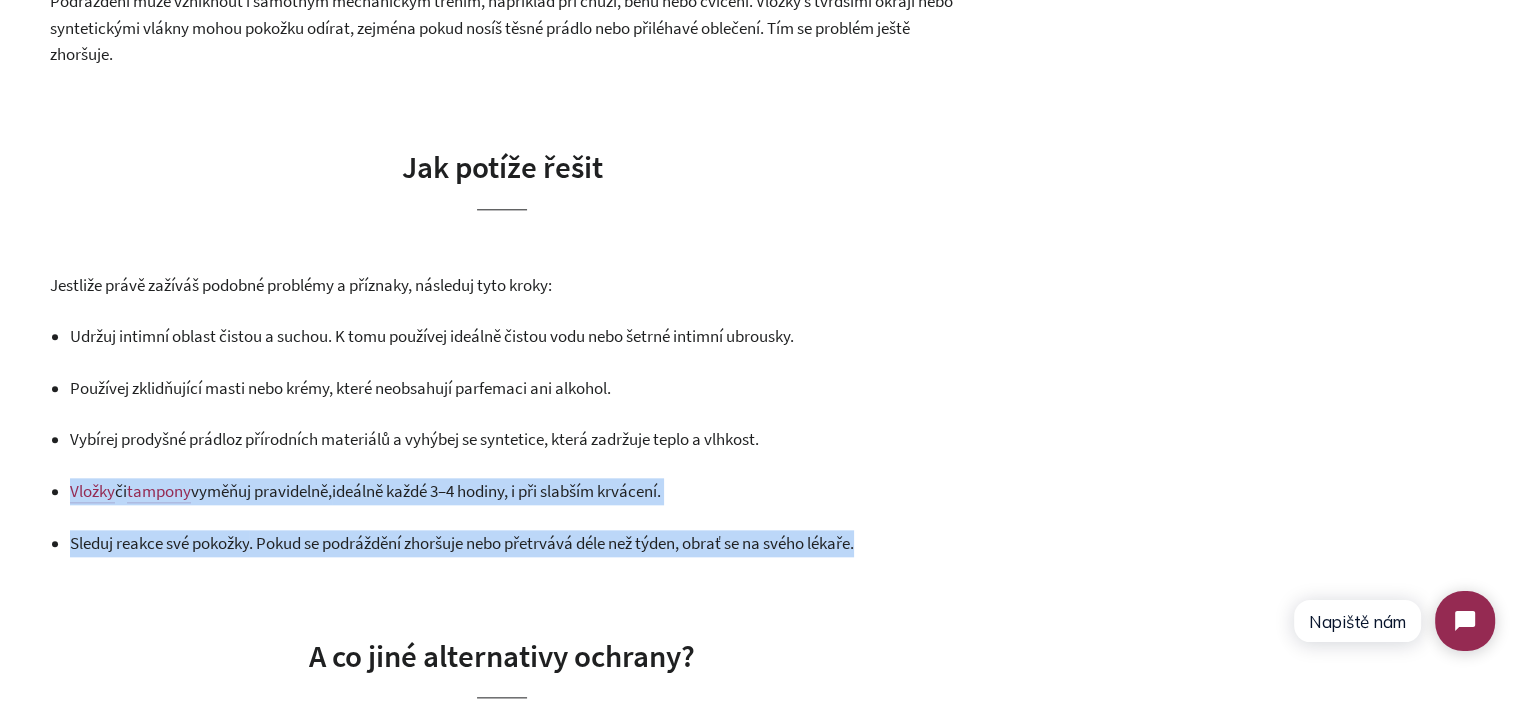 drag, startPoint x: 506, startPoint y: 498, endPoint x: 921, endPoint y: 548, distance: 418.0012 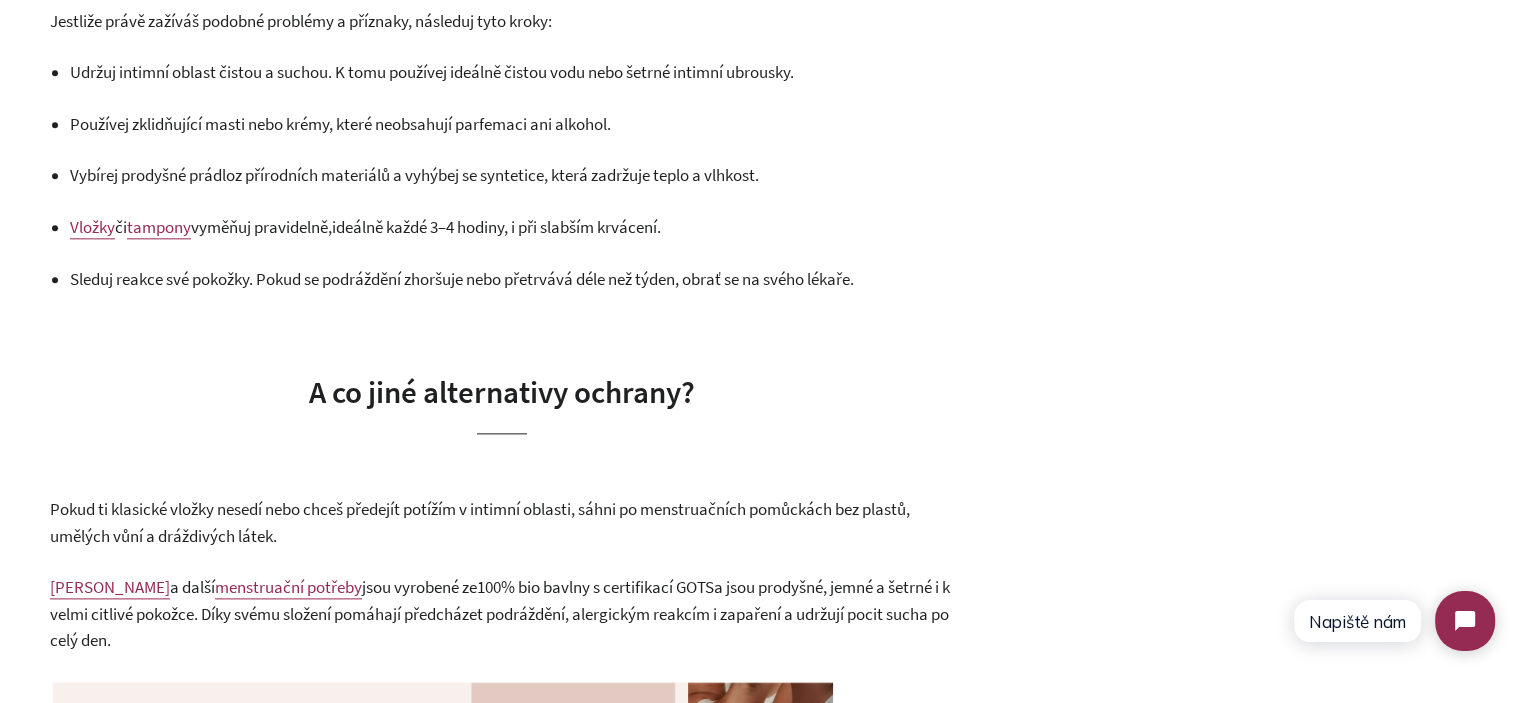 scroll, scrollTop: 2400, scrollLeft: 0, axis: vertical 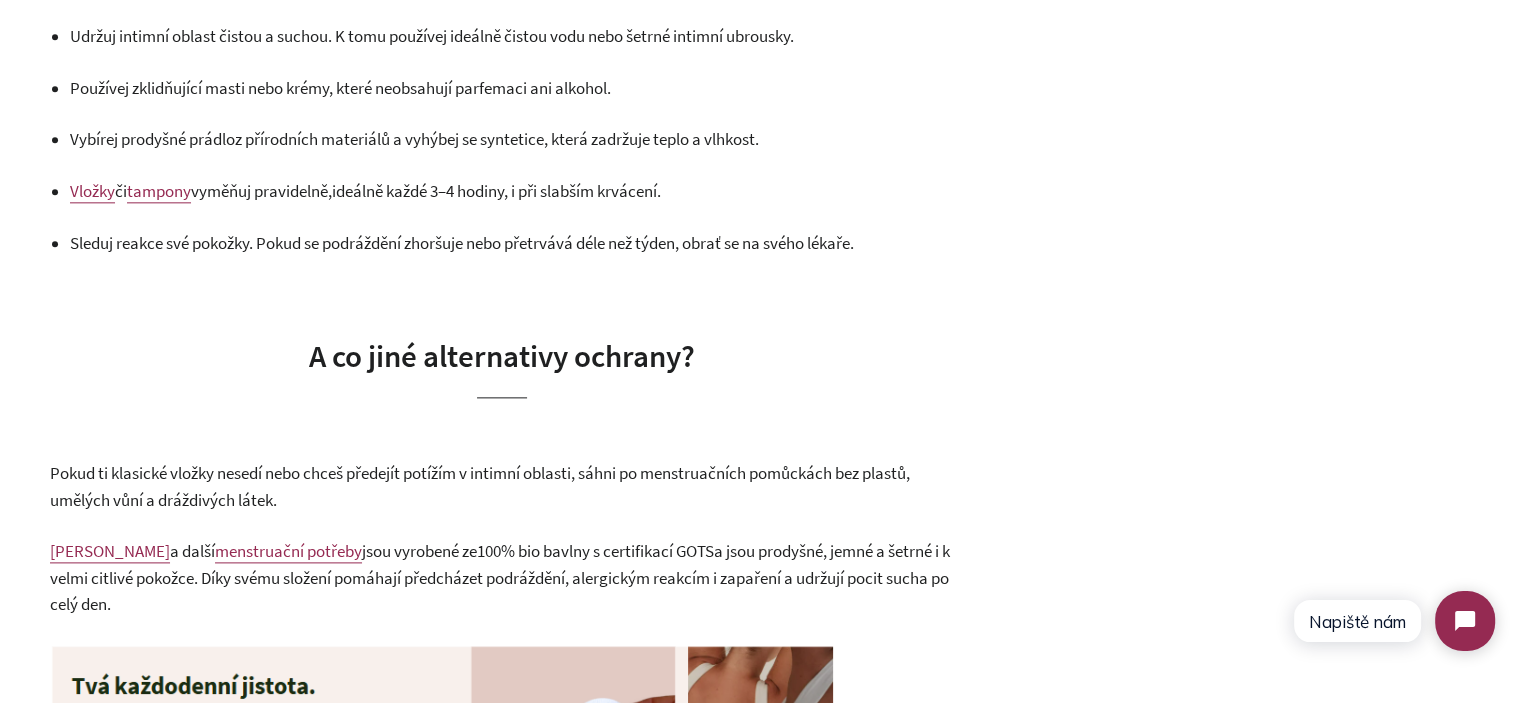 click on "A co jiné alternativy ochrany?" at bounding box center (502, 355) 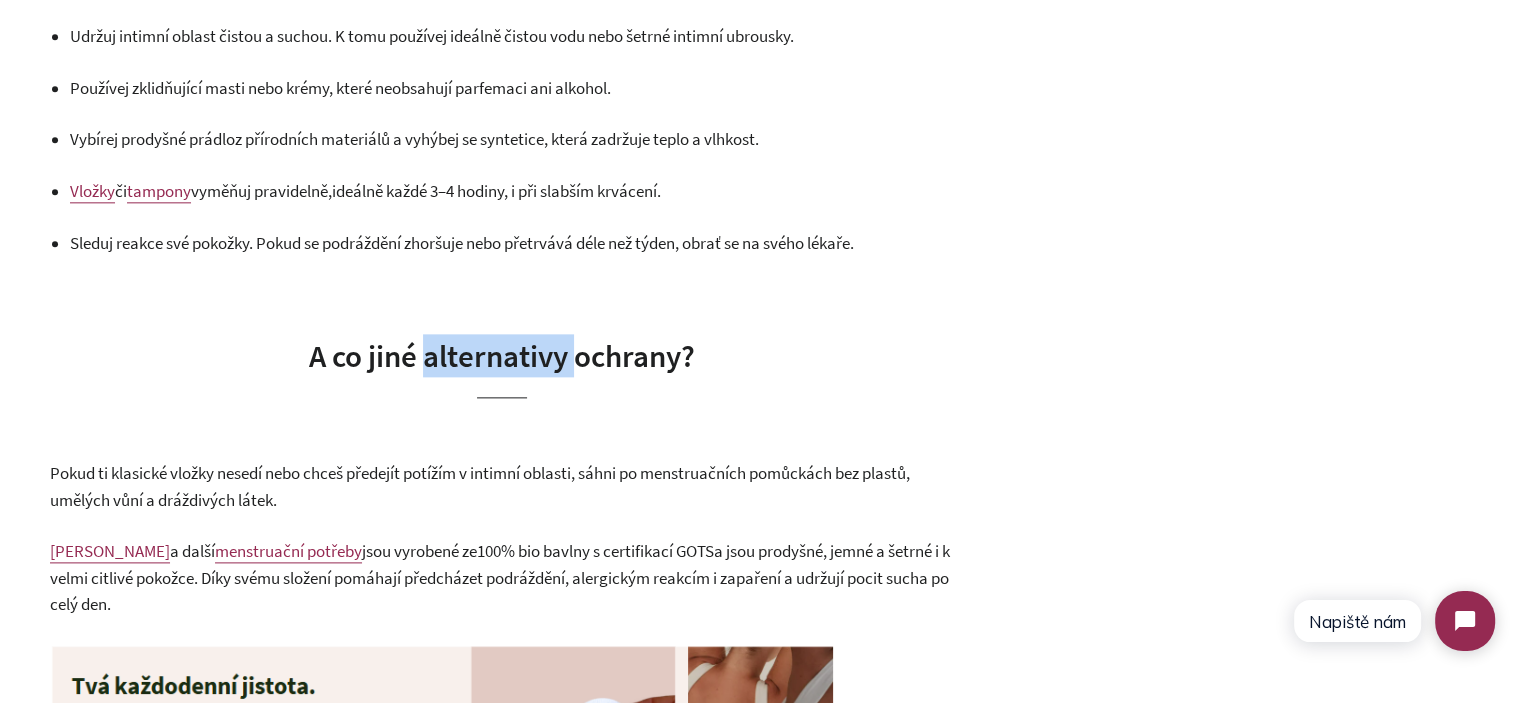 click on "A co jiné alternativy ochrany?" at bounding box center [502, 355] 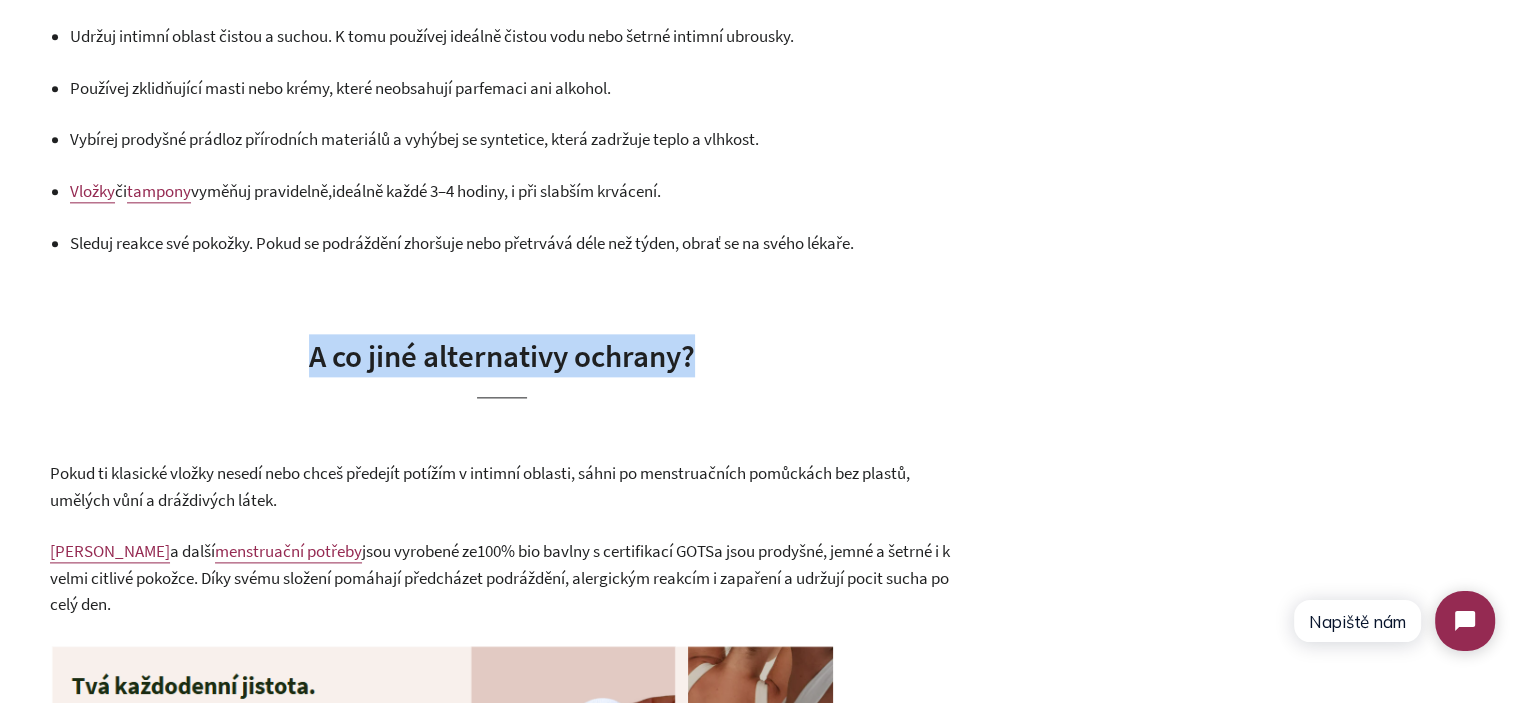 click on "A co jiné alternativy ochrany?" at bounding box center [502, 355] 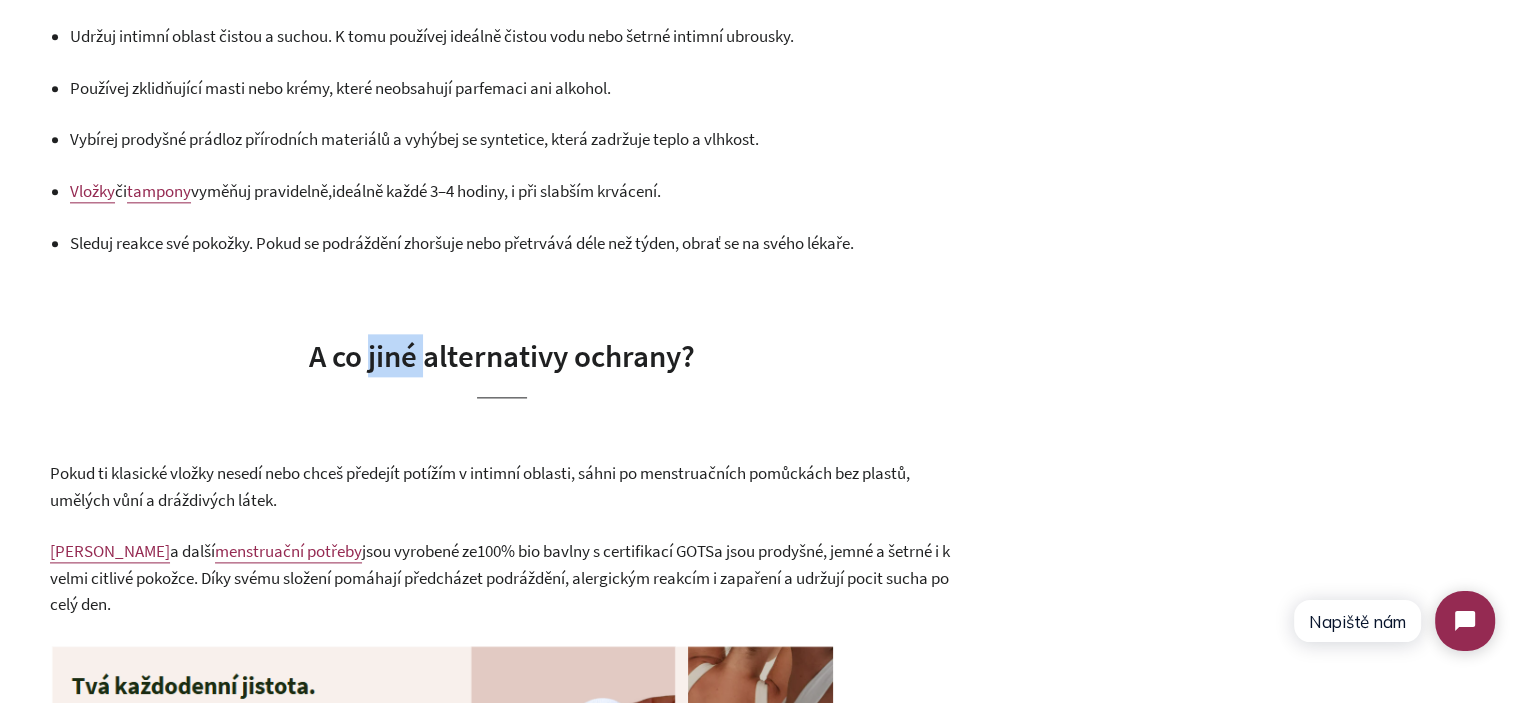 click on "A co jiné alternativy ochrany?" at bounding box center (502, 355) 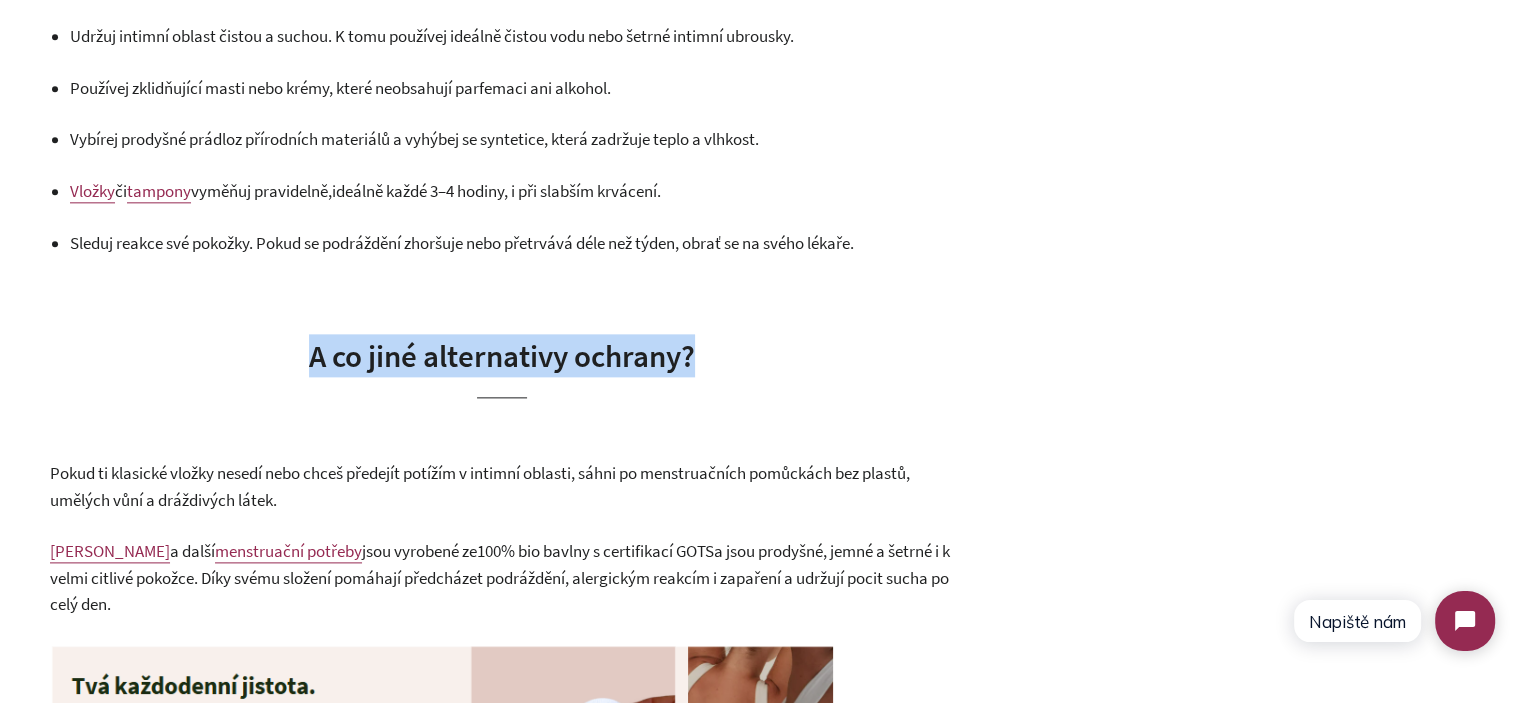 click on "A co jiné alternativy ochrany?" at bounding box center [502, 355] 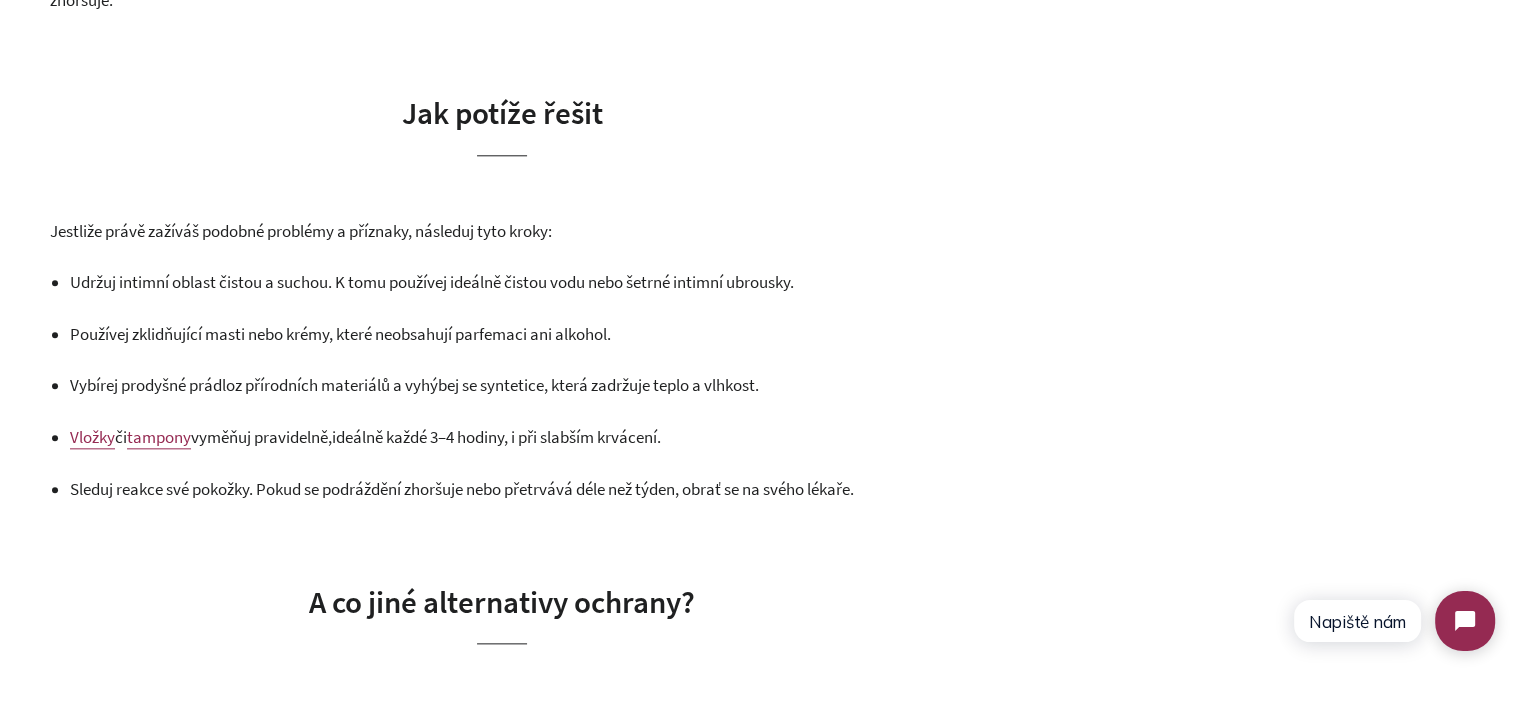 scroll, scrollTop: 2200, scrollLeft: 0, axis: vertical 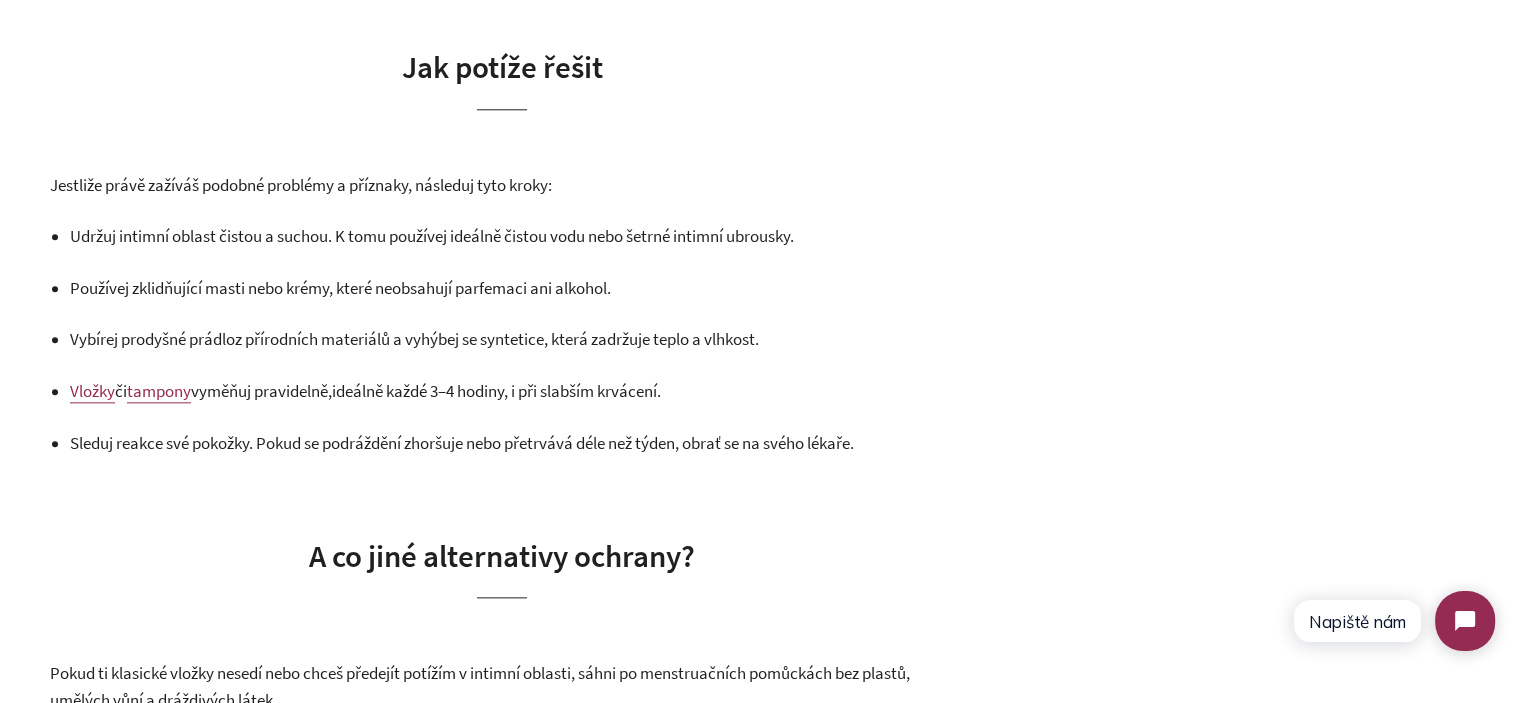 click on "Jak potíže řešit" at bounding box center (502, 66) 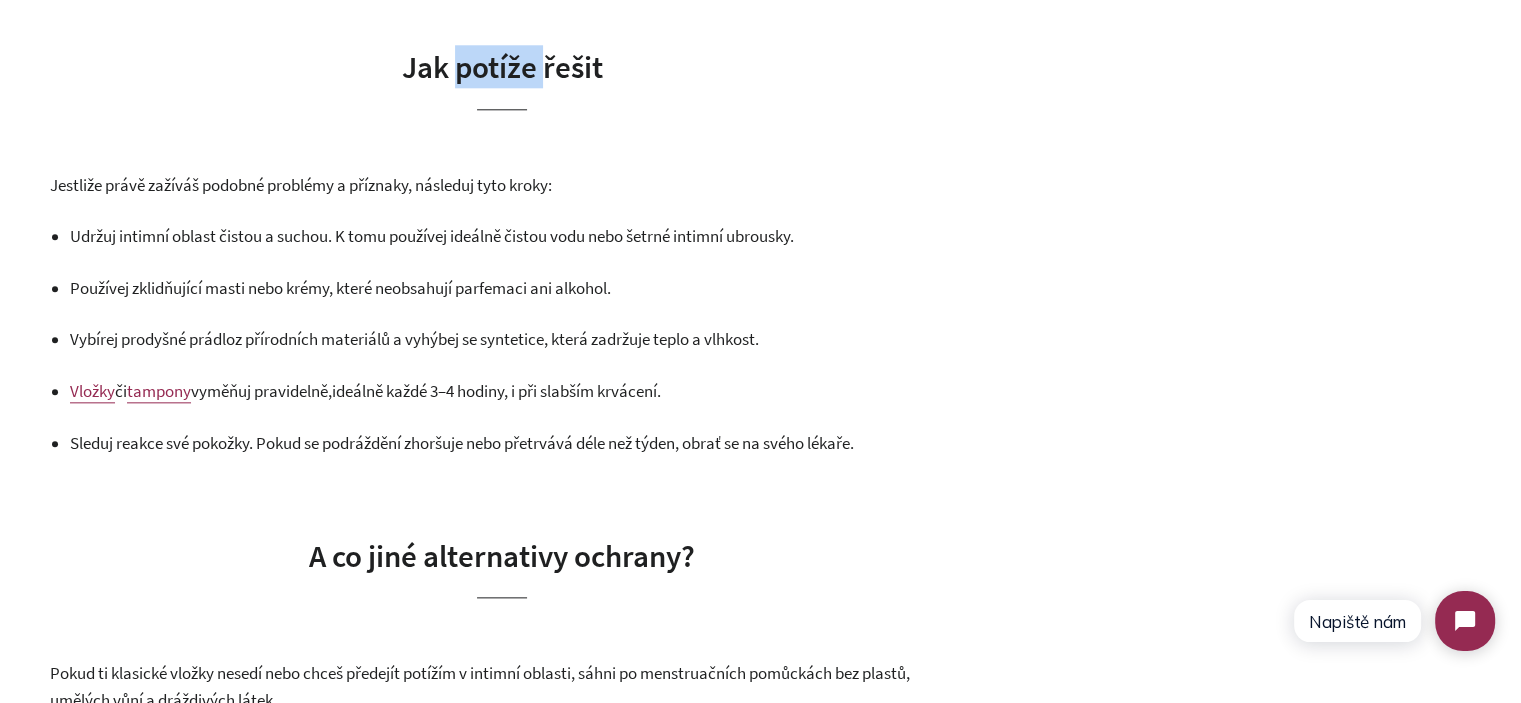 click on "Jak potíže řešit" at bounding box center [502, 66] 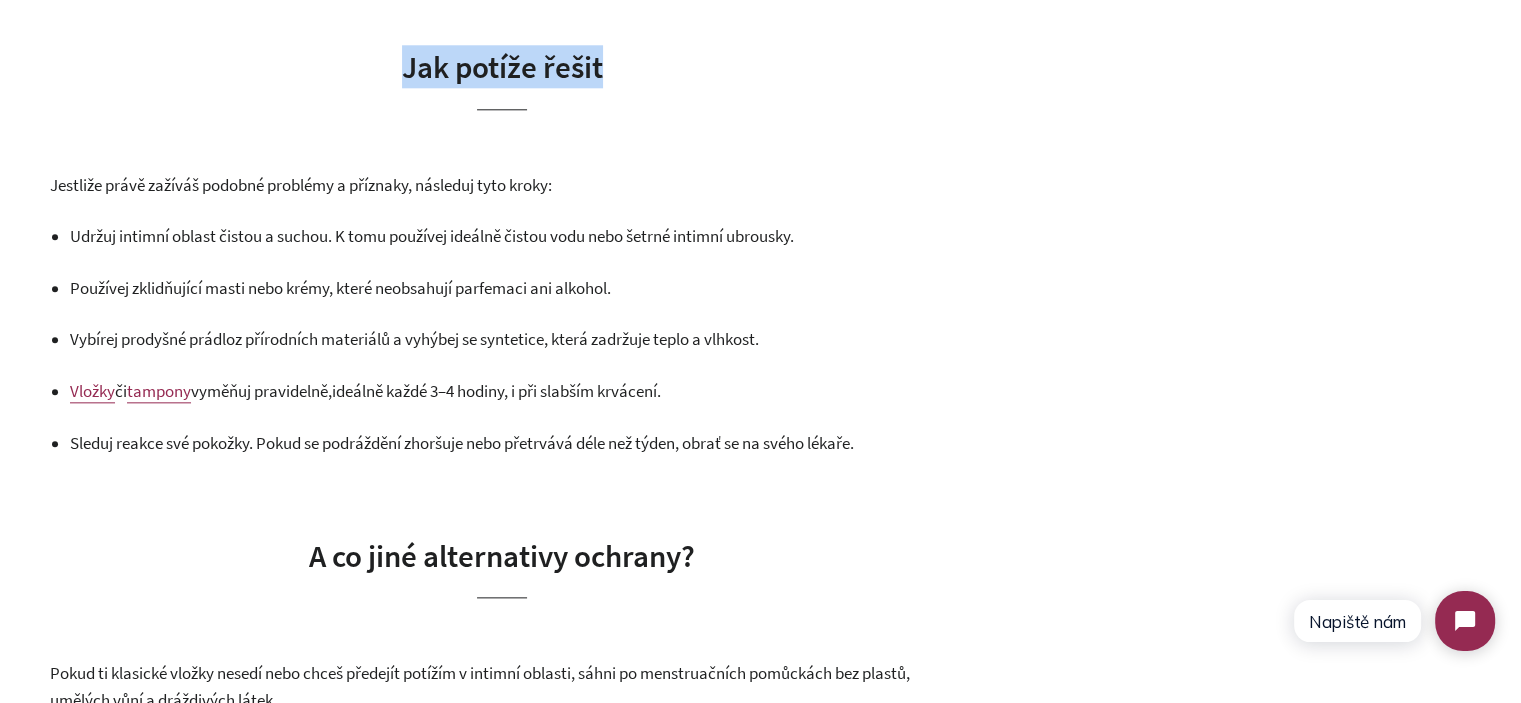click on "Jak potíže řešit" at bounding box center (502, 66) 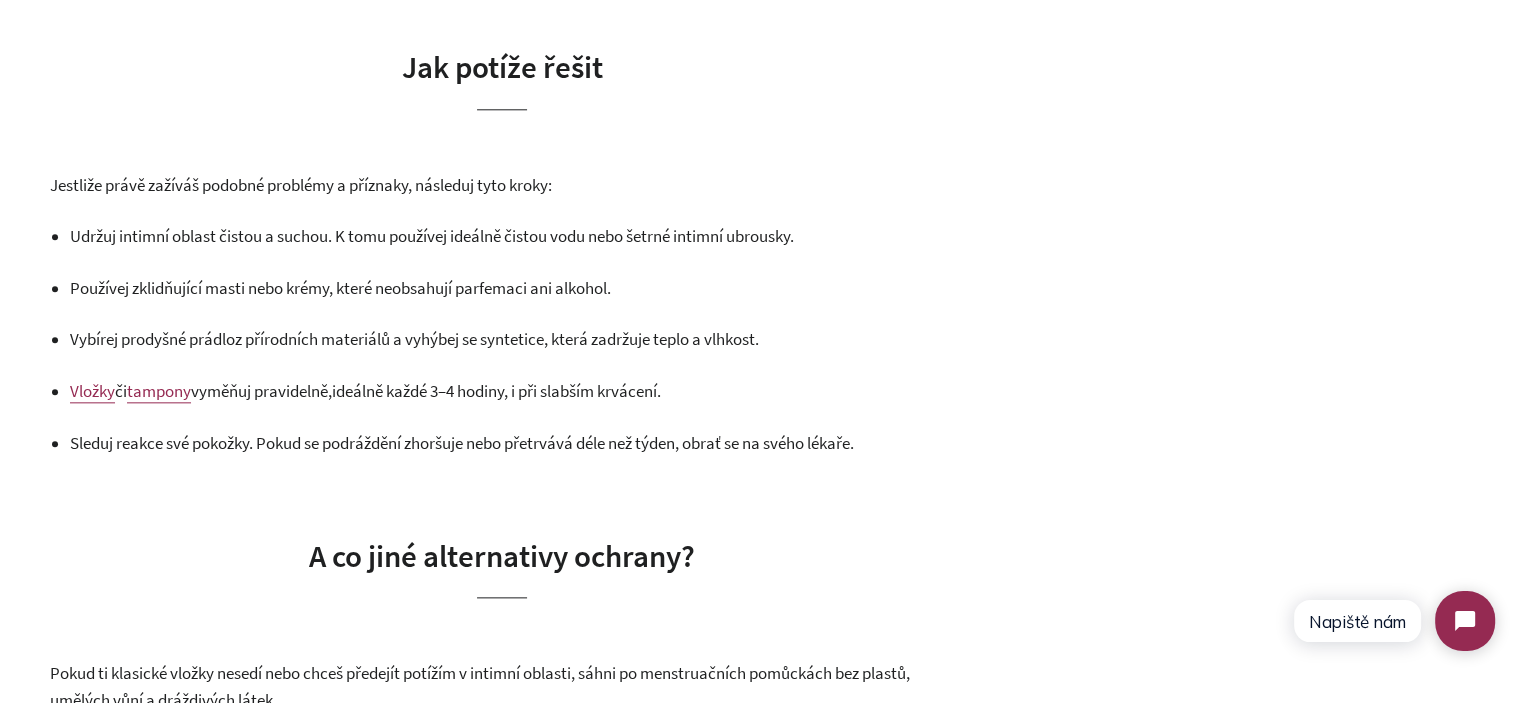 click on "Jak potíže řešit" at bounding box center [502, 77] 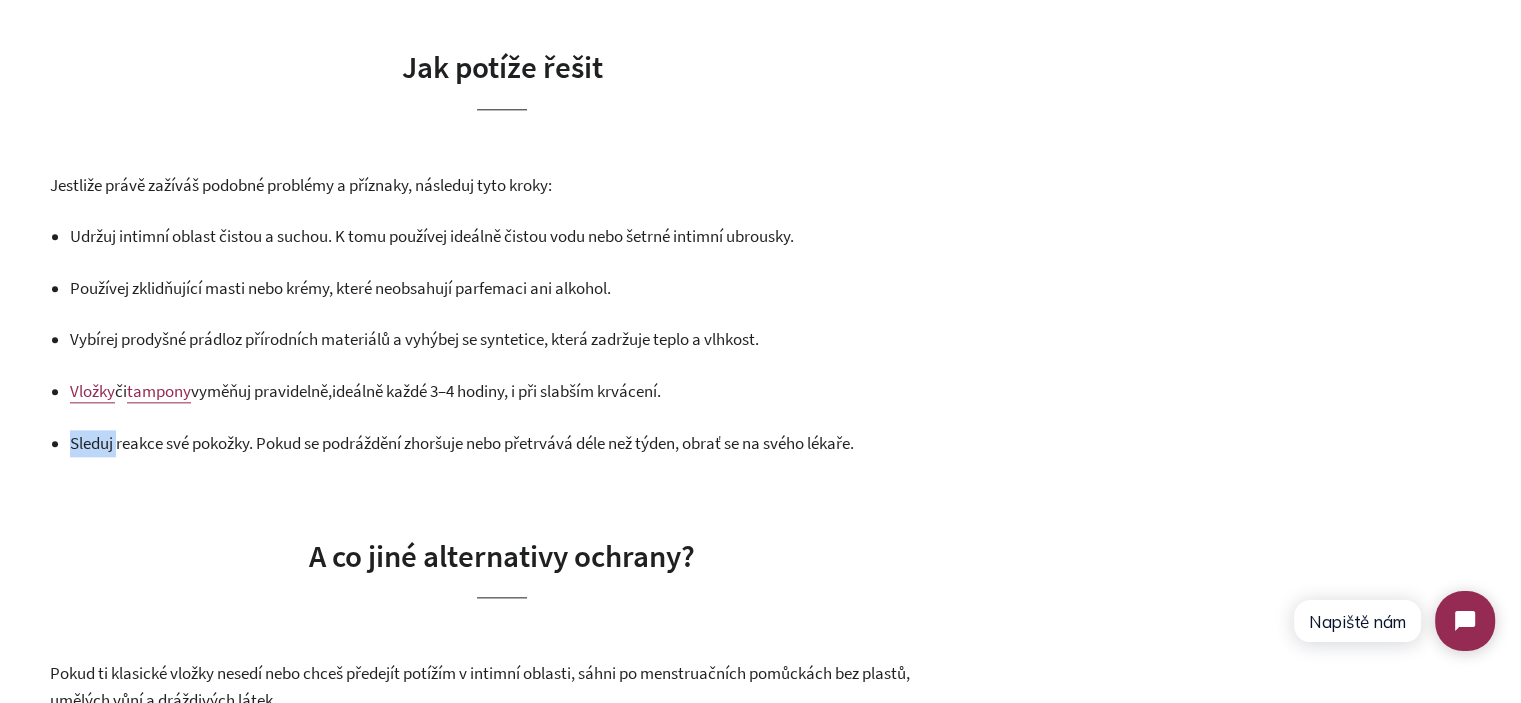 click on "Udržuj intimní oblast čistou a suchou . K tomu používej ideálně čistou vodu nebo šetrné intimní ubrousky.
Používej zklidňující masti nebo krémy , které neobsahují parfemaci ani alkohol.
Vybírej prodyšné prádlo  z přírodních materiálů a vyhýbej se syntetice, která zadržuje teplo a vlhkost.
Vložky  či  tampony  vyměňuj pravidelně,  ideálně každé 3–4 hodiny, i při slabším krvácení.
Sleduj reakce své pokožky . Pokud se podráždění zhoršuje nebo přetrvává déle než týden, obrať se na svého lékaře." at bounding box center (512, 339) 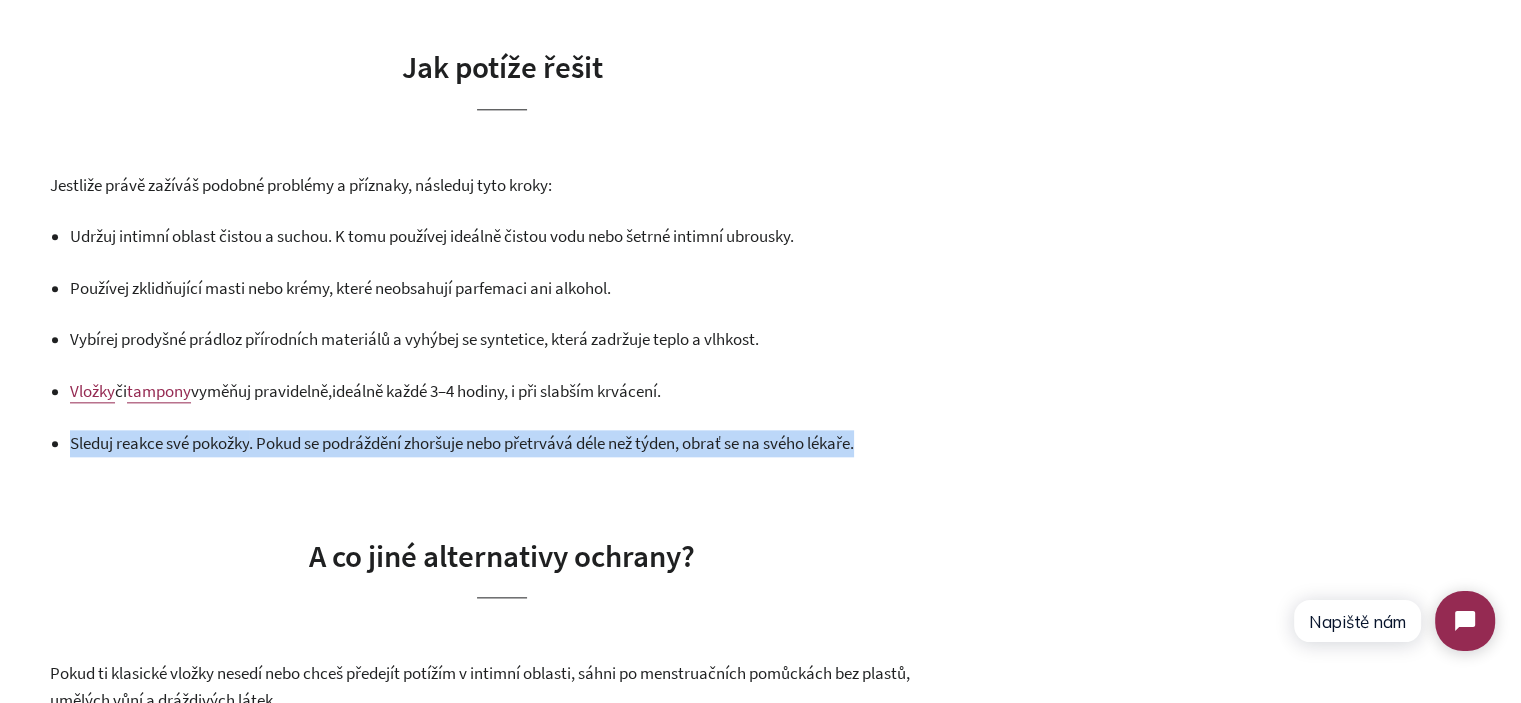 click on "Udržuj intimní oblast čistou a suchou . K tomu používej ideálně čistou vodu nebo šetrné intimní ubrousky.
Používej zklidňující masti nebo krémy , které neobsahují parfemaci ani alkohol.
Vybírej prodyšné prádlo  z přírodních materiálů a vyhýbej se syntetice, která zadržuje teplo a vlhkost.
Vložky  či  tampony  vyměňuj pravidelně,  ideálně každé 3–4 hodiny, i při slabším krvácení.
Sleduj reakce své pokožky . Pokud se podráždění zhoršuje nebo přetrvává déle než týden, obrať se na svého lékaře." at bounding box center (512, 339) 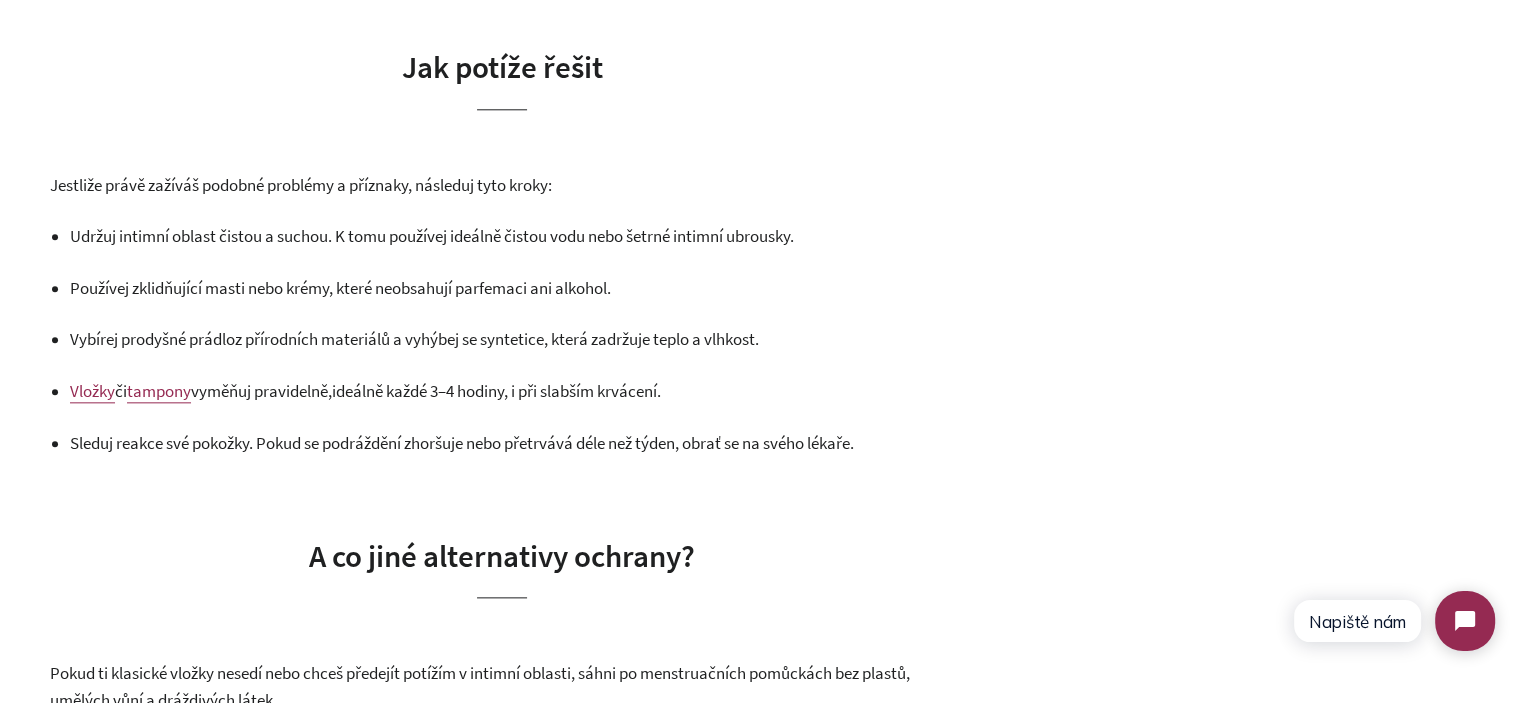 click on "ideálně každé 3–4 hodiny, i při slabším krvácení." at bounding box center [496, 391] 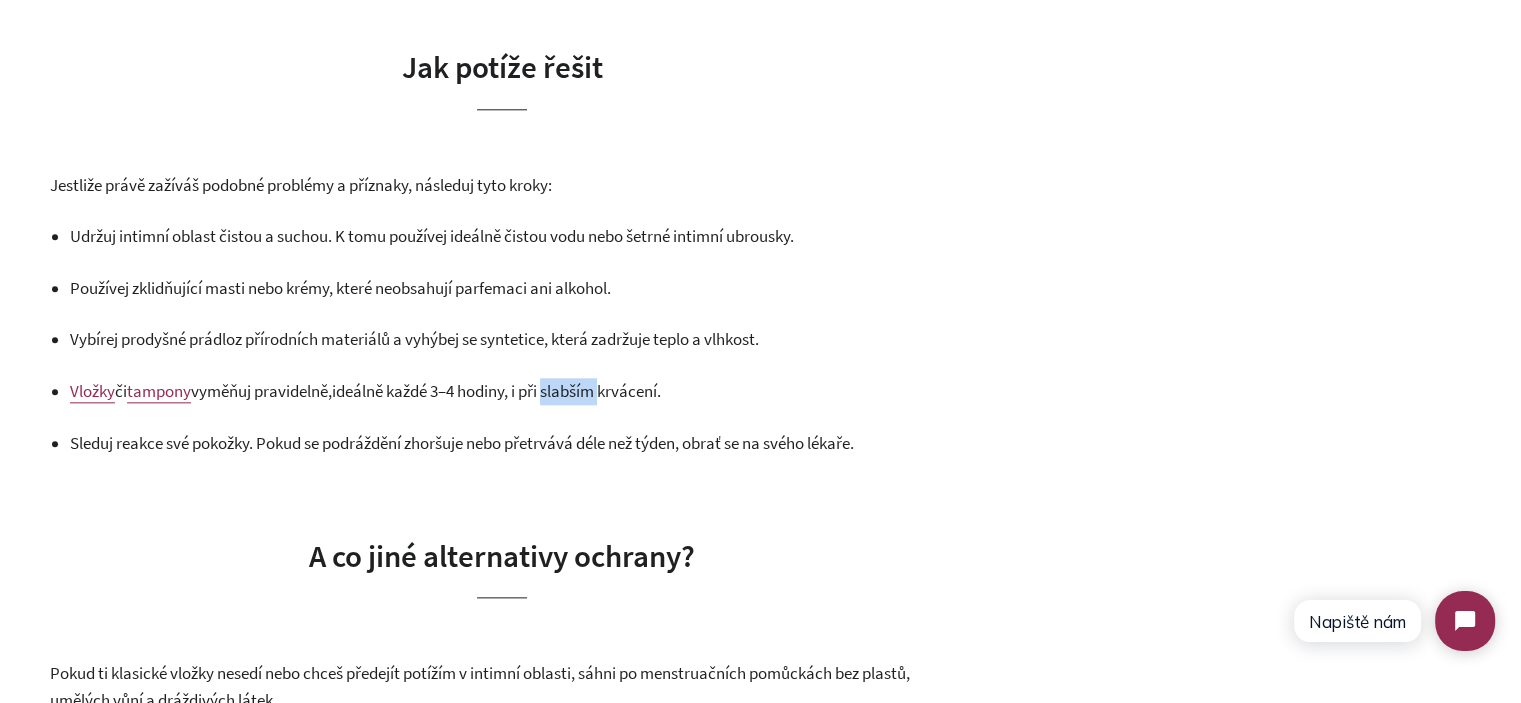 click on "ideálně každé 3–4 hodiny, i při slabším krvácení." at bounding box center [496, 391] 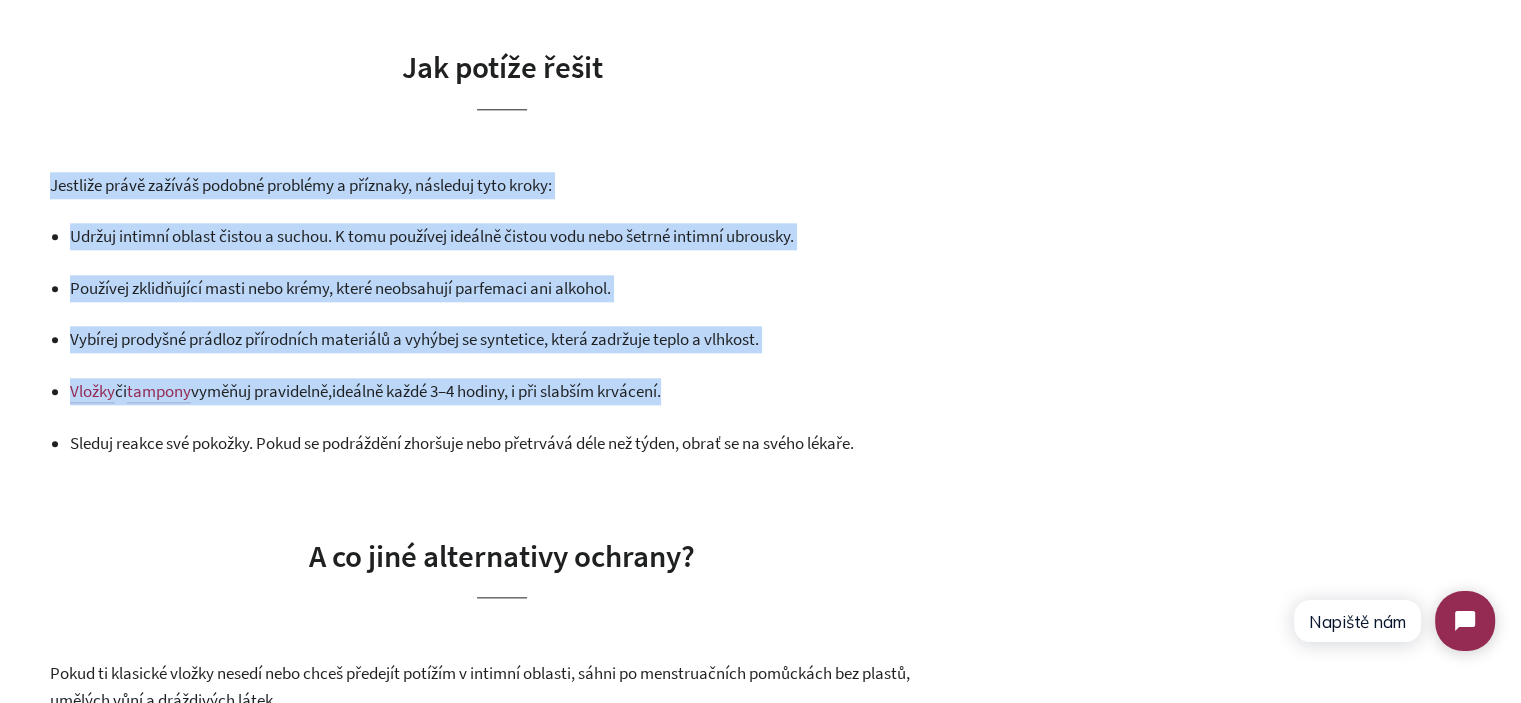 drag, startPoint x: 568, startPoint y: 390, endPoint x: 44, endPoint y: 187, distance: 561.9475 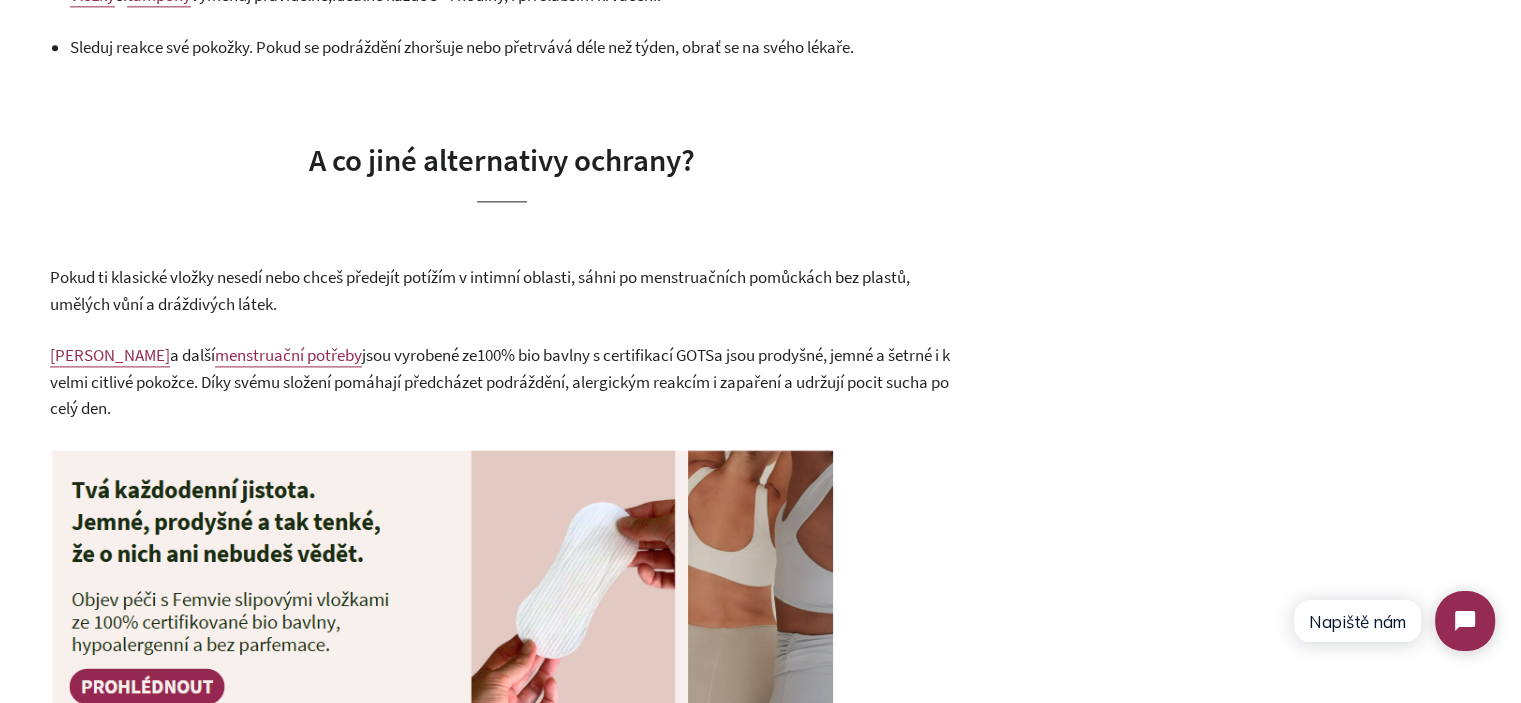 scroll, scrollTop: 2600, scrollLeft: 0, axis: vertical 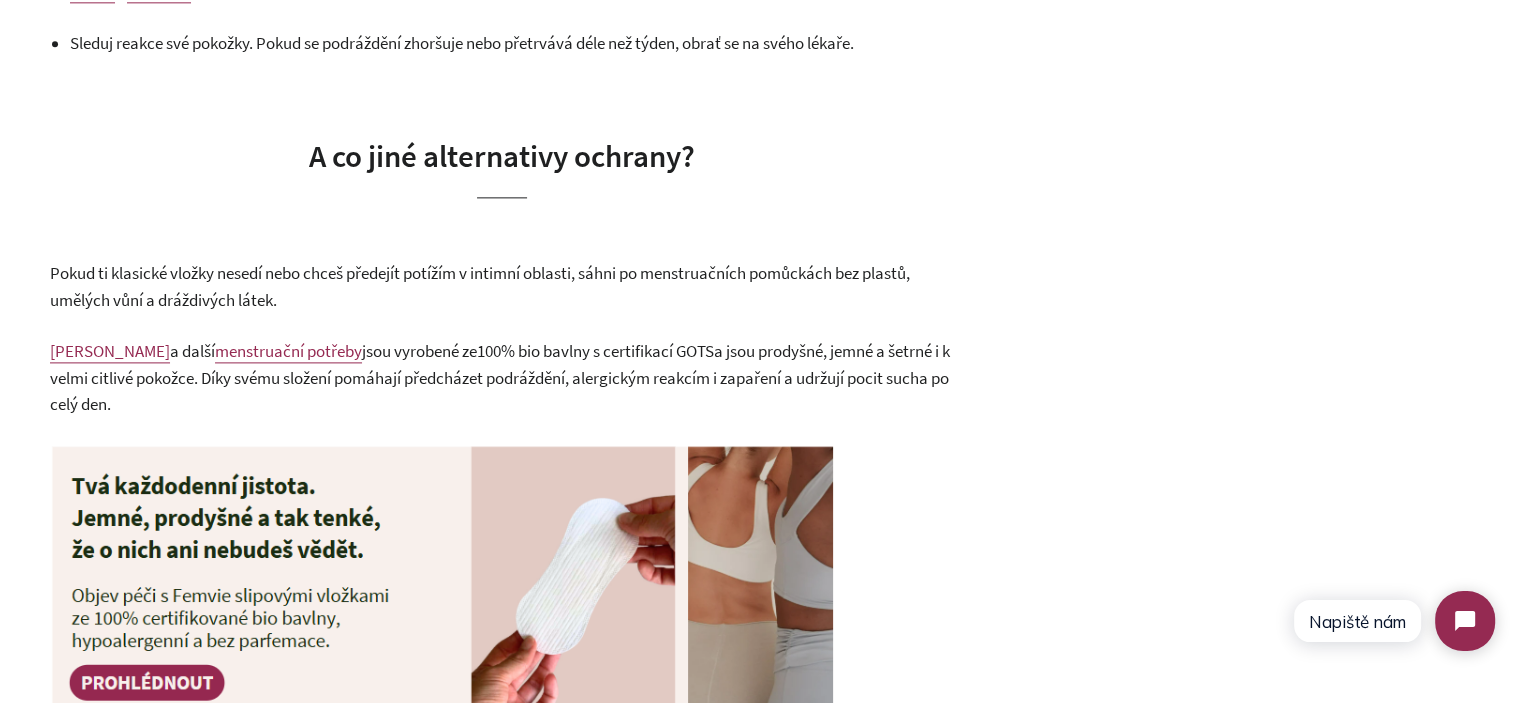 click on "Pokud ti klasické vložky nesedí nebo chceš předejít potížím v intimní oblasti, sáhni po menstruačních pomůckách bez plastů, umělých vůní a dráždivých látek." at bounding box center [502, 286] 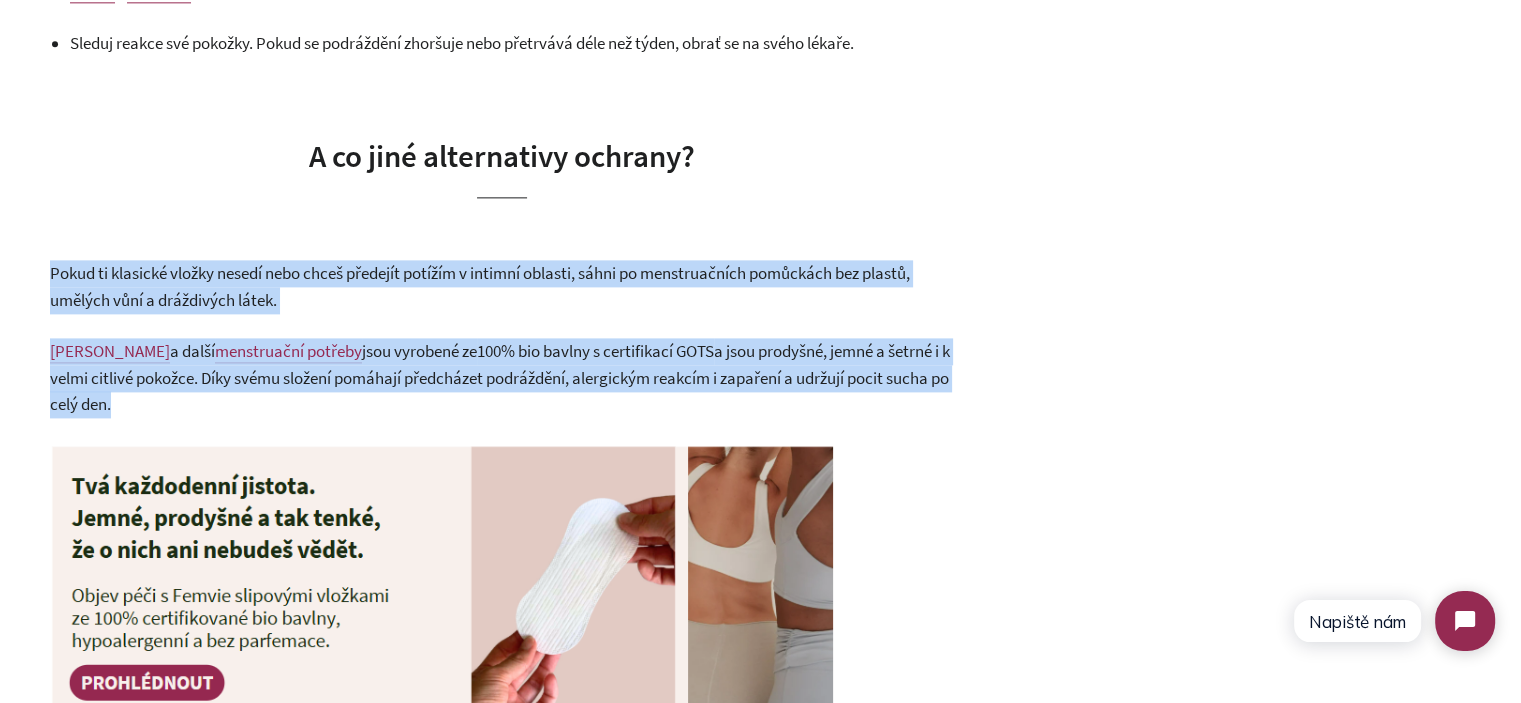 drag, startPoint x: 523, startPoint y: 287, endPoint x: 524, endPoint y: 379, distance: 92.00543 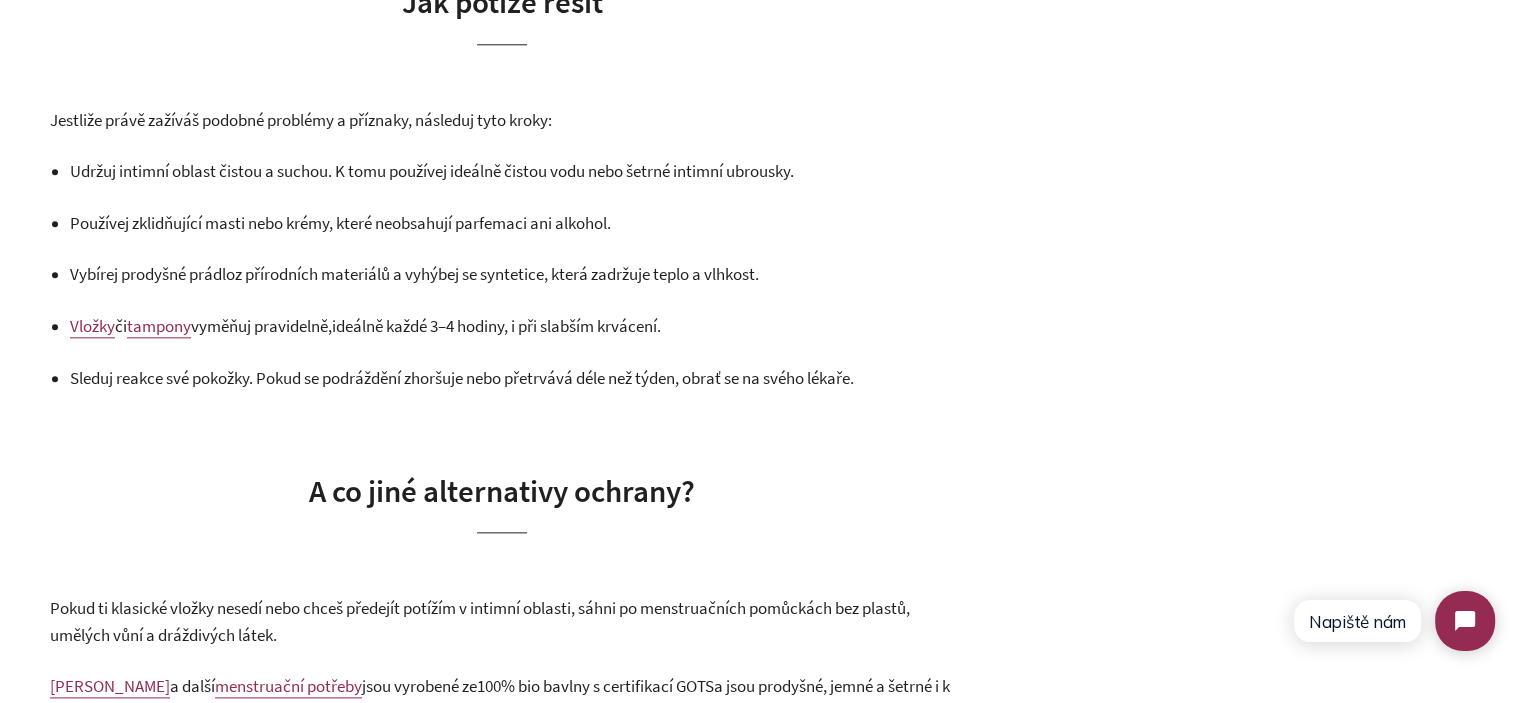 scroll, scrollTop: 2300, scrollLeft: 0, axis: vertical 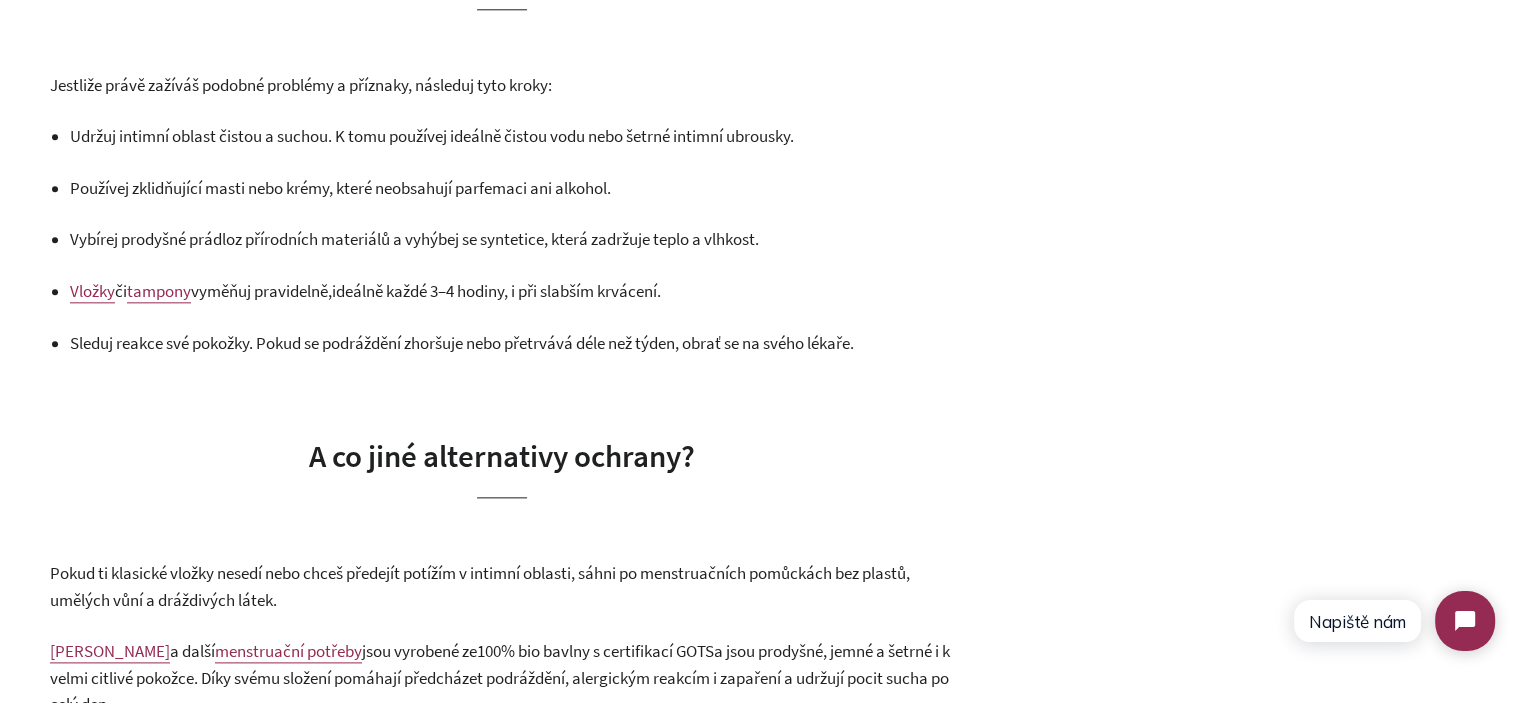 click on "z přírodních materiálů a vyhýbej se syntetice, která zadržuje teplo a vlhkost." at bounding box center (497, 239) 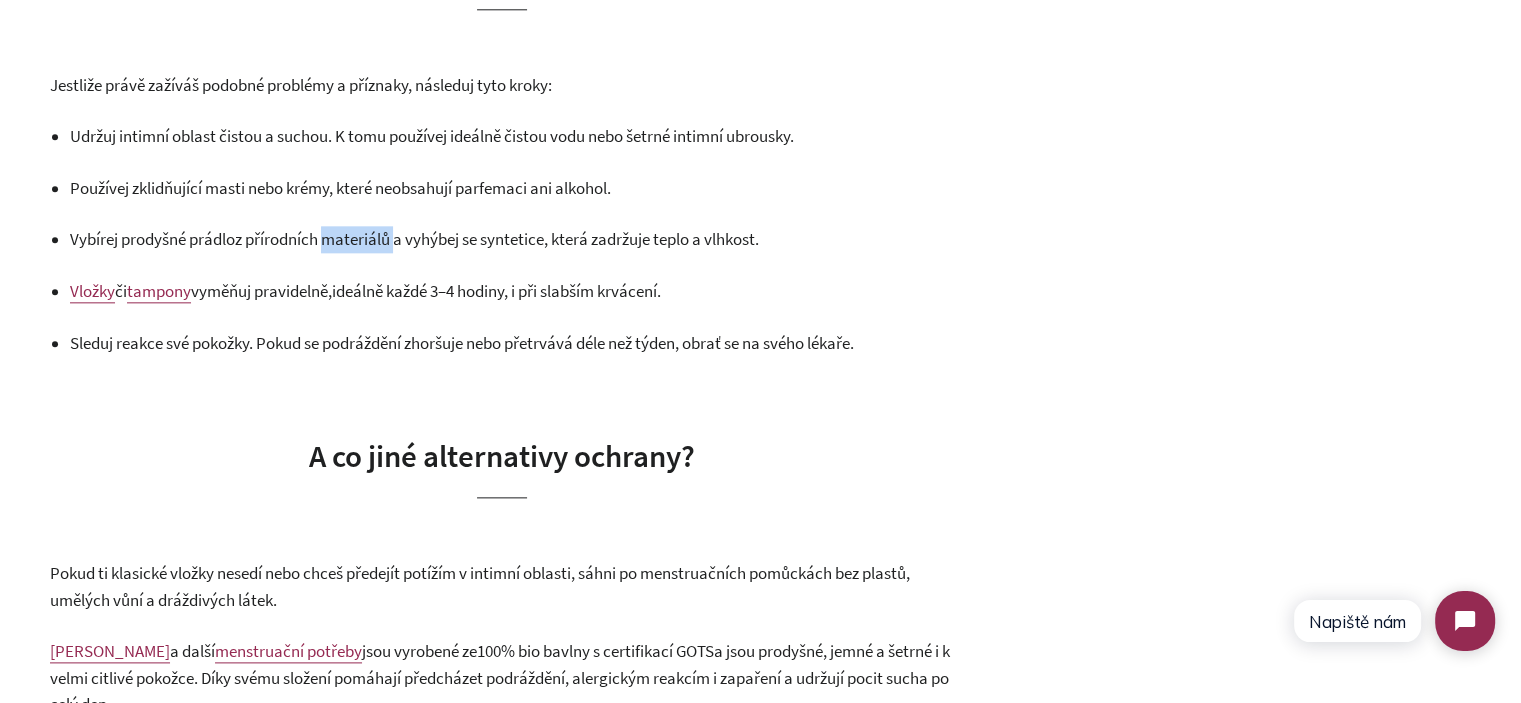 click on "z přírodních materiálů a vyhýbej se syntetice, která zadržuje teplo a vlhkost." at bounding box center (497, 239) 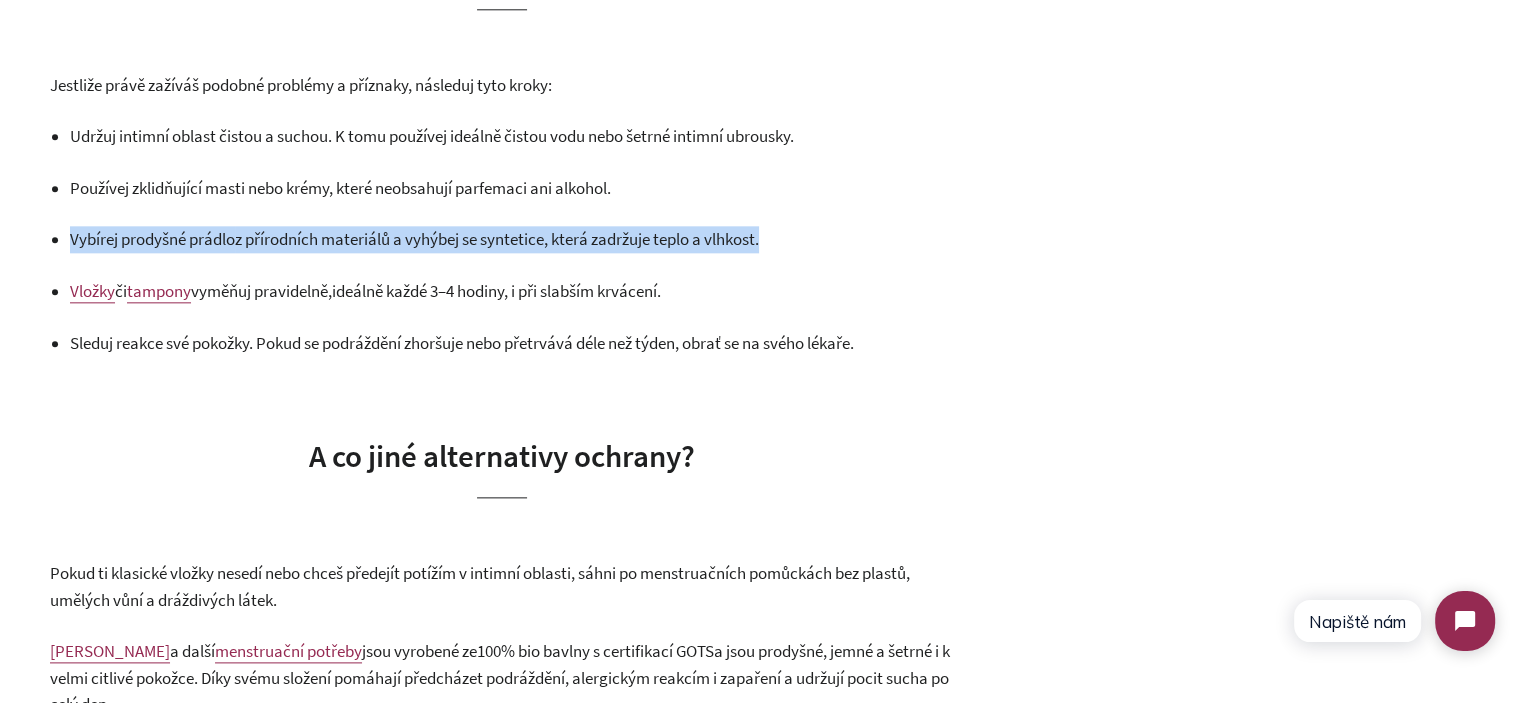 click on "z přírodních materiálů a vyhýbej se syntetice, která zadržuje teplo a vlhkost." at bounding box center (497, 239) 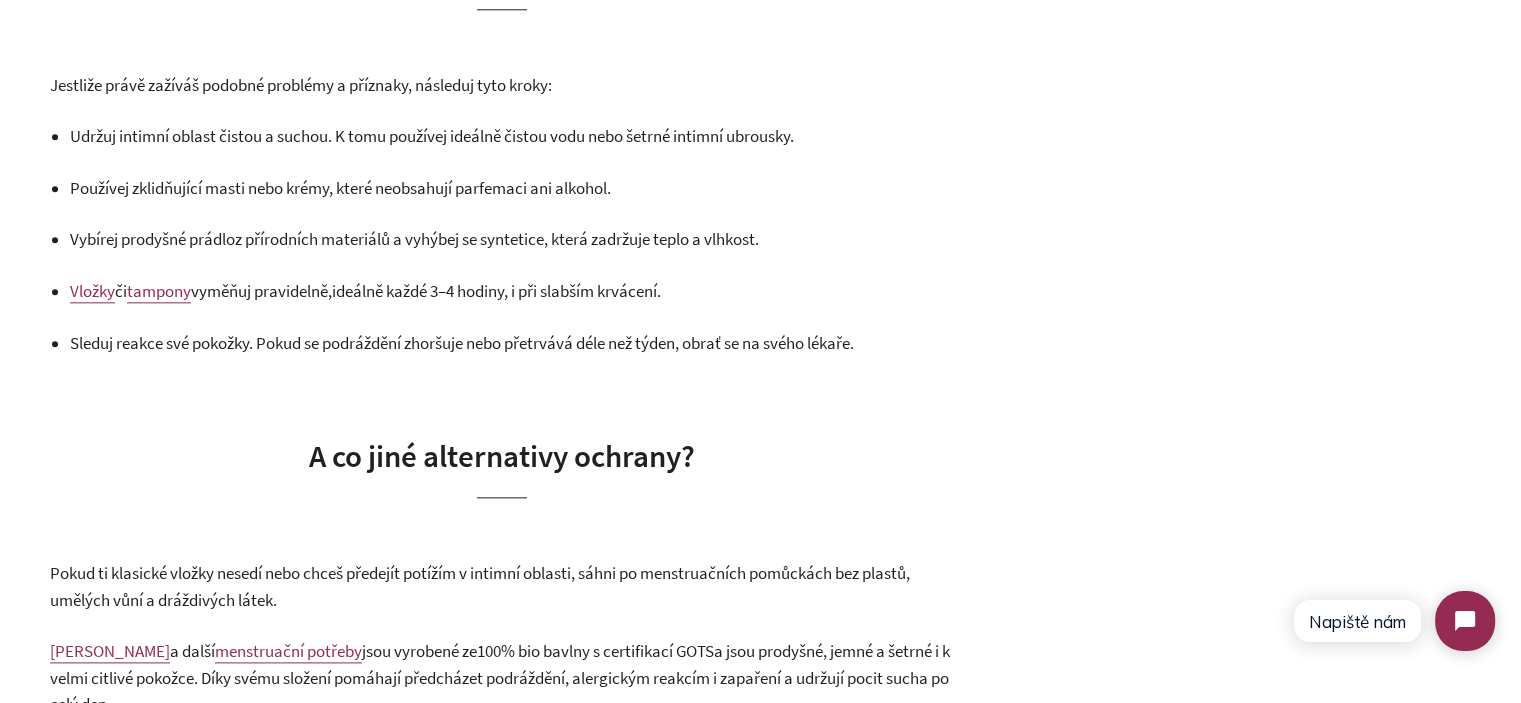 click on "Jestliže právě zažíváš podobné problémy a příznaky, následuj tyto kroky:" at bounding box center [301, 85] 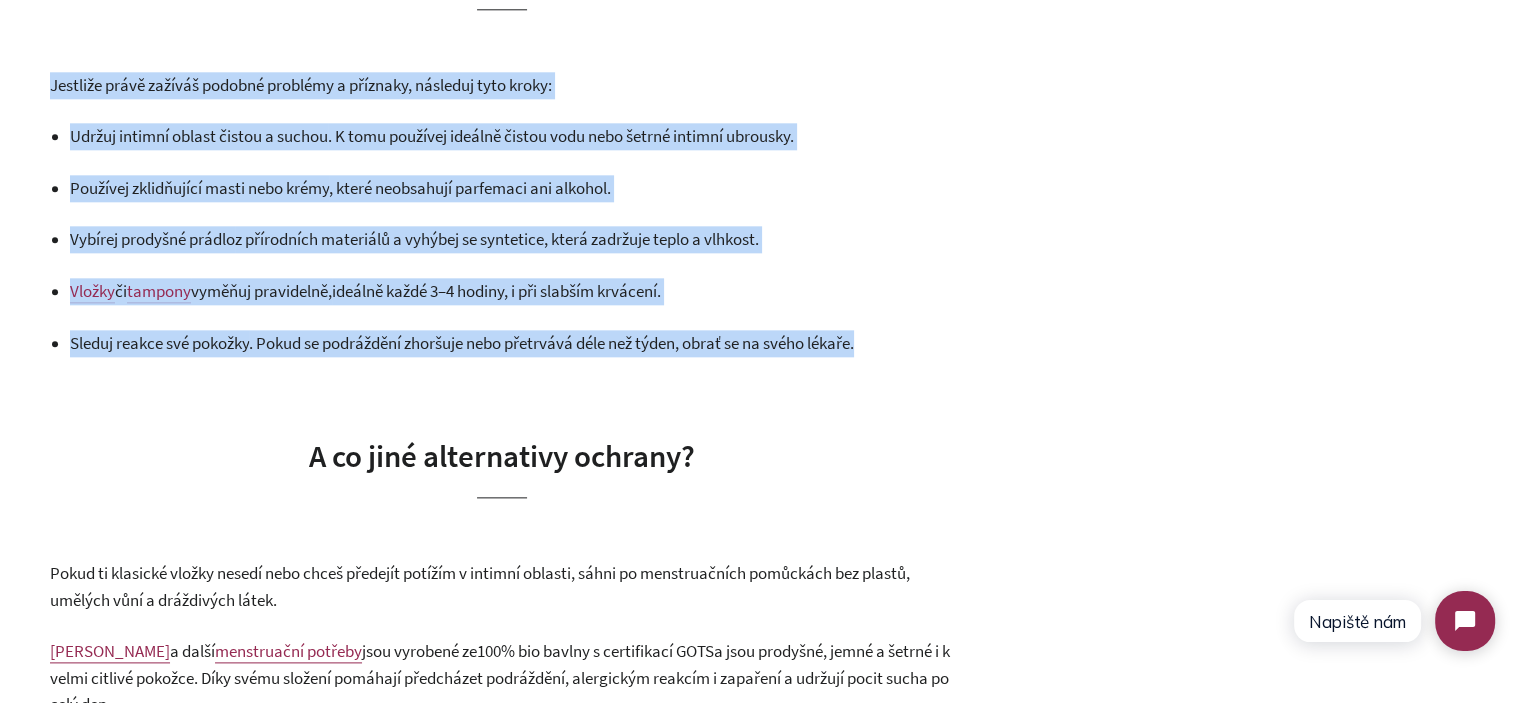 drag, startPoint x: 65, startPoint y: 91, endPoint x: 912, endPoint y: 334, distance: 881.1685 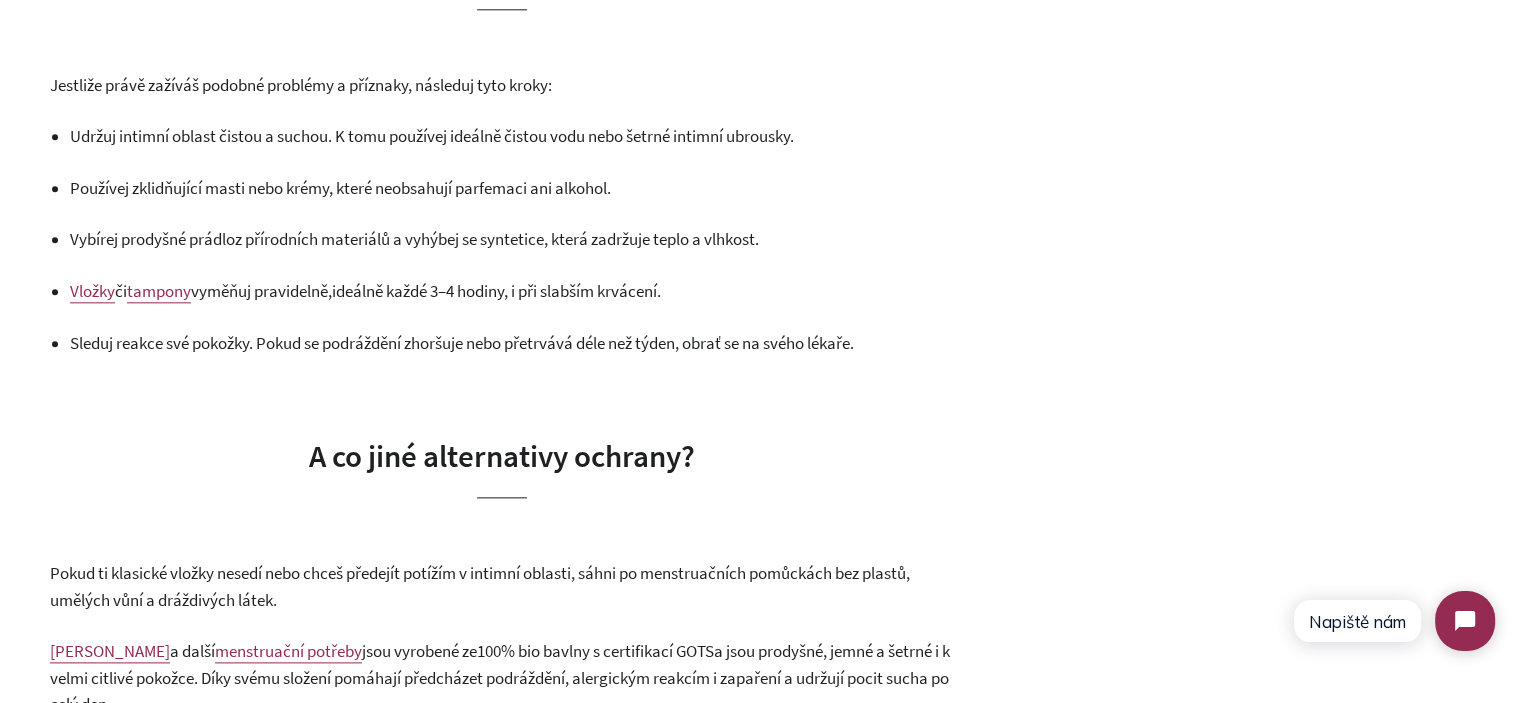 click on "Jestliže právě zažíváš podobné problémy a příznaky, následuj tyto kroky:" at bounding box center (301, 85) 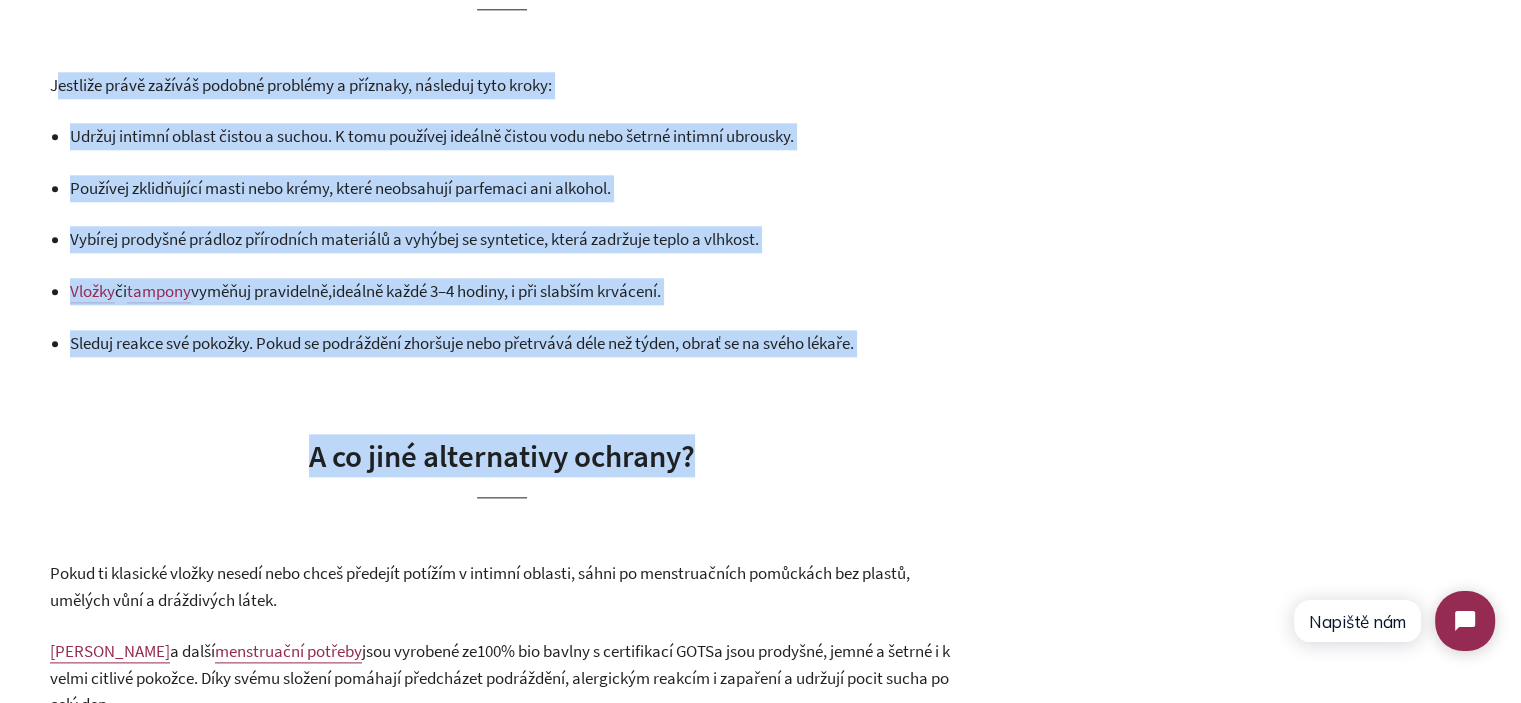 click on "Přiznejme si to, menstruace je sama o sobě často dost náročná. Bolesti břicha, únava, výkyvy nálad… a nepříjemná vyrážka z vložek je to poslední, co při svých dnech potřebujeme. Možná je ti povědomé to podráždění pokožky, zarudnutí, svědění nebo pocit neustálého nekomfortu. Co za tím může stát a jak se potížím vyhnout?
Co může způsobit podráždění?
Je několik způsobů, jak mohou menstruační vložky iritovat pokožku v oblasti genitálií:
Dráždivé látky ve složení
Přidané vůně
Vonné látky ve vložkách mají zakrýt přirozený pach během menstruace, mohou ale přinést řadu problémů. Pokožka v oblasti genitálií je velmi citlivá a parfemace, která je běžná nejen ve vložkách, ale i v dalších produktech intimní hygieny, k ní může být nešetrná. Výsledkem může být svědění, vysušení, zarudnutí nebo narušení přirozené mikrobiální rovnováhy.
Neprodyšnost a dlouhé nošení" at bounding box center [502, -32] 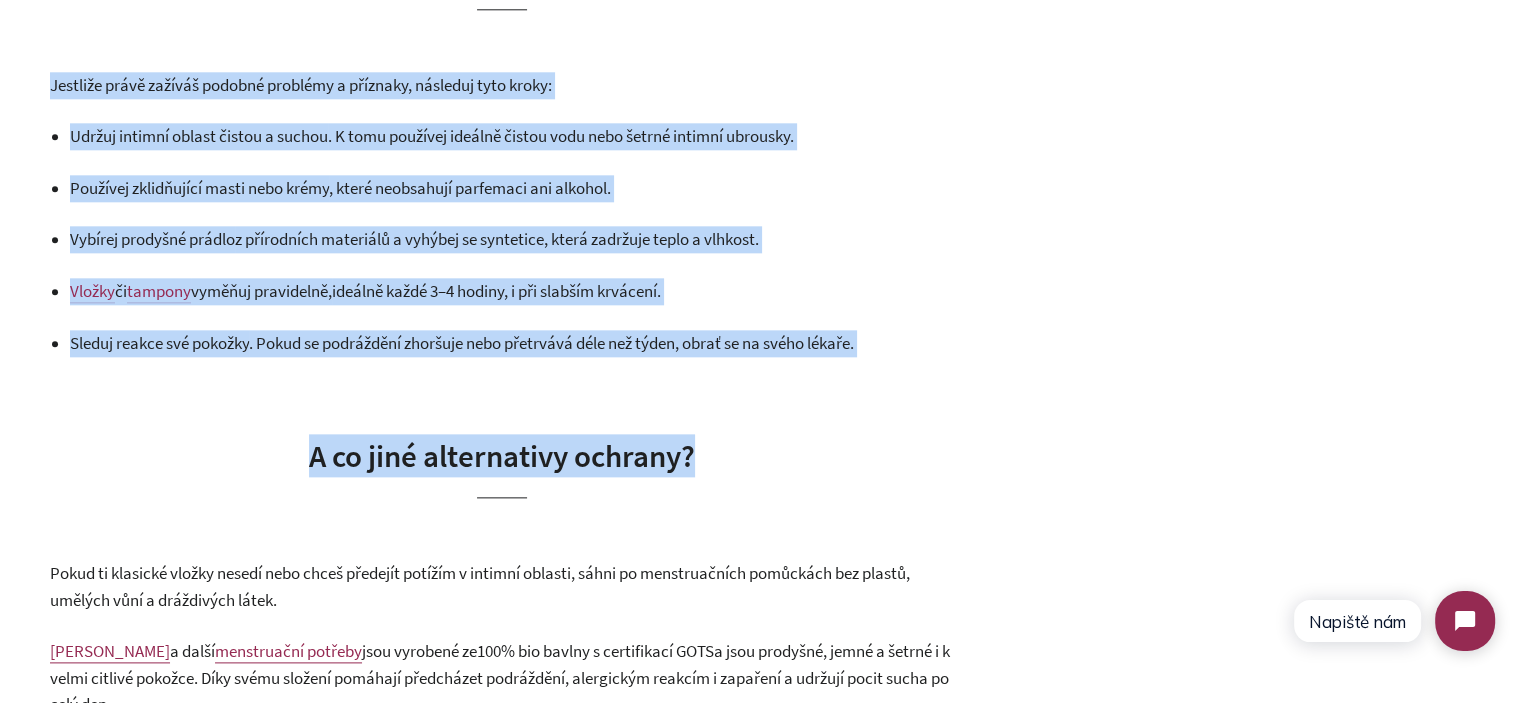 drag, startPoint x: 49, startPoint y: 87, endPoint x: 901, endPoint y: 367, distance: 896.82996 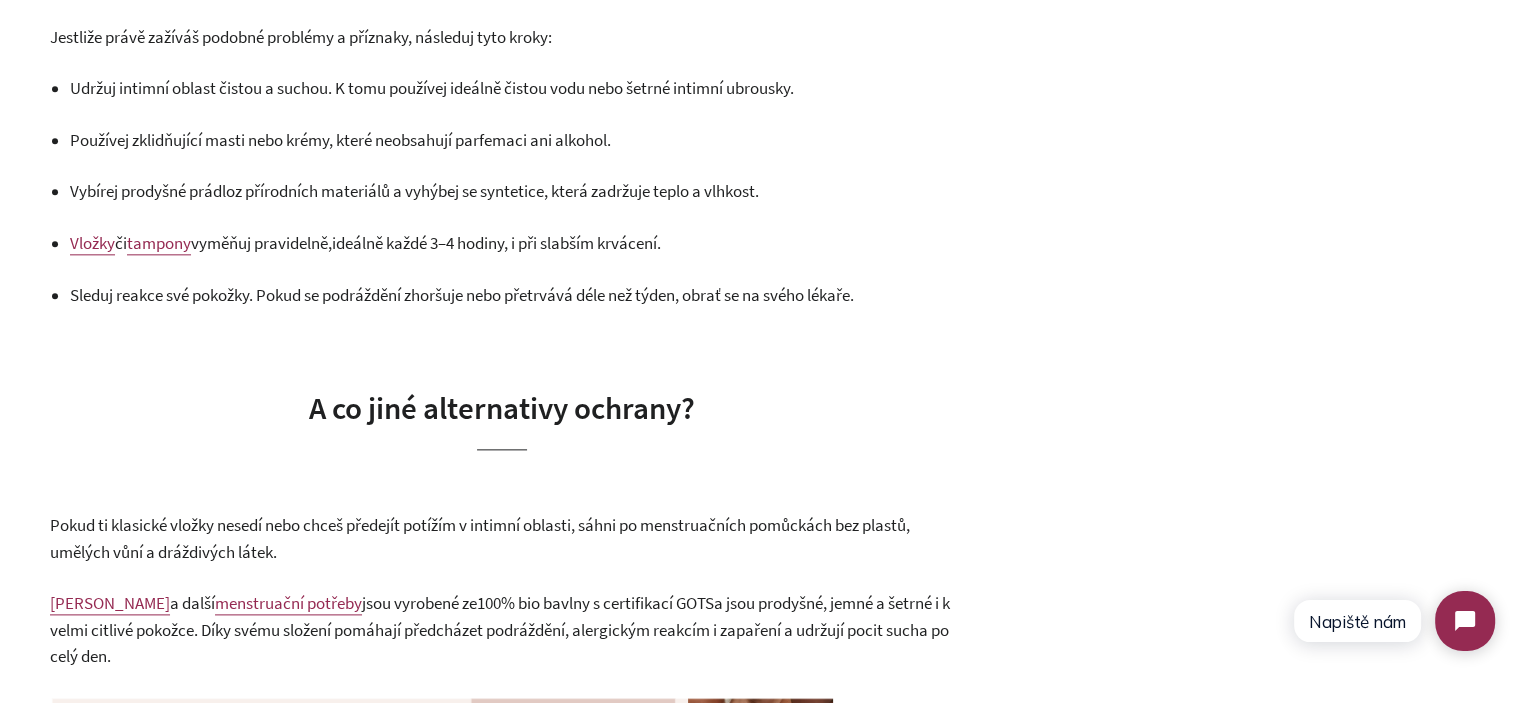 scroll, scrollTop: 2300, scrollLeft: 0, axis: vertical 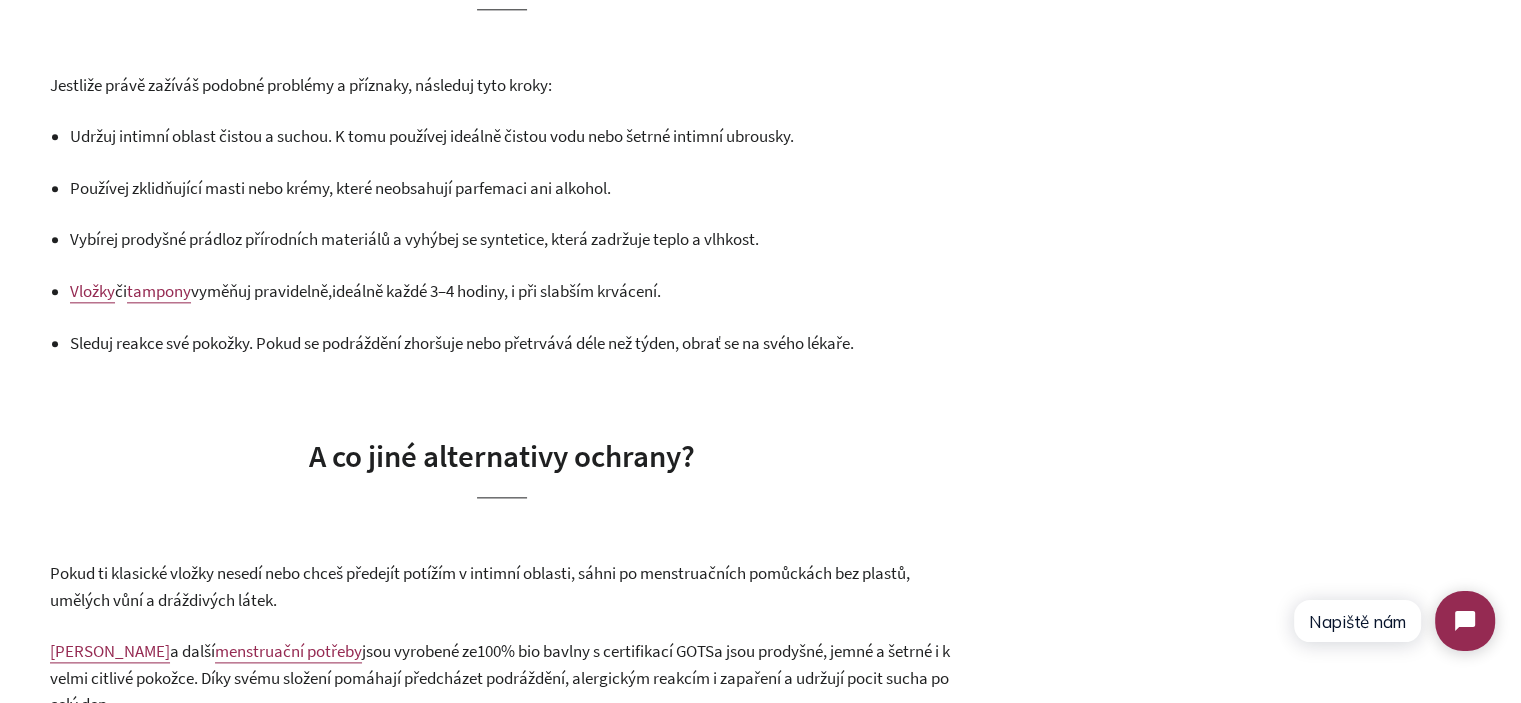 click on ". K tomu používej ideálně čistou vodu nebo šetrné intimní ubrousky." at bounding box center [561, 136] 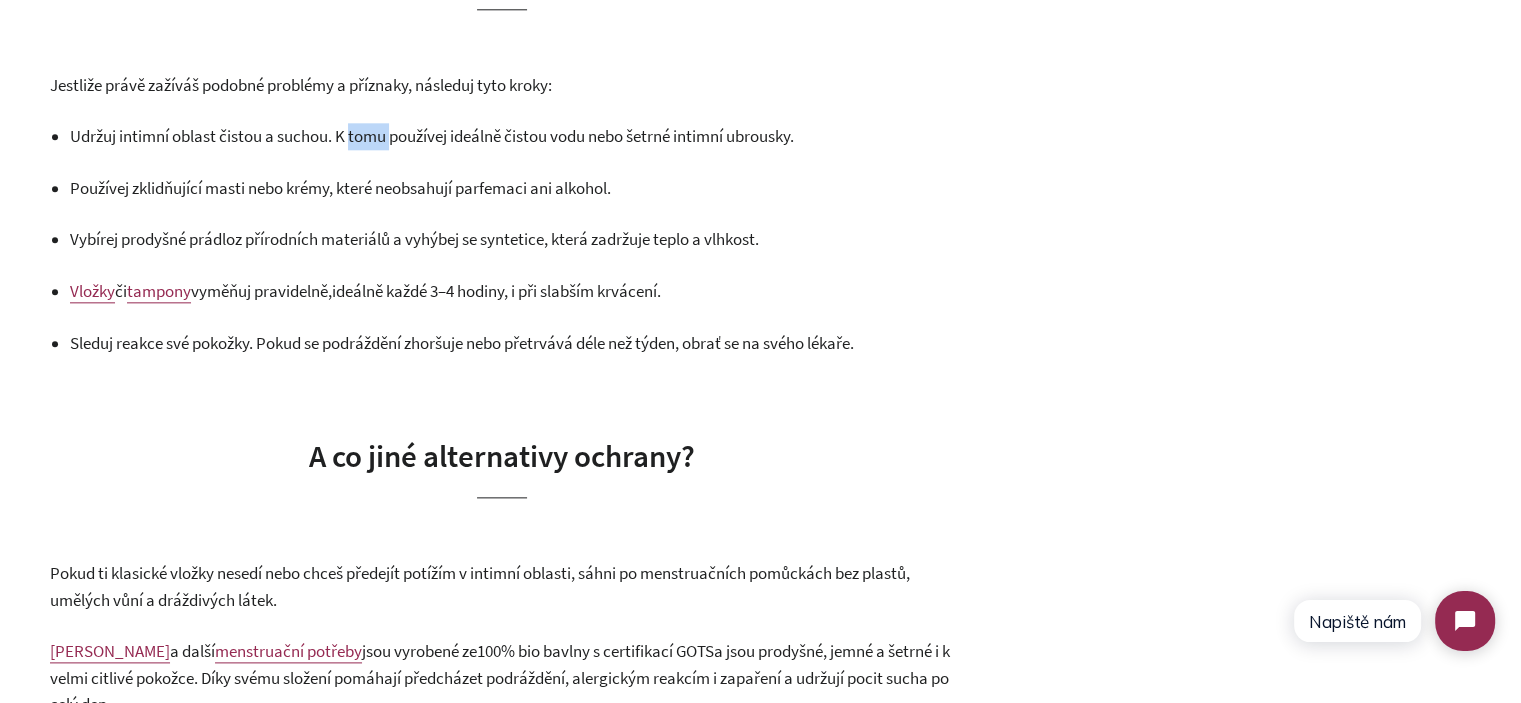 click on ". K tomu používej ideálně čistou vodu nebo šetrné intimní ubrousky." at bounding box center (561, 136) 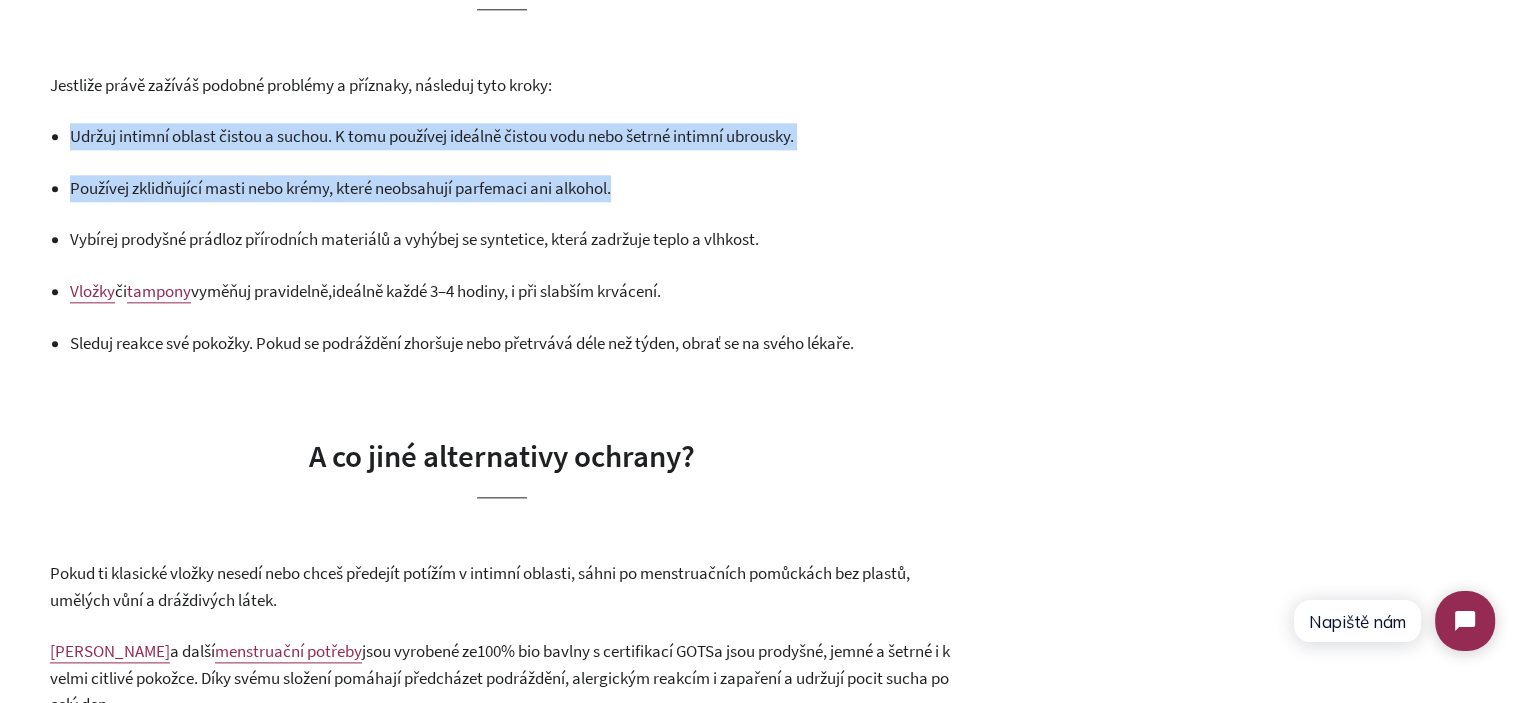 drag, startPoint x: 384, startPoint y: 135, endPoint x: 395, endPoint y: 187, distance: 53.15073 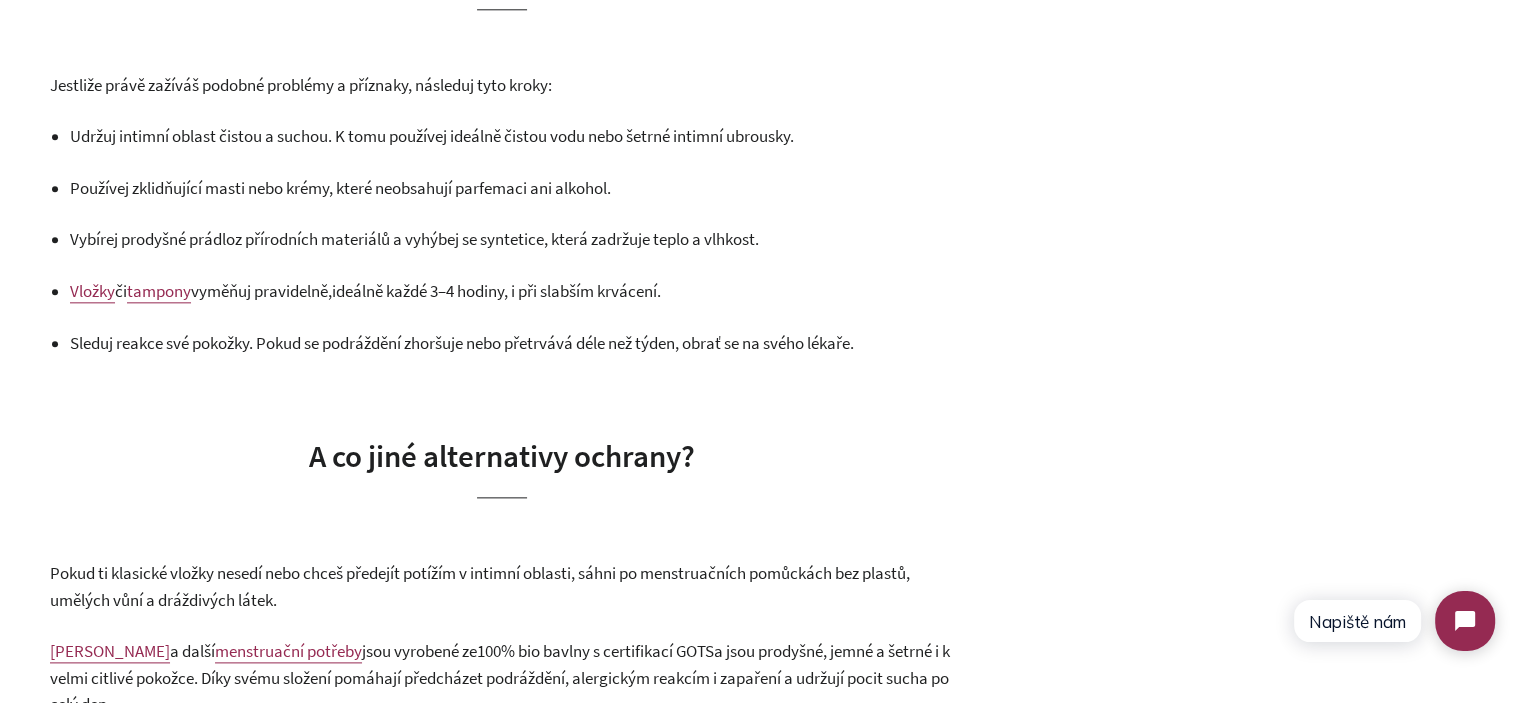 click on "Udržuj intimní oblast čistou a suchou . K tomu používej ideálně čistou vodu nebo šetrné intimní ubrousky.
Používej zklidňující masti nebo krémy , které neobsahují parfemaci ani alkohol.
Vybírej prodyšné prádlo  z přírodních materiálů a vyhýbej se syntetice, která zadržuje teplo a vlhkost.
Vložky  či  tampony  vyměňuj pravidelně,  ideálně každé 3–4 hodiny, i při slabším krvácení.
Sleduj reakce své pokožky . Pokud se podráždění zhoršuje nebo přetrvává déle než týden, obrať se na svého lékaře." at bounding box center (512, 239) 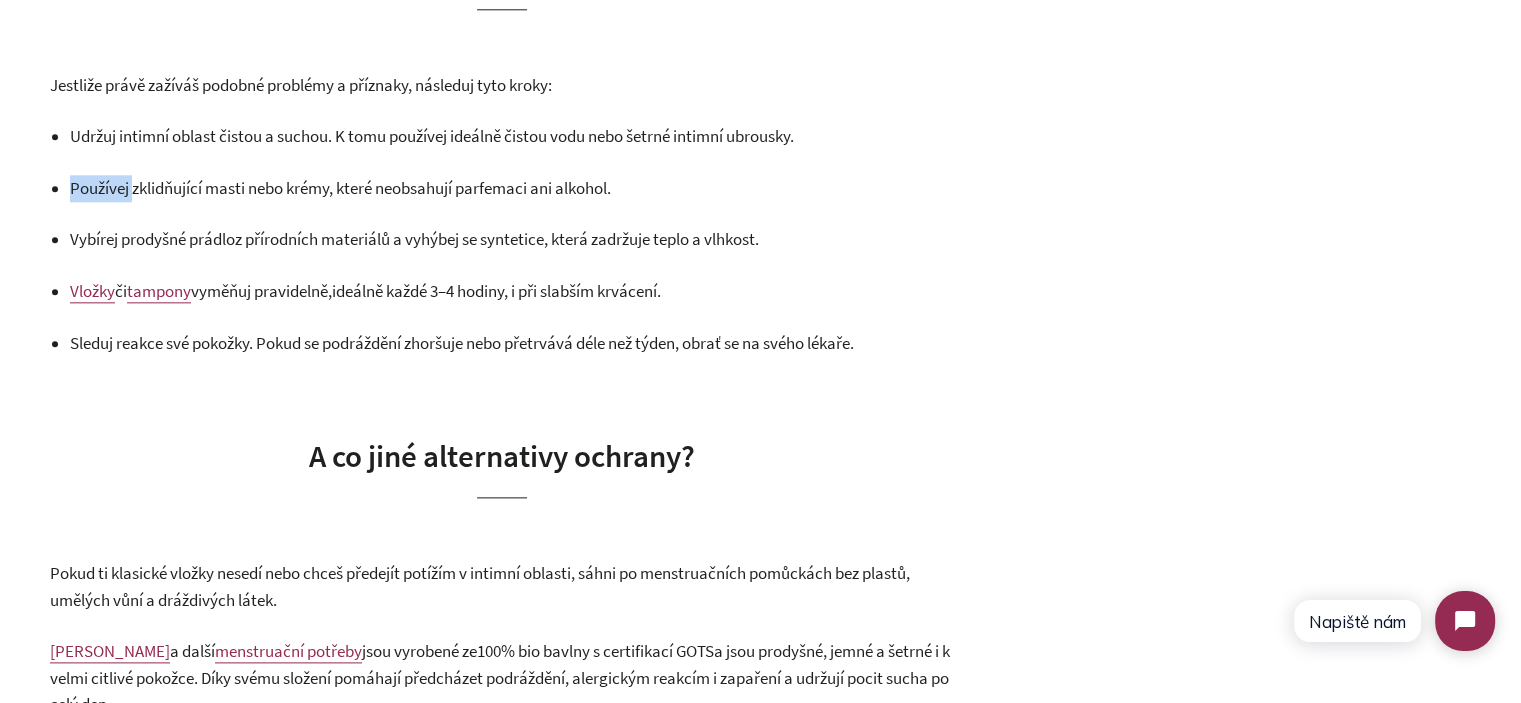 click on "Udržuj intimní oblast čistou a suchou . K tomu používej ideálně čistou vodu nebo šetrné intimní ubrousky.
Používej zklidňující masti nebo krémy , které neobsahují parfemaci ani alkohol.
Vybírej prodyšné prádlo  z přírodních materiálů a vyhýbej se syntetice, která zadržuje teplo a vlhkost.
Vložky  či  tampony  vyměňuj pravidelně,  ideálně každé 3–4 hodiny, i při slabším krvácení.
Sleduj reakce své pokožky . Pokud se podráždění zhoršuje nebo přetrvává déle než týden, obrať se na svého lékaře." at bounding box center [512, 239] 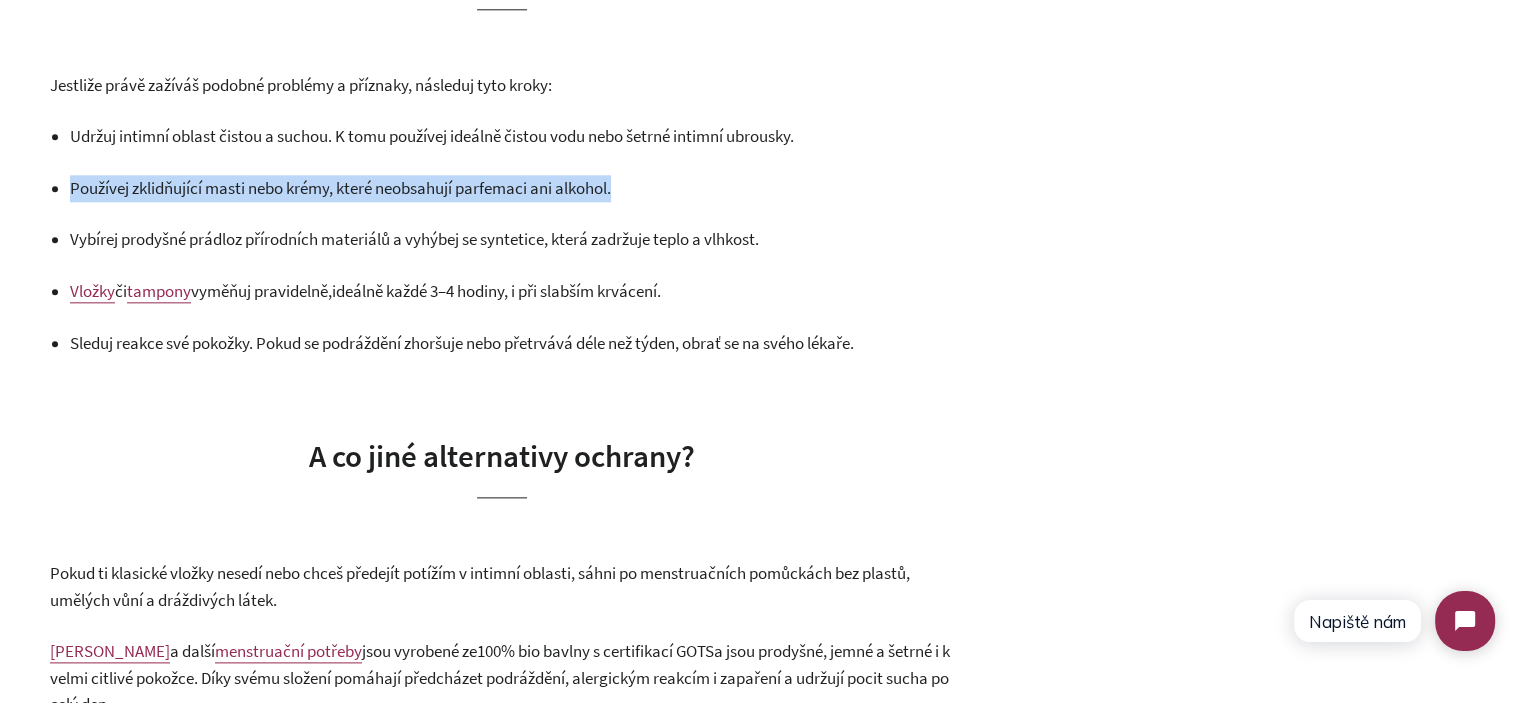 drag, startPoint x: 385, startPoint y: 150, endPoint x: 392, endPoint y: 181, distance: 31.780497 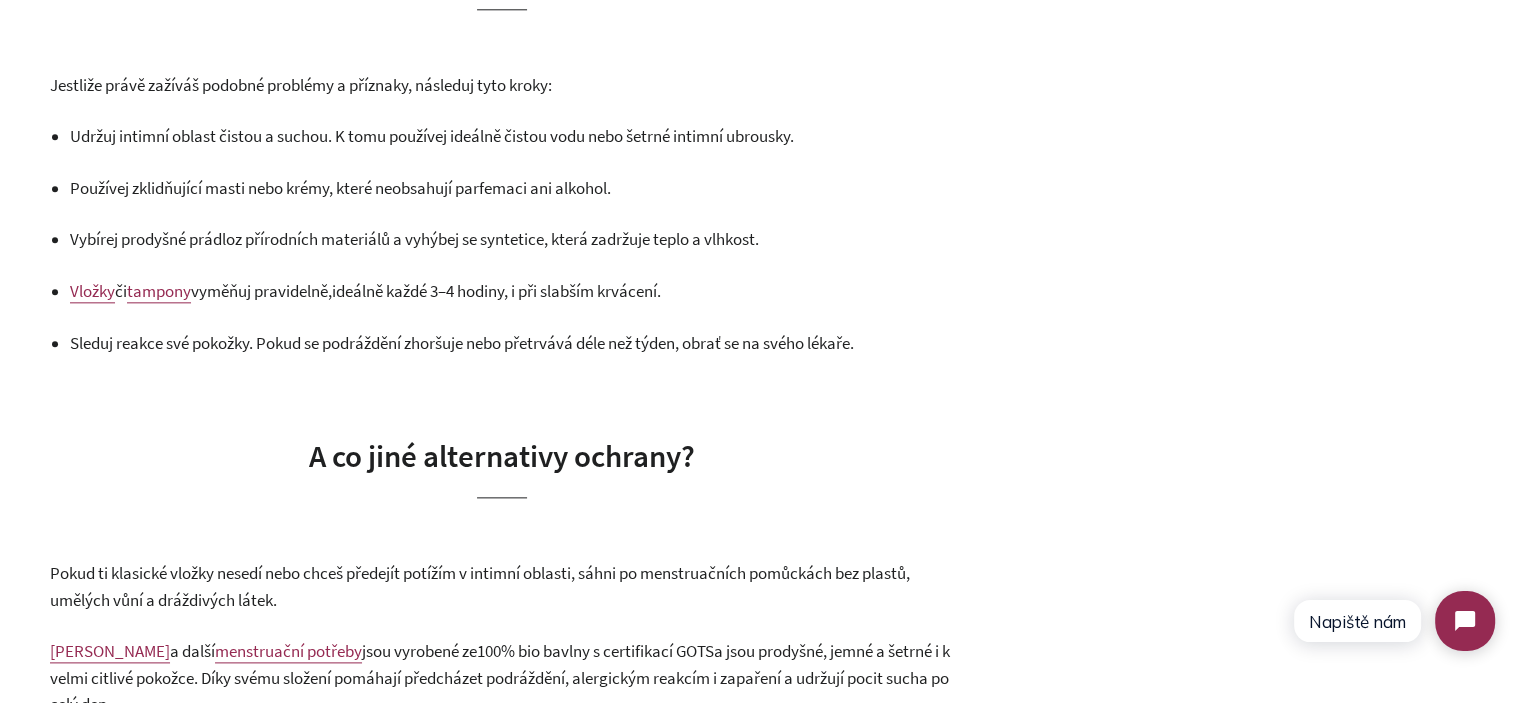 click on ". K tomu používej ideálně čistou vodu nebo šetrné intimní ubrousky." at bounding box center [561, 136] 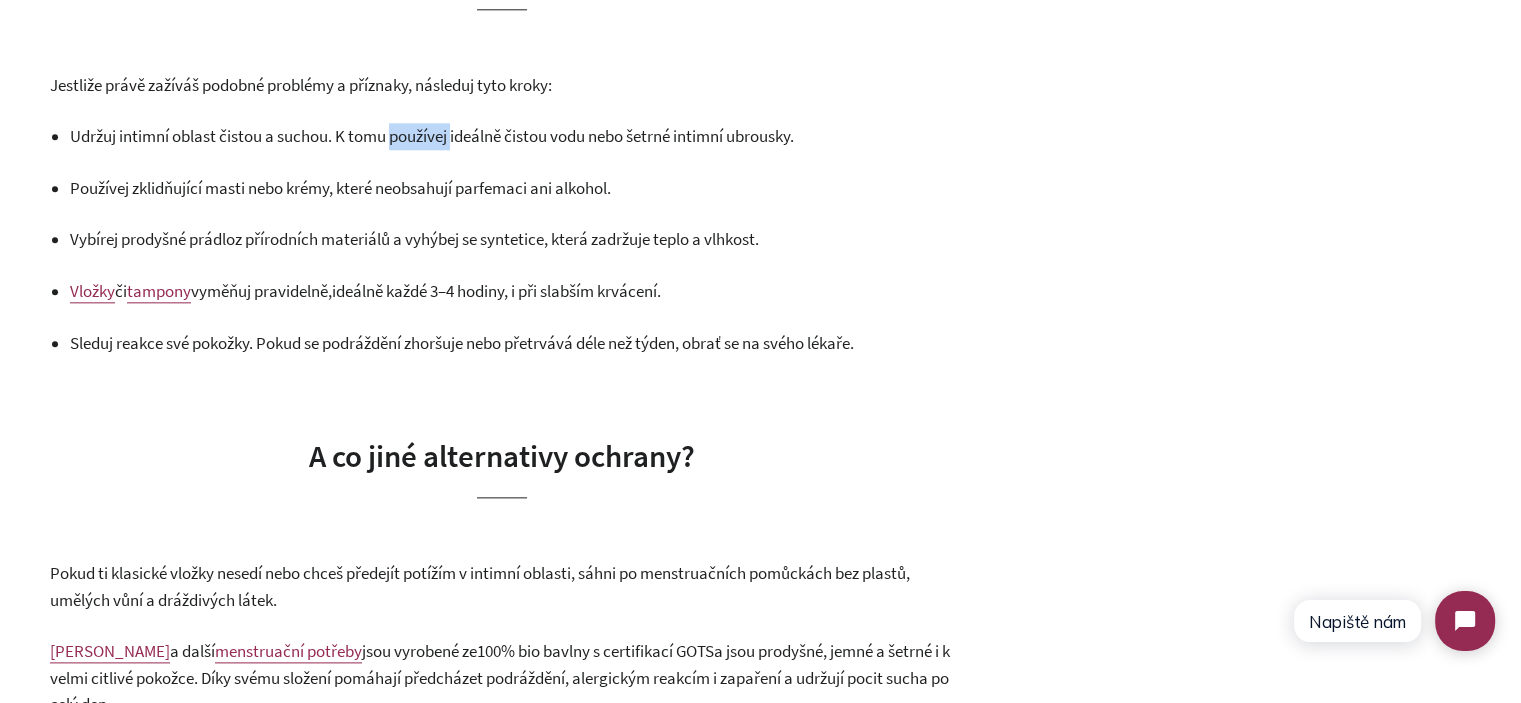 click on ". K tomu používej ideálně čistou vodu nebo šetrné intimní ubrousky." at bounding box center (561, 136) 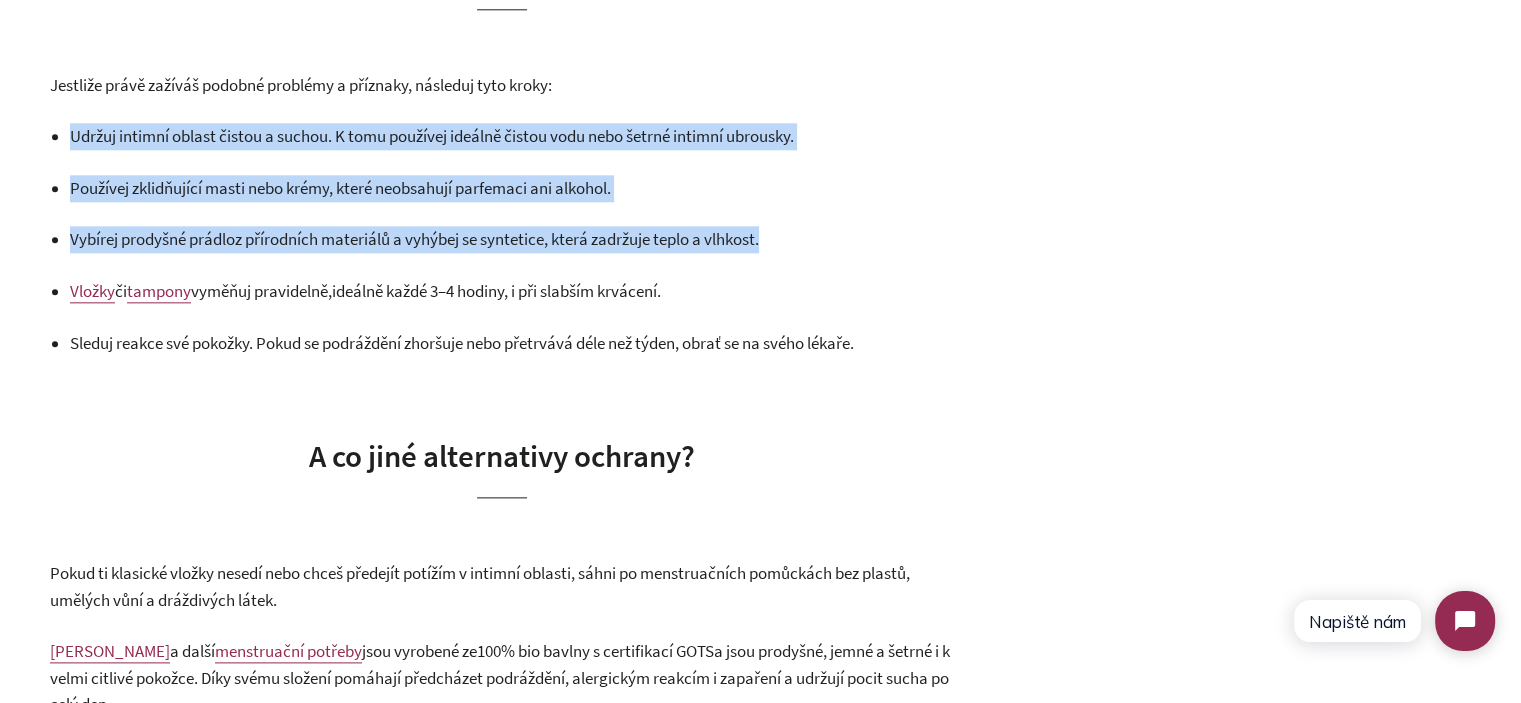 drag, startPoint x: 404, startPoint y: 144, endPoint x: 628, endPoint y: 243, distance: 244.90202 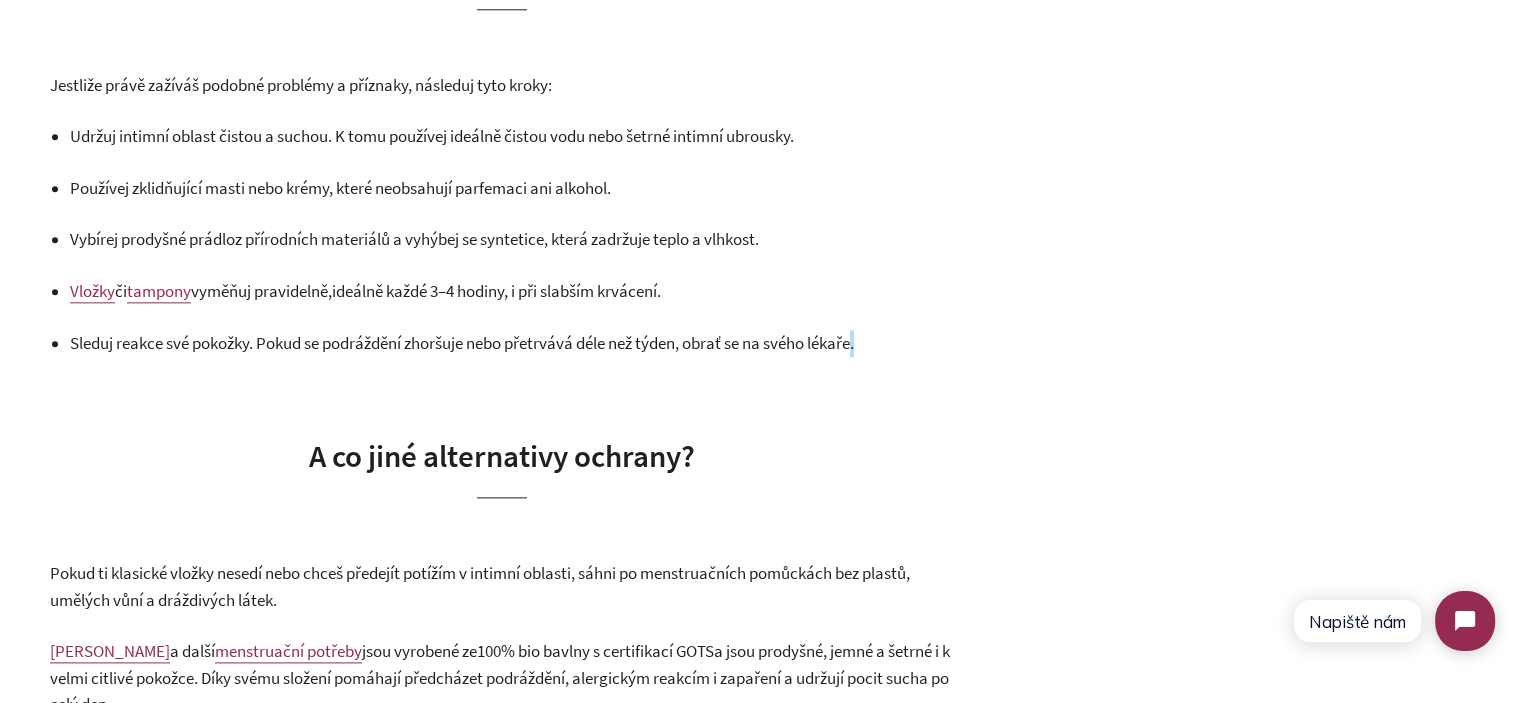 click on ". Pokud se podráždění zhoršuje nebo přetrvává déle než týden, obrať se na svého lékaře." at bounding box center (551, 343) 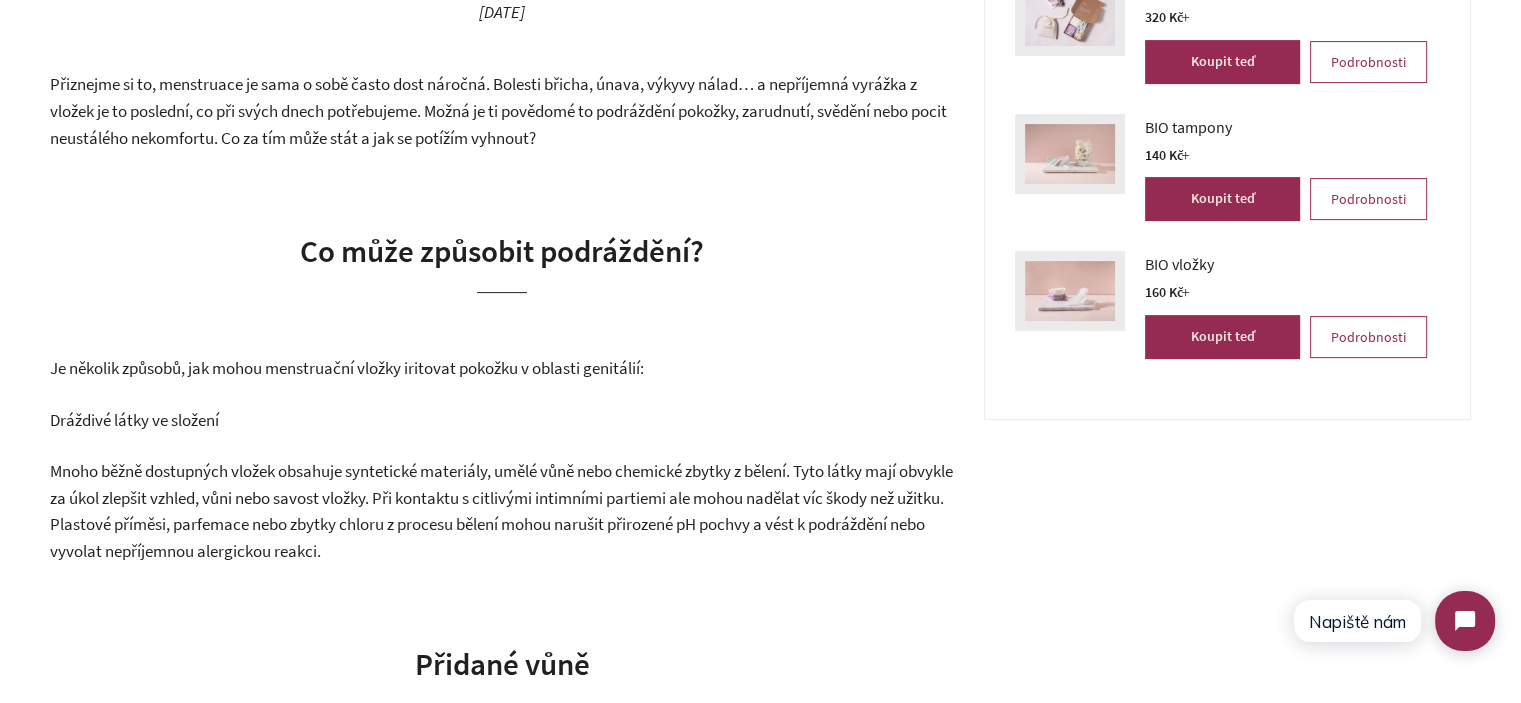 scroll, scrollTop: 617, scrollLeft: 0, axis: vertical 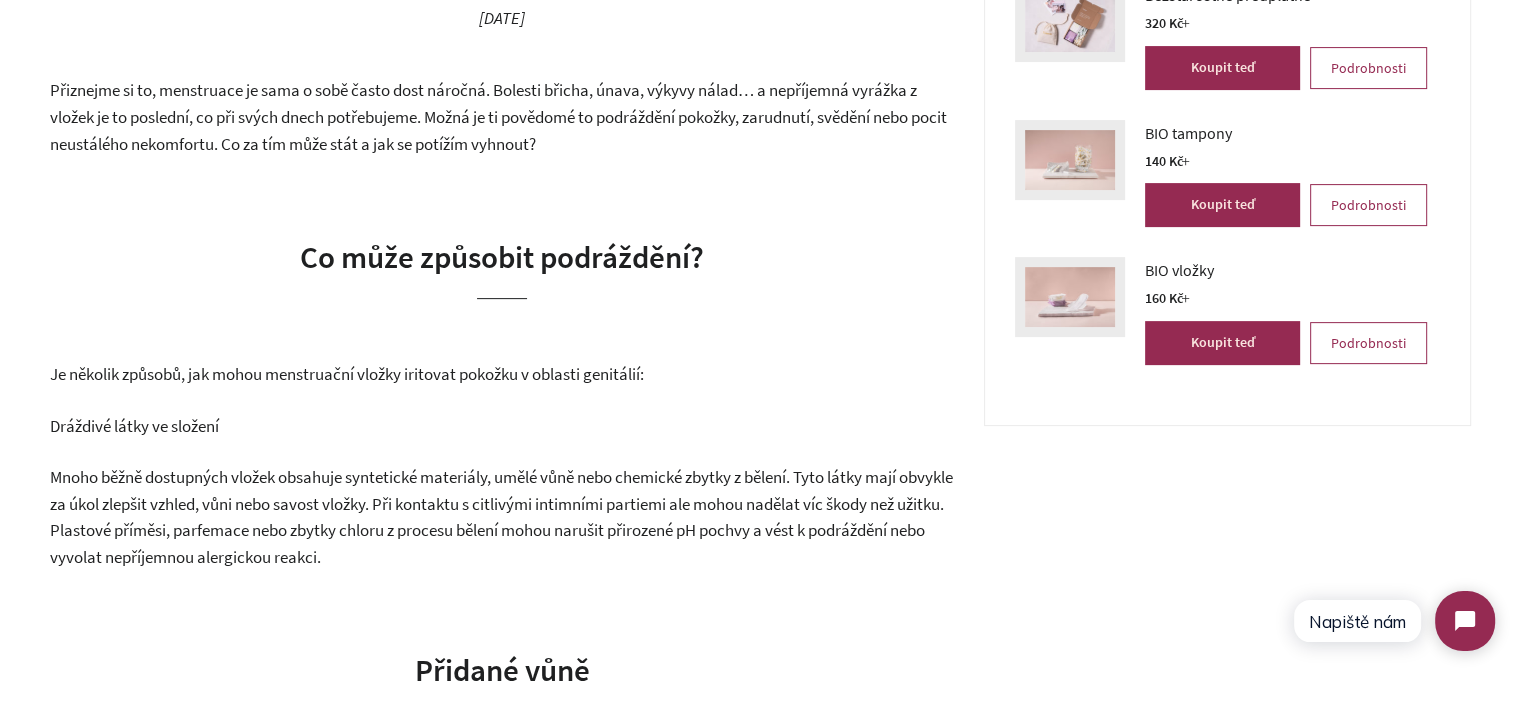 click on "Je několik způsobů, jak mohou menstruační vložky iritovat pokožku v oblasti genitálií:" at bounding box center (347, 374) 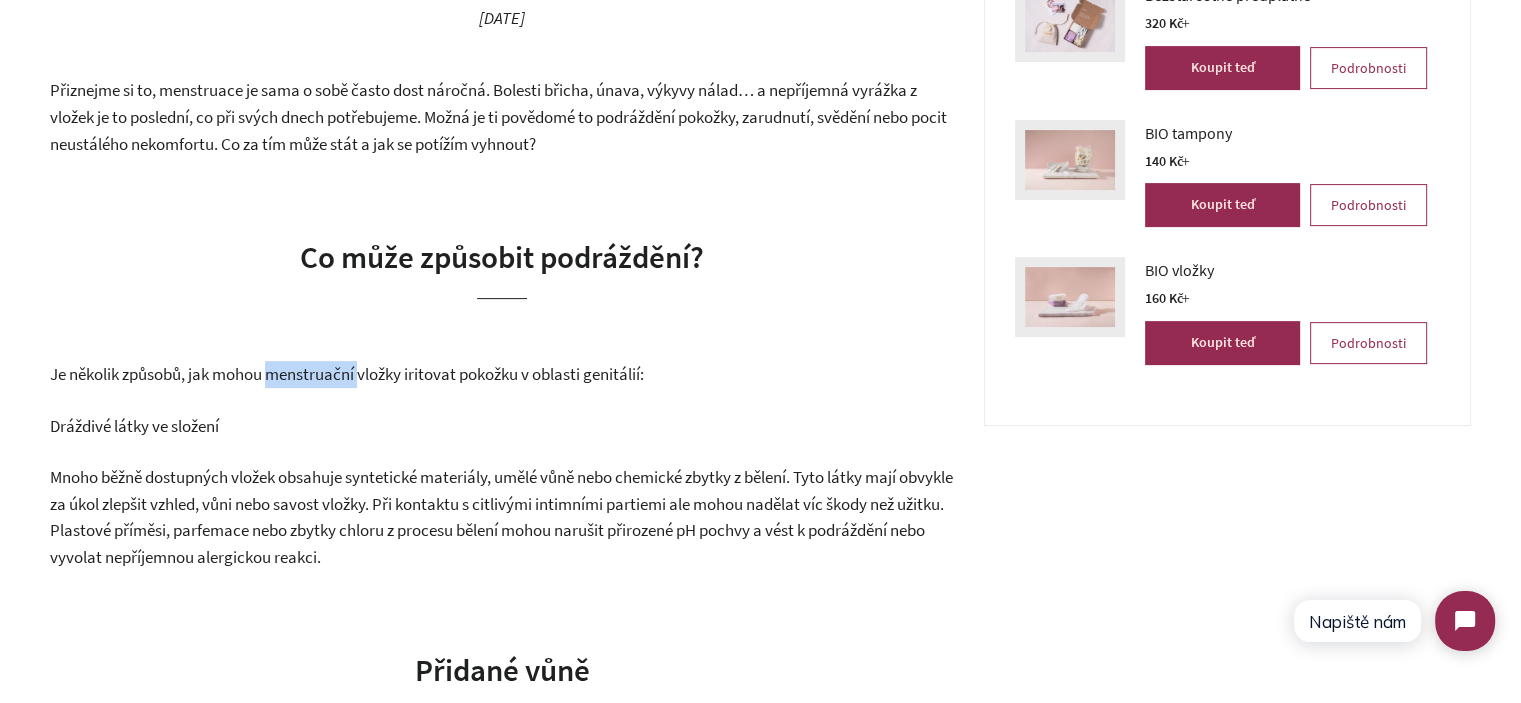 click on "Je několik způsobů, jak mohou menstruační vložky iritovat pokožku v oblasti genitálií:" at bounding box center (347, 374) 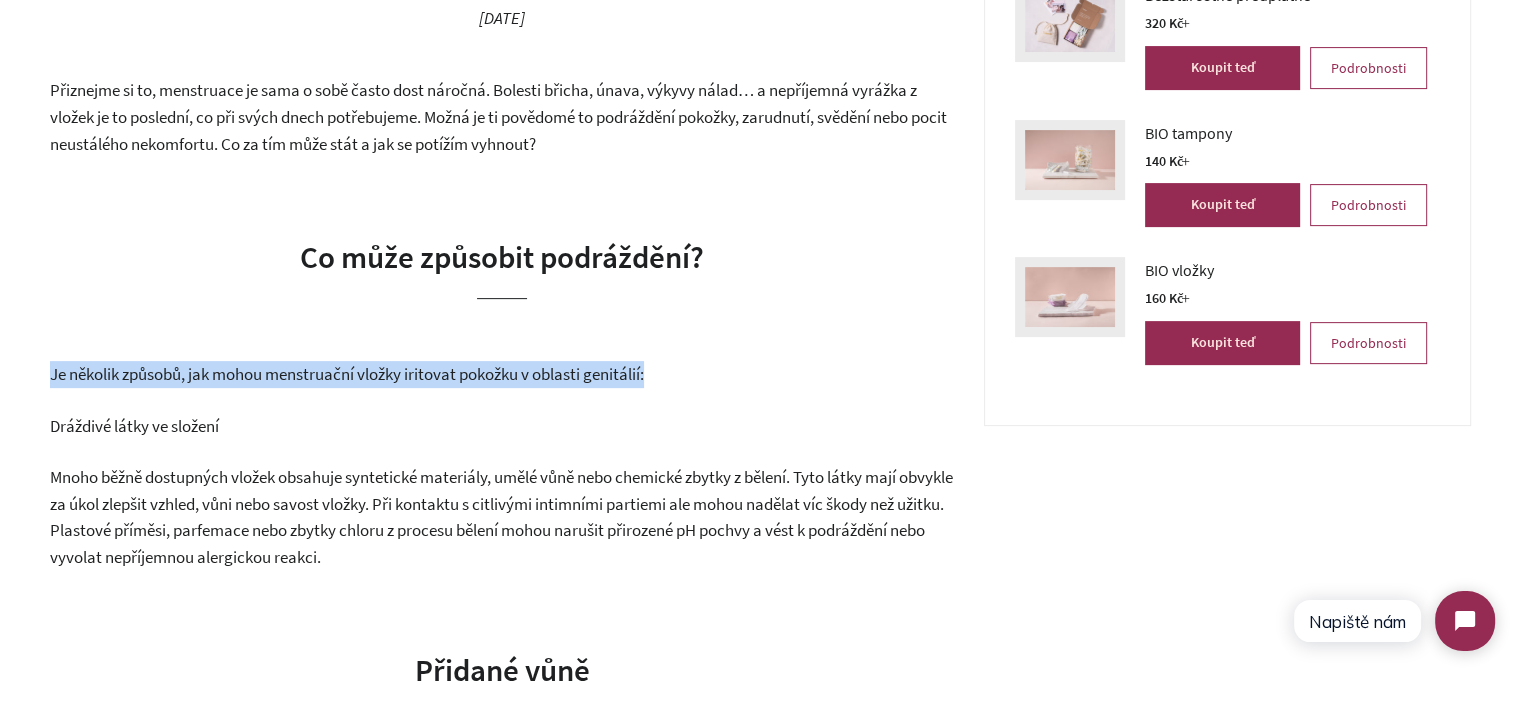 click on "Je několik způsobů, jak mohou menstruační vložky iritovat pokožku v oblasti genitálií:" at bounding box center (347, 374) 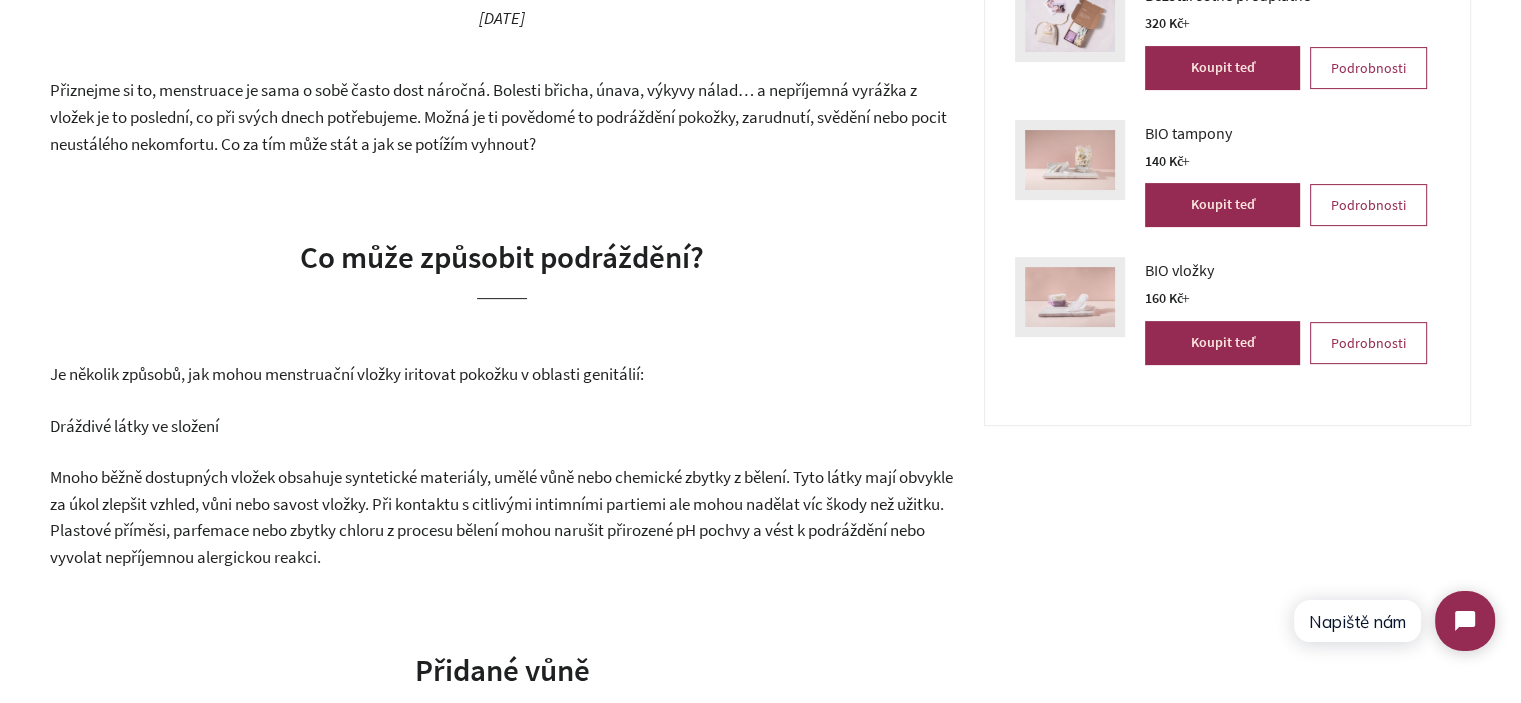 click on "Je několik způsobů, jak mohou menstruační vložky iritovat pokožku v oblasti genitálií:" at bounding box center (347, 374) 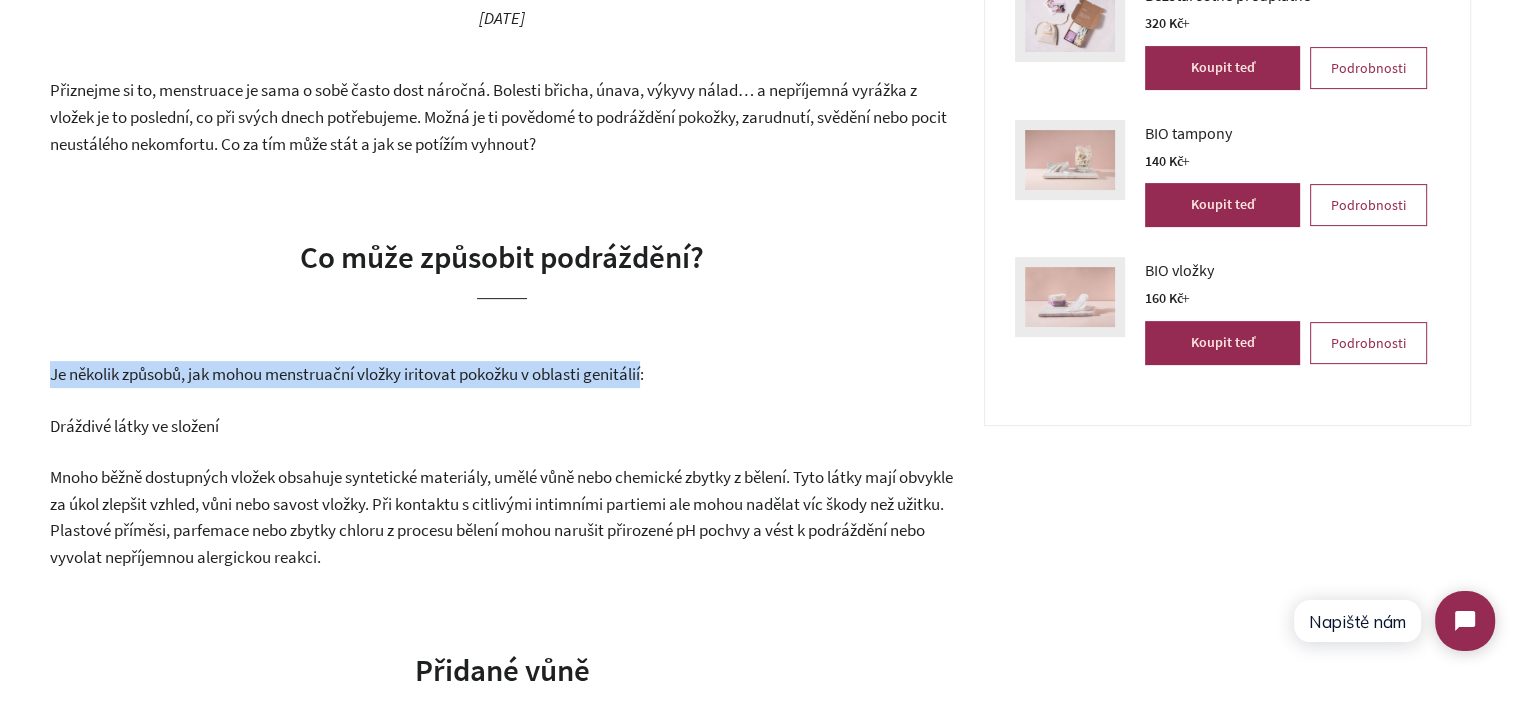 drag, startPoint x: 58, startPoint y: 380, endPoint x: 654, endPoint y: 382, distance: 596.00336 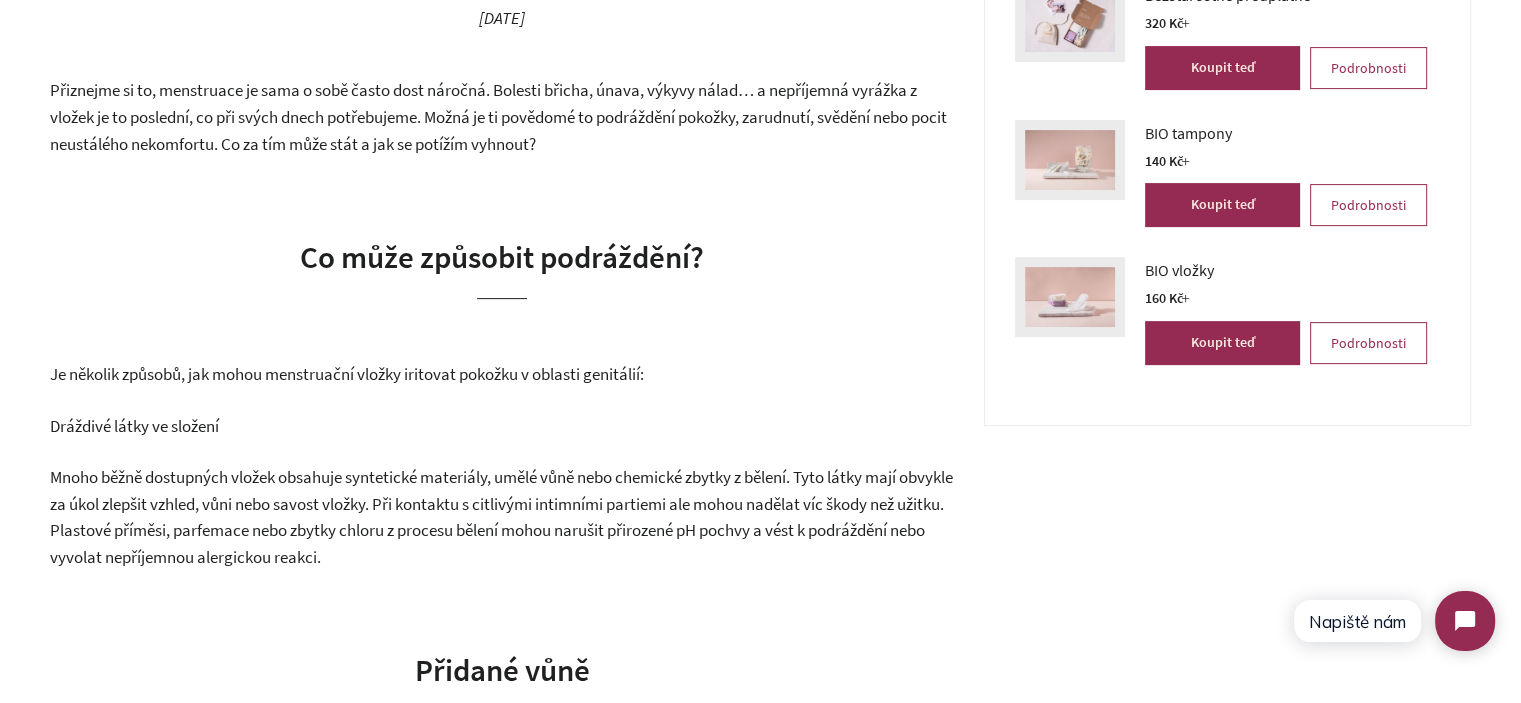 click on "Je několik způsobů, jak mohou menstruační vložky iritovat pokožku v oblasti genitálií:" at bounding box center [347, 374] 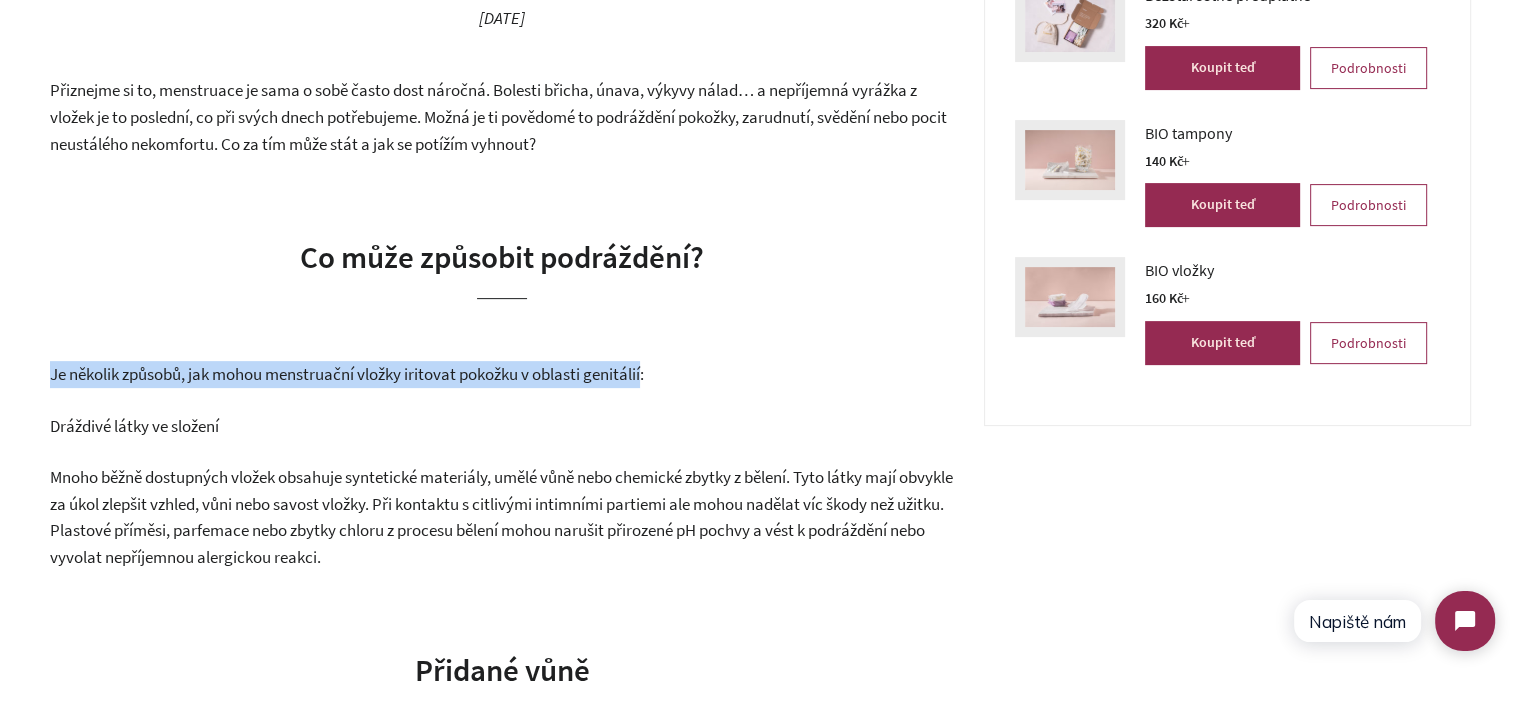 drag, startPoint x: 46, startPoint y: 383, endPoint x: 637, endPoint y: 379, distance: 591.01355 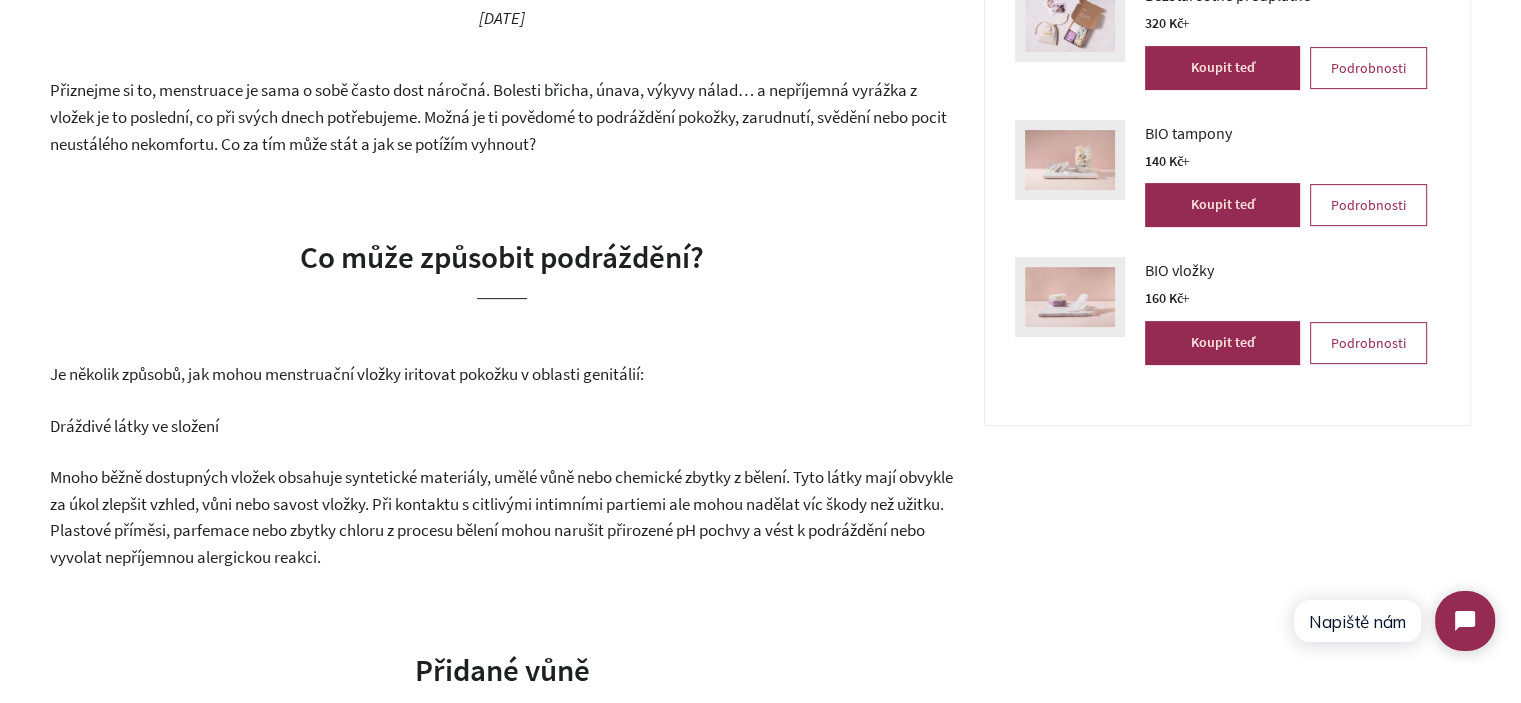 click on "Je několik způsobů, jak mohou menstruační vložky iritovat pokožku v oblasti genitálií:" at bounding box center (502, 374) 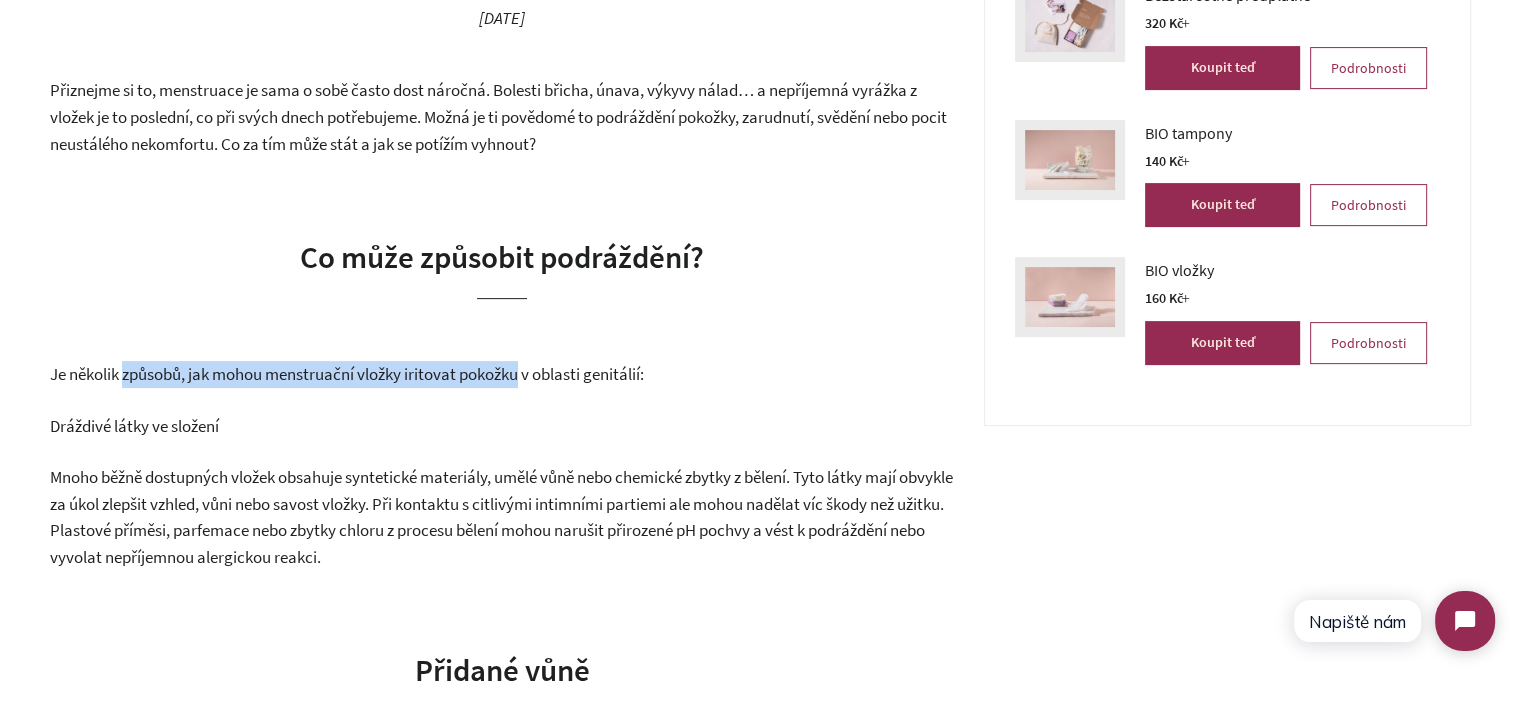 drag, startPoint x: 148, startPoint y: 377, endPoint x: 498, endPoint y: 377, distance: 350 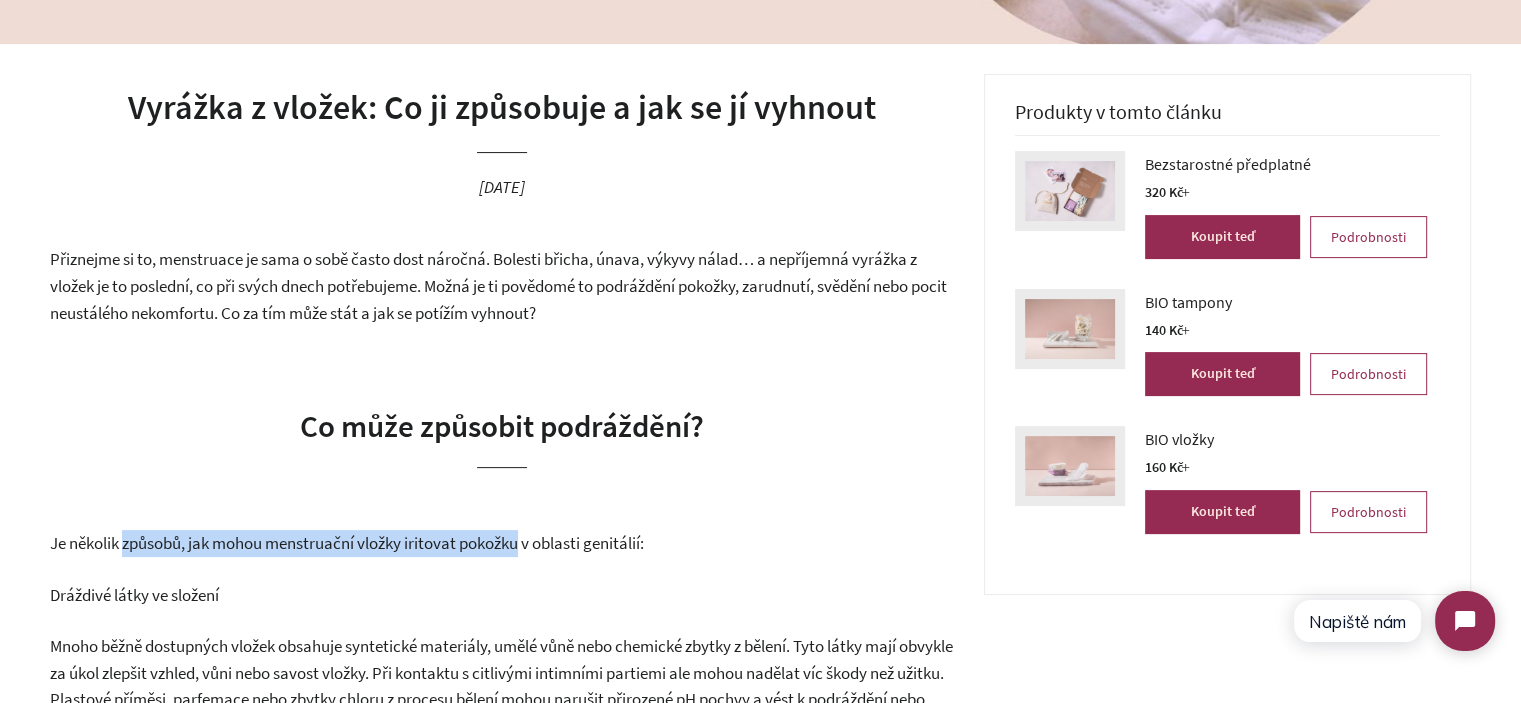 scroll, scrollTop: 117, scrollLeft: 0, axis: vertical 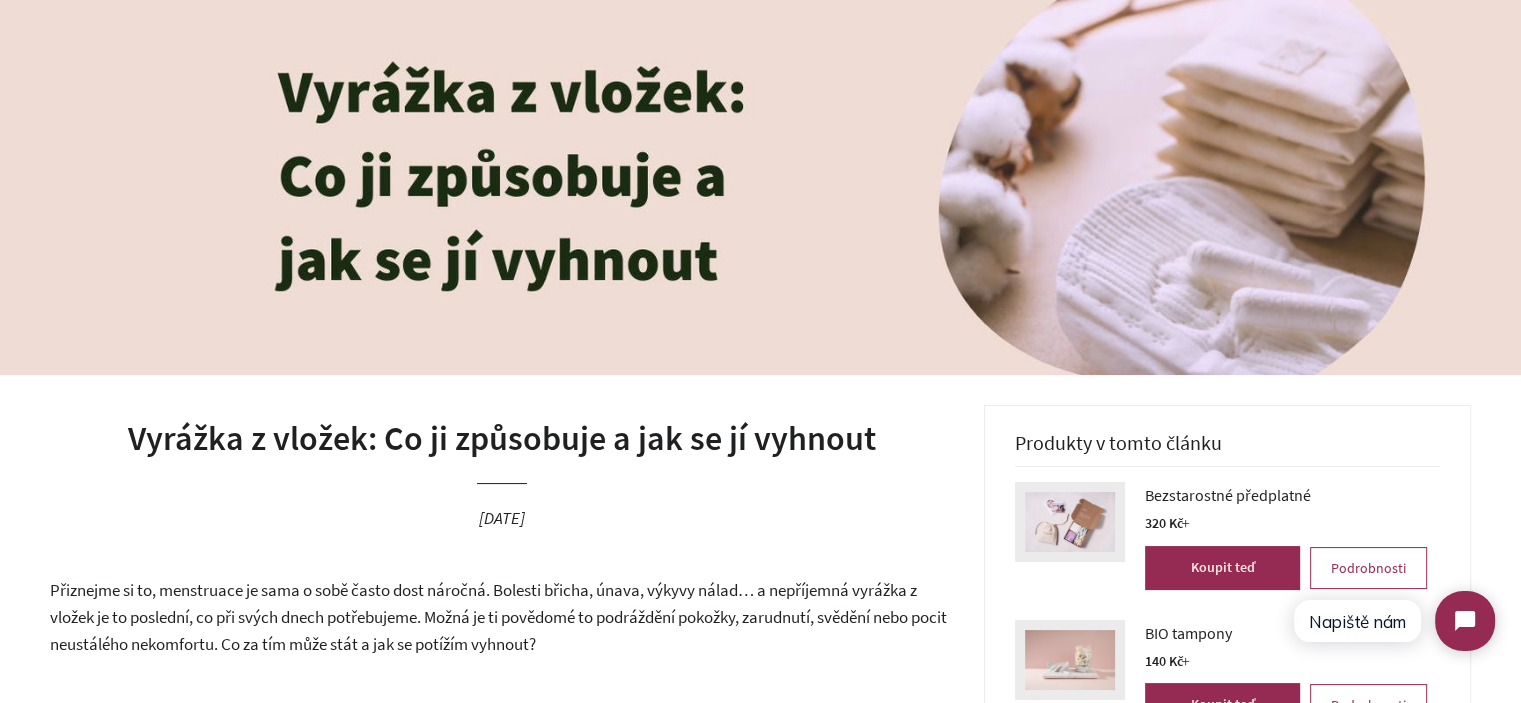 click on "Vyrážka z vložek: Co ji způsobuje a jak se jí vyhnout" at bounding box center [502, 439] 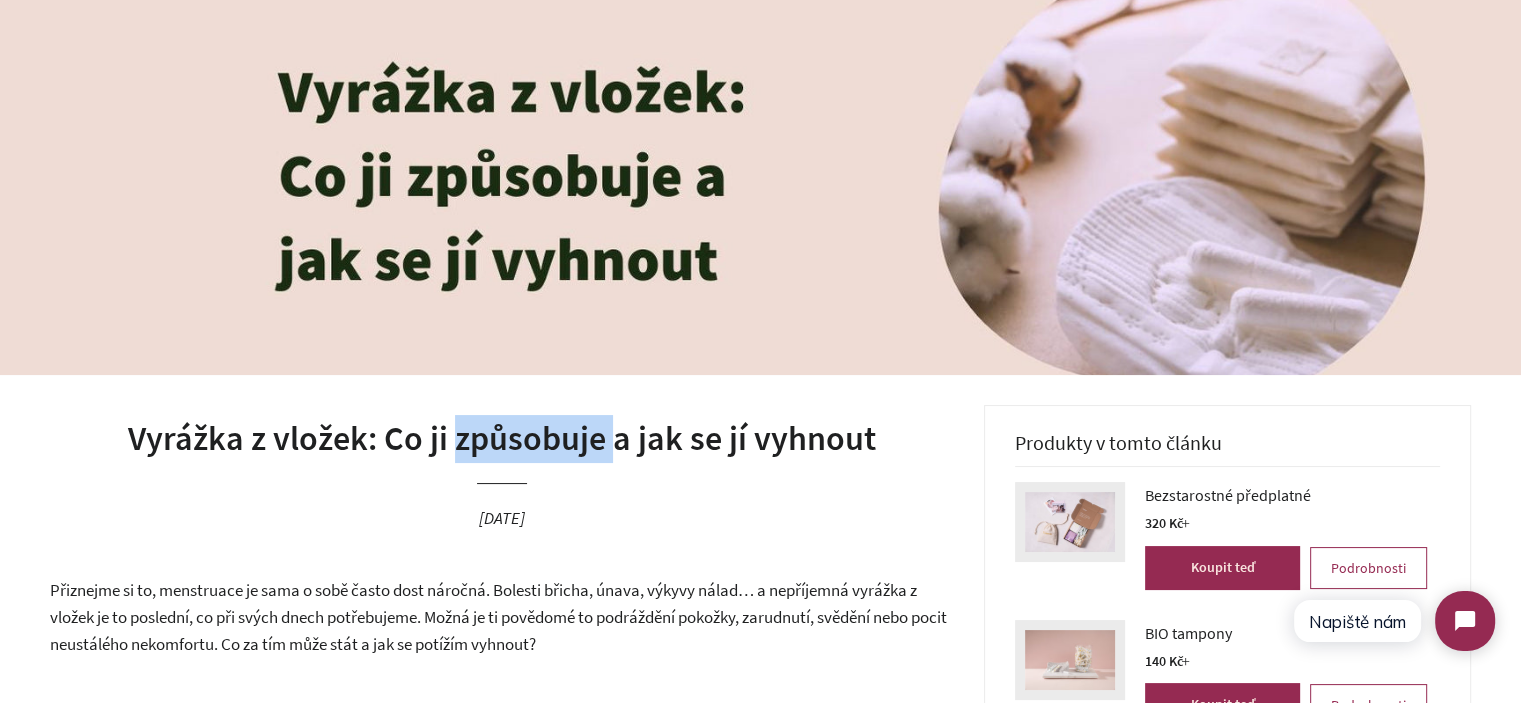click on "Vyrážka z vložek: Co ji způsobuje a jak se jí vyhnout" at bounding box center [502, 439] 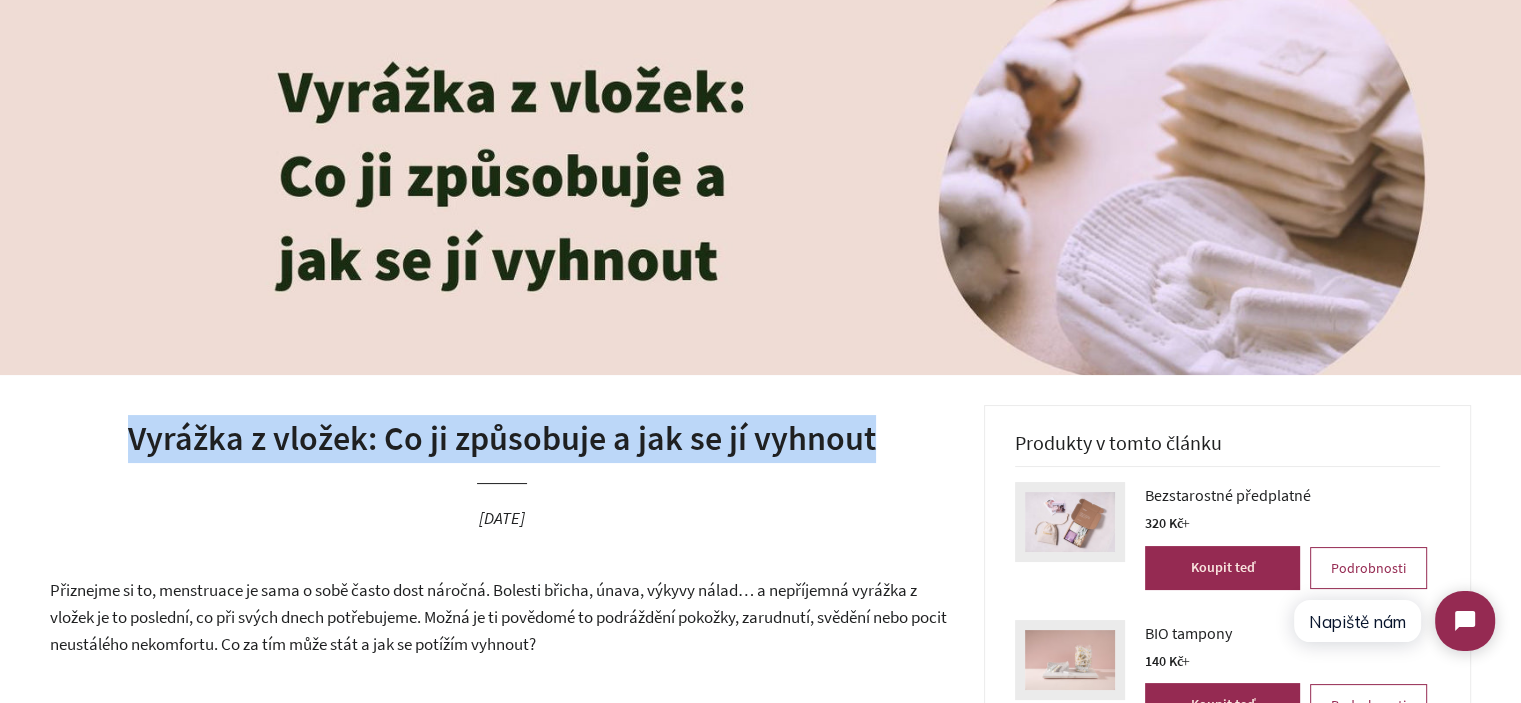 click on "Vyrážka z vložek: Co ji způsobuje a jak se jí vyhnout" at bounding box center (502, 439) 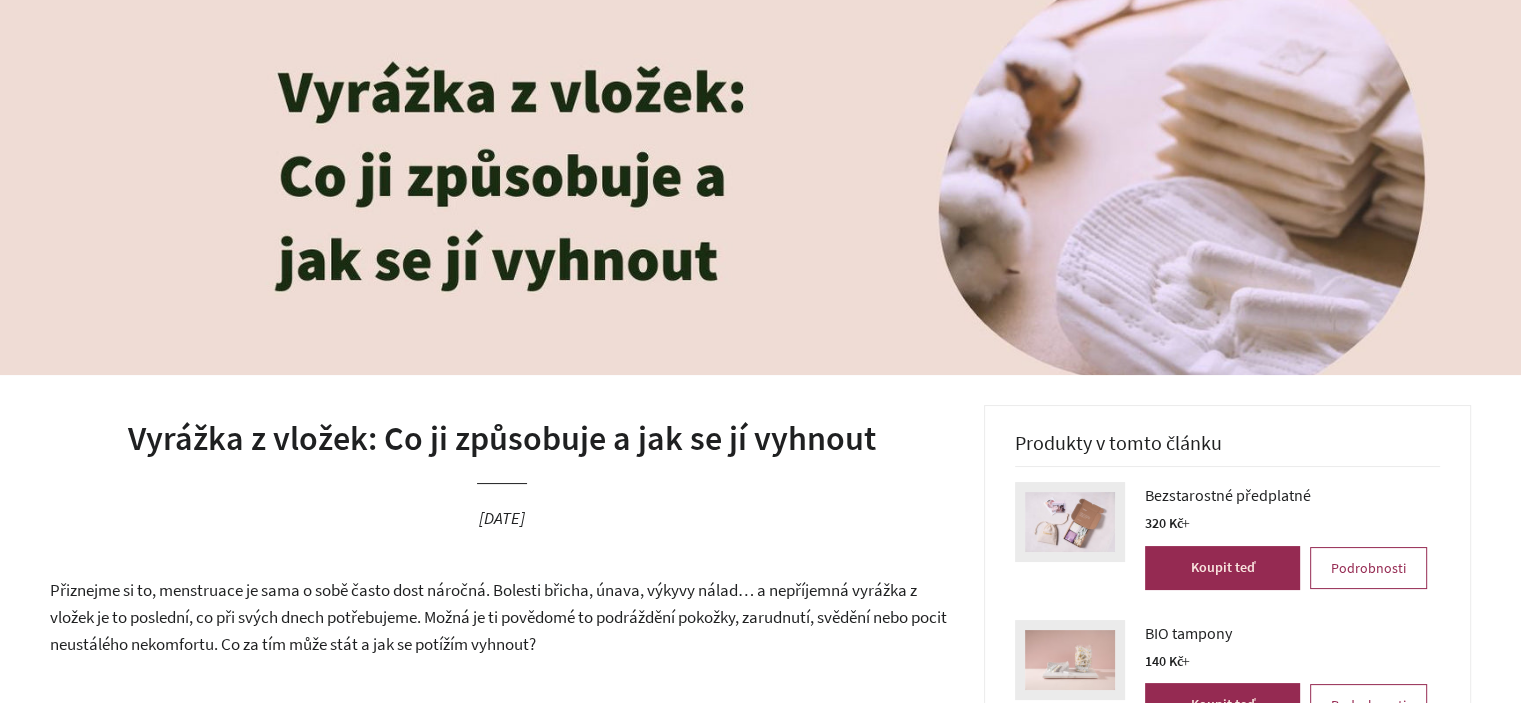 scroll, scrollTop: 588, scrollLeft: 0, axis: vertical 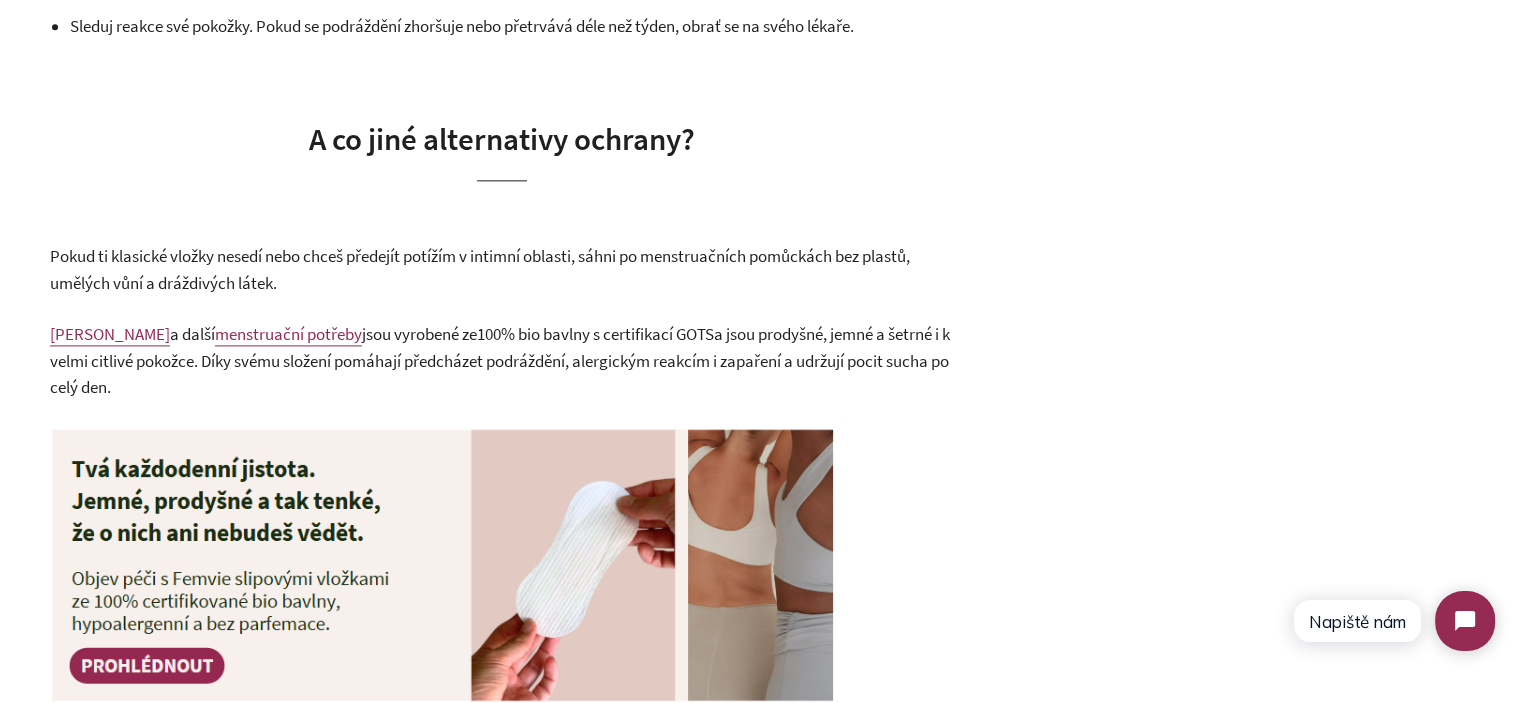 click on "Pokud ti klasické vložky nesedí nebo chceš předejít potížím v intimní oblasti, sáhni po menstruačních pomůckách bez plastů, umělých vůní a dráždivých látek." at bounding box center (480, 269) 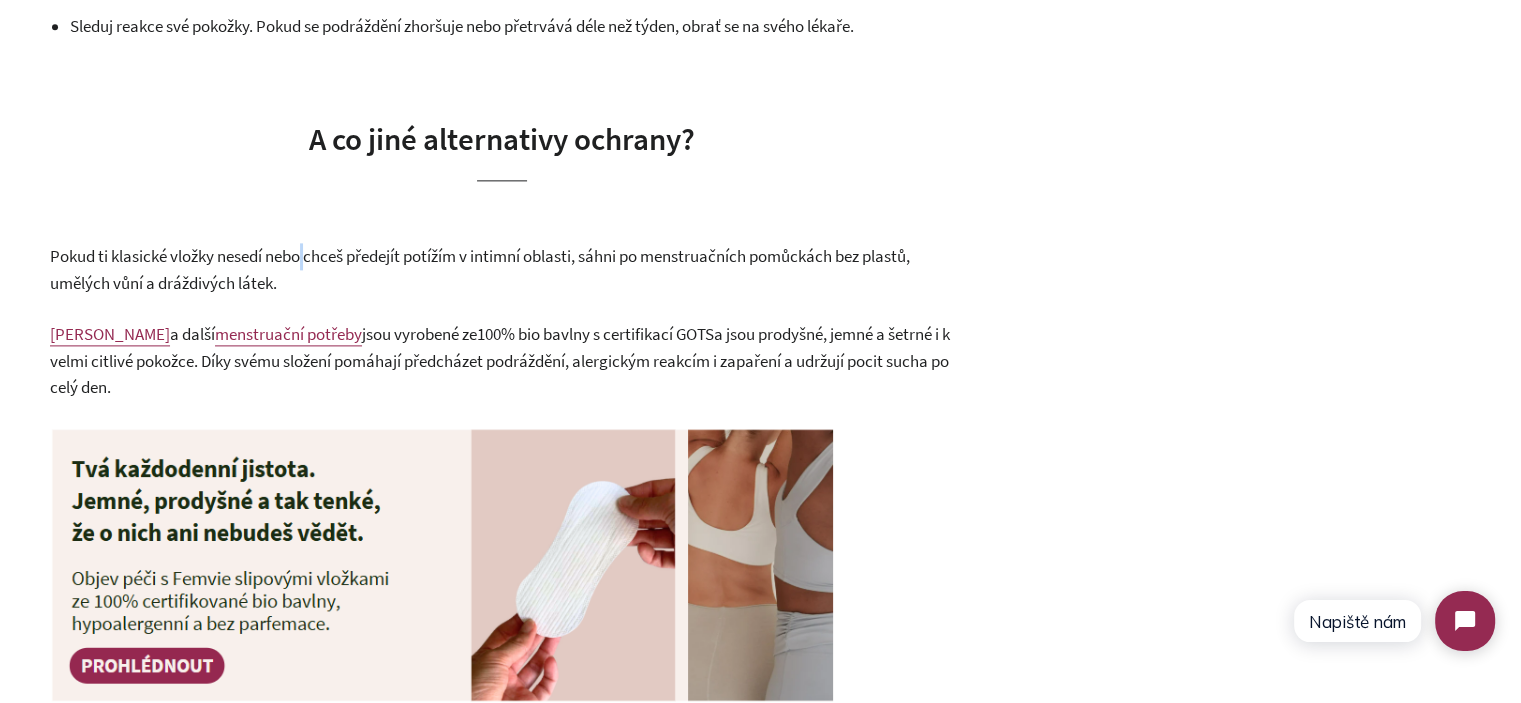 click on "Pokud ti klasické vložky nesedí nebo chceš předejít potížím v intimní oblasti, sáhni po menstruačních pomůckách bez plastů, umělých vůní a dráždivých látek." at bounding box center [480, 269] 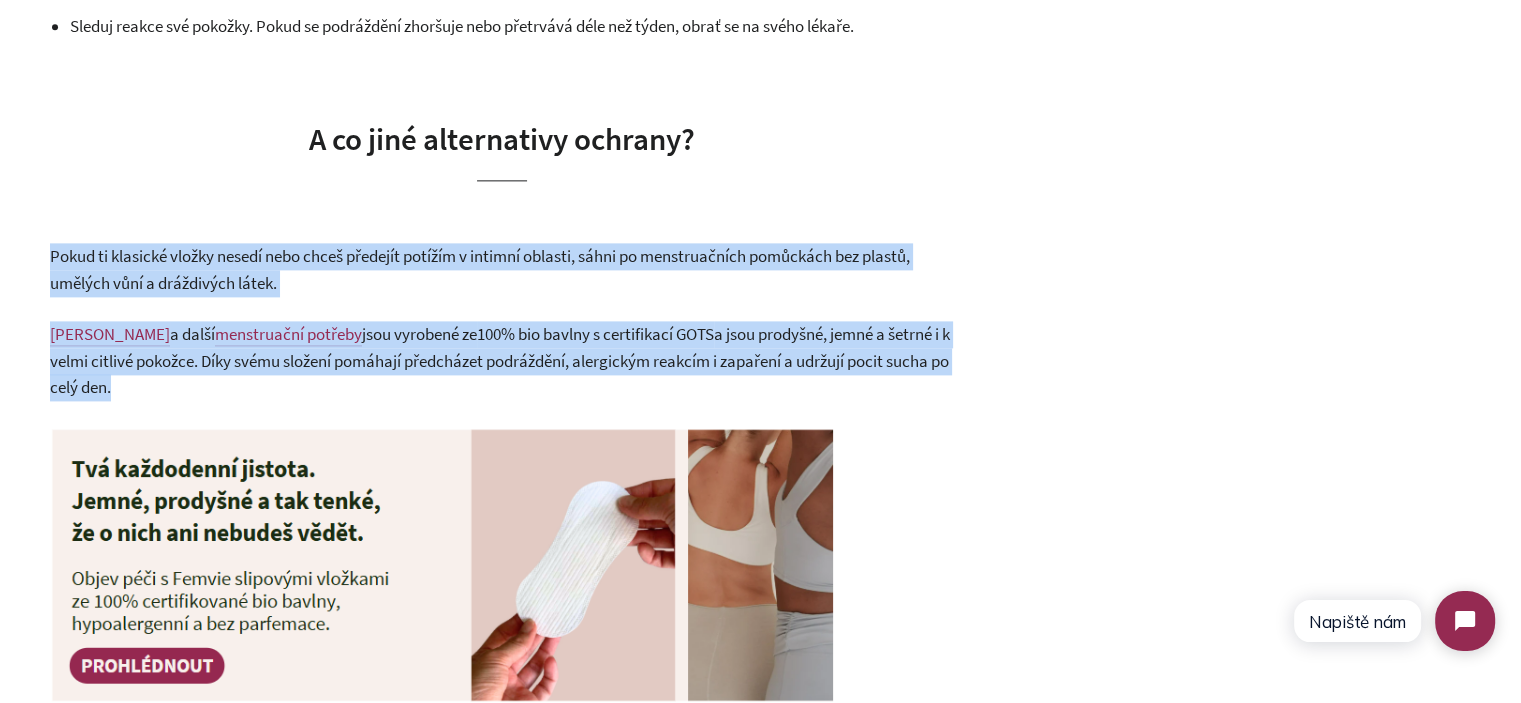drag, startPoint x: 307, startPoint y: 254, endPoint x: 352, endPoint y: 382, distance: 135.67976 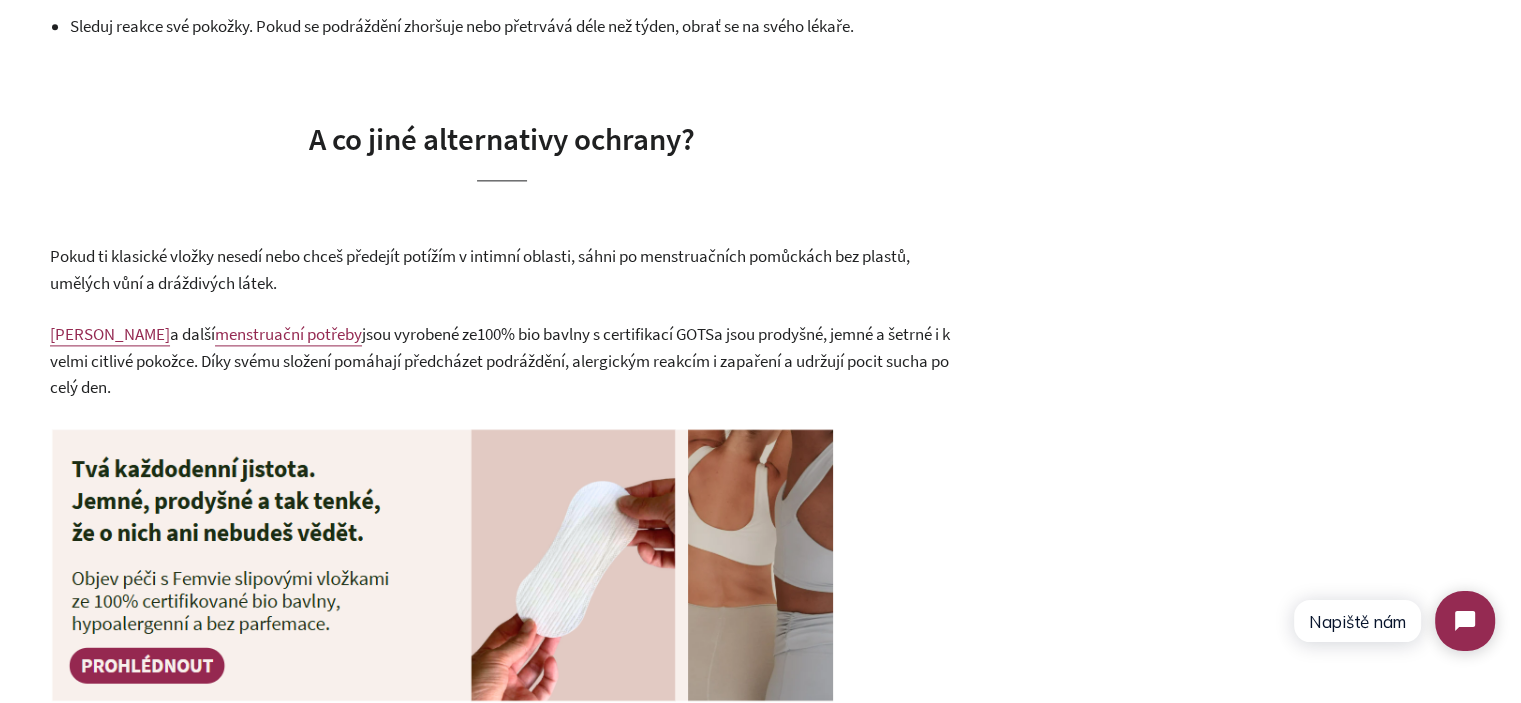 click on "Femvie vložky  a další  menstruační potřeby  jsou vyrobené ze  100% bio bavlny s certifikací GOTS  a jsou prodyšné, jemné a šetrné i k velmi citlivé pokožce. Díky svému složení pomáhají předcházet podráždění, alergickým reakcím i zapaření a udržují pocit sucha po celý den." at bounding box center [502, 361] 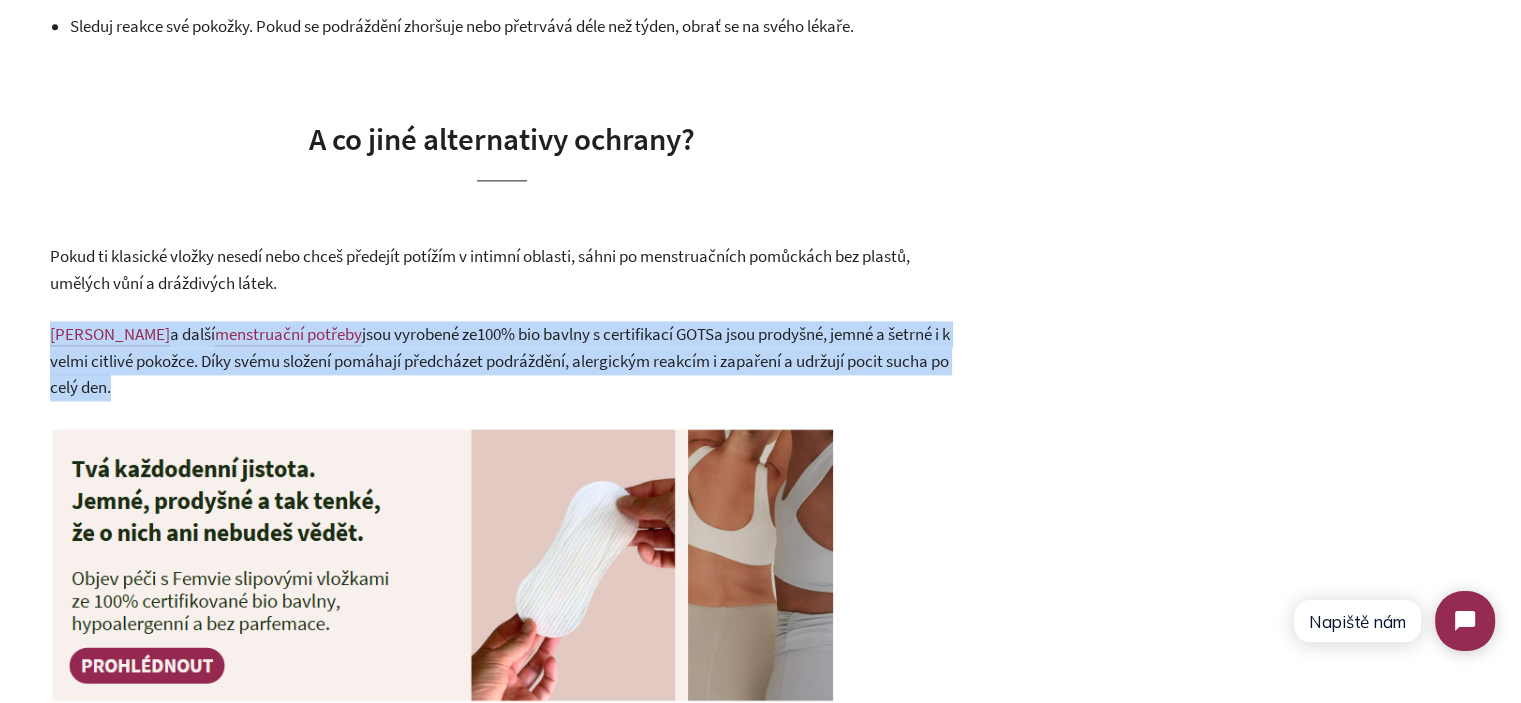 click on "Femvie vložky  a další  menstruační potřeby  jsou vyrobené ze  100% bio bavlny s certifikací GOTS  a jsou prodyšné, jemné a šetrné i k velmi citlivé pokožce. Díky svému složení pomáhají předcházet podráždění, alergickým reakcím i zapaření a udržují pocit sucha po celý den." at bounding box center (502, 361) 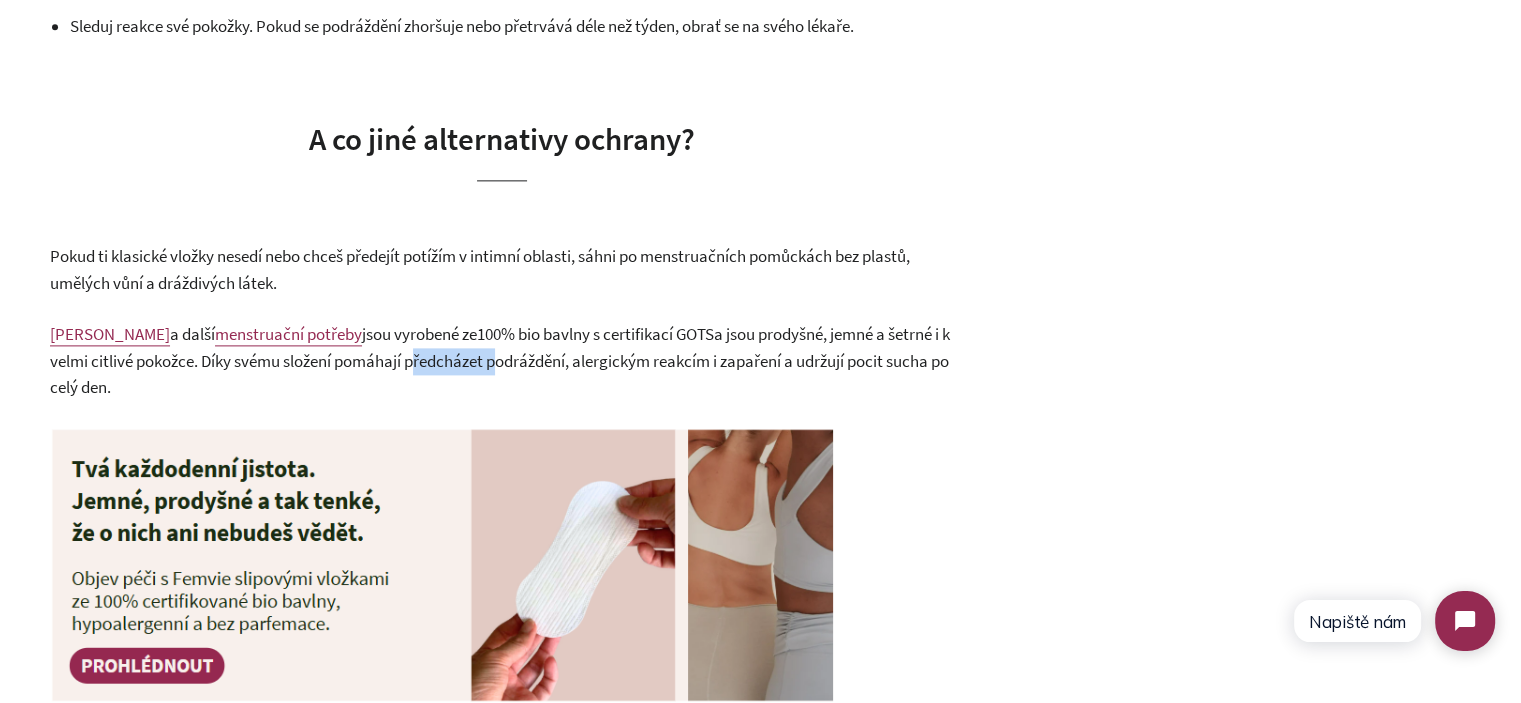 click on "a jsou prodyšné, jemné a šetrné i k velmi citlivé pokožce. Díky svému složení pomáhají předcházet podráždění, alergickým reakcím i zapaření a udržují pocit sucha po celý den." at bounding box center [500, 360] 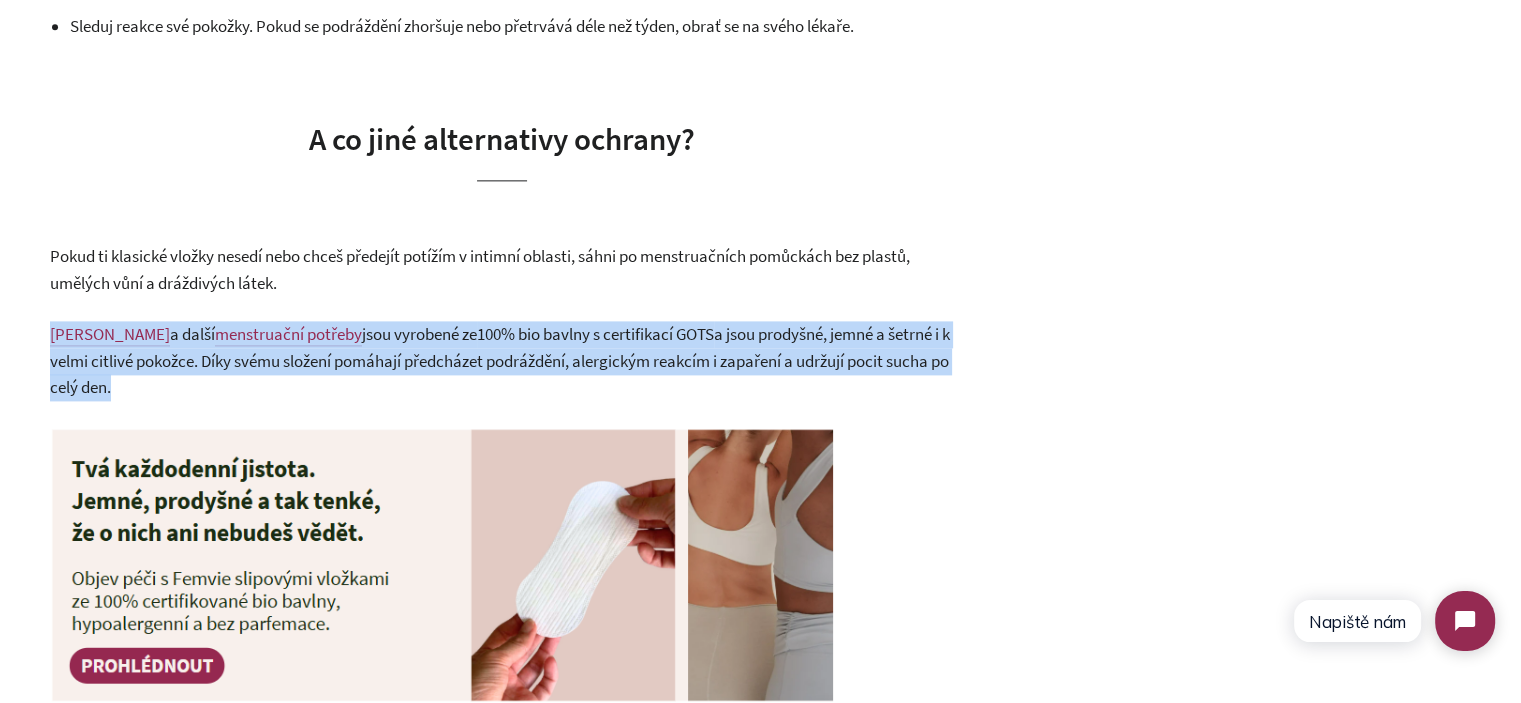 click on "a jsou prodyšné, jemné a šetrné i k velmi citlivé pokožce. Díky svému složení pomáhají předcházet podráždění, alergickým reakcím i zapaření a udržují pocit sucha po celý den." at bounding box center [500, 360] 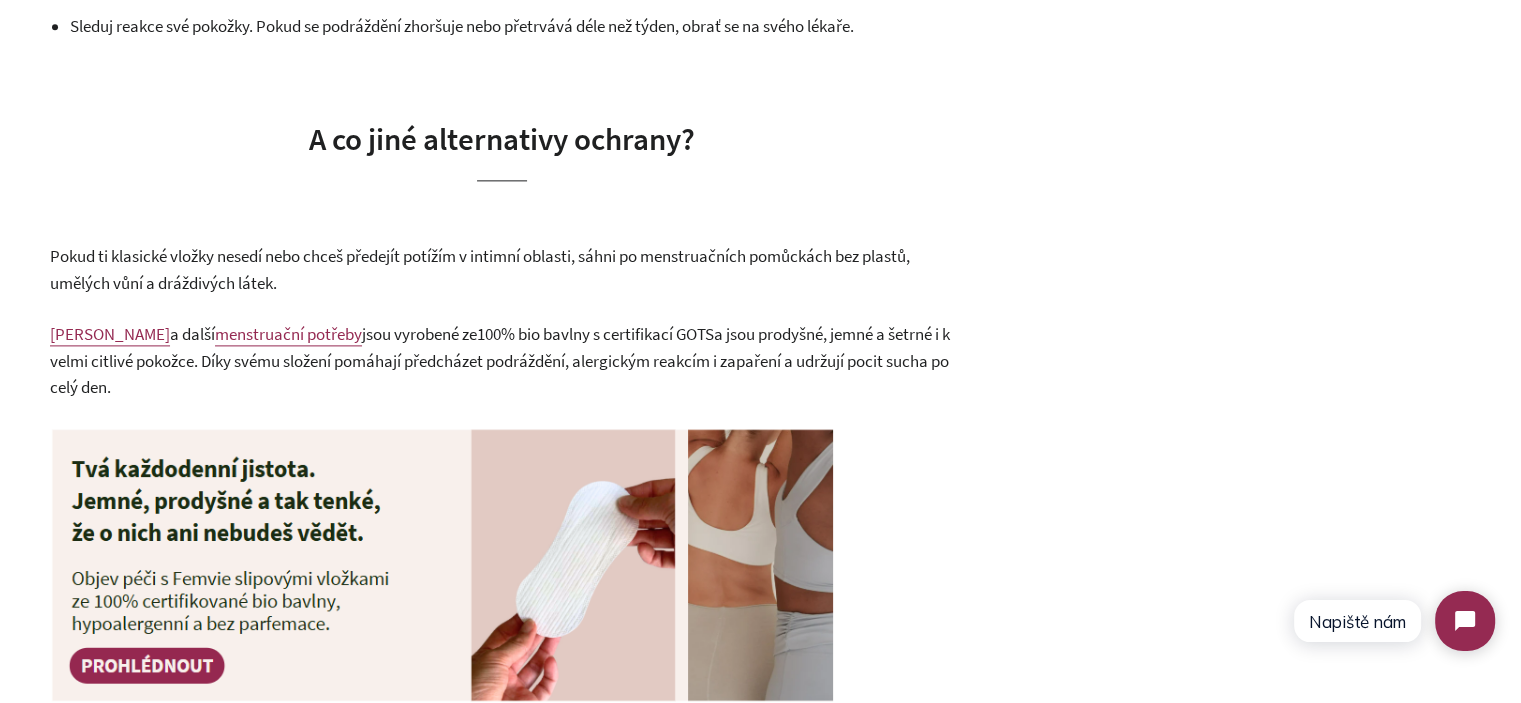 click on "Femvie vložky  a další  menstruační potřeby  jsou vyrobené ze  100% bio bavlny s certifikací GOTS  a jsou prodyšné, jemné a šetrné i k velmi citlivé pokožce. Díky svému složení pomáhají předcházet podráždění, alergickým reakcím i zapaření a udržují pocit sucha po celý den." at bounding box center (502, 361) 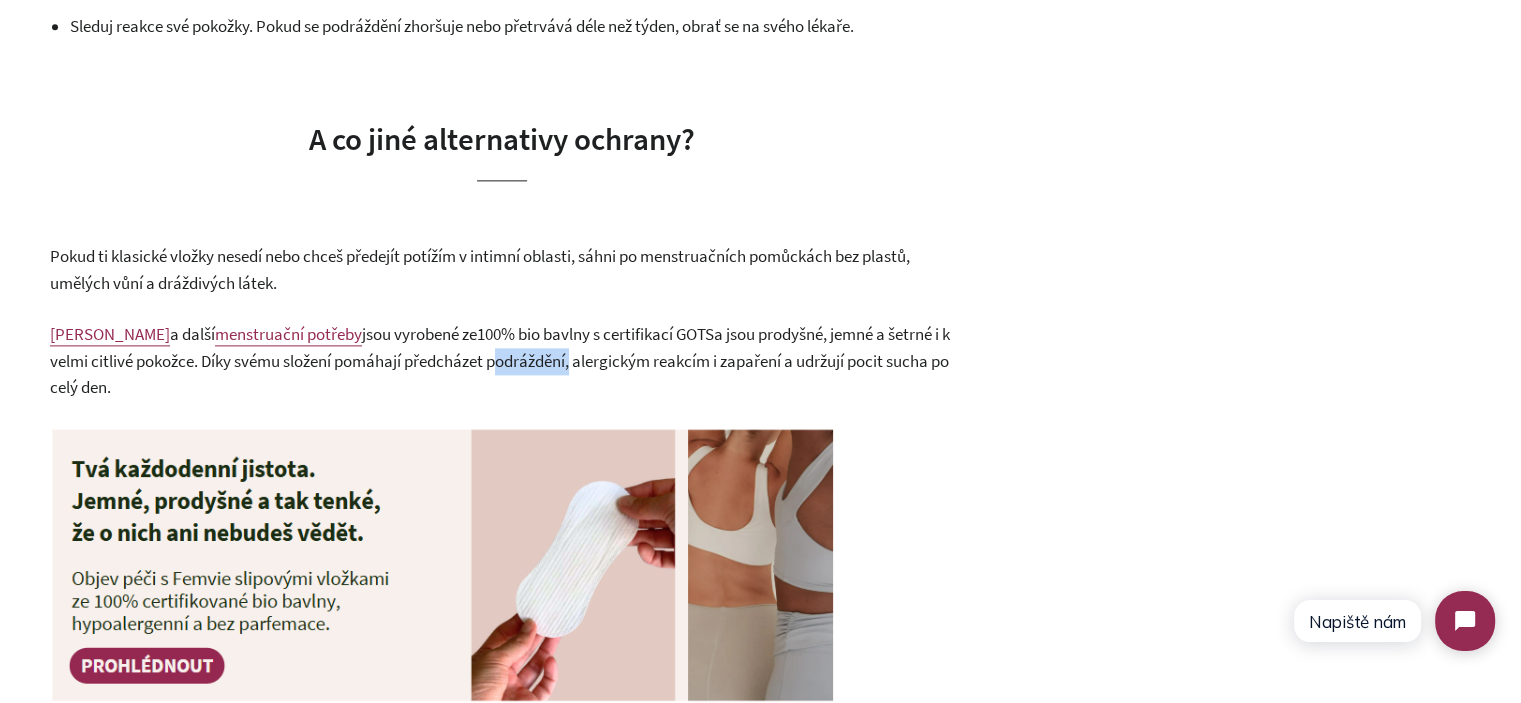 click on "Femvie vložky  a další  menstruační potřeby  jsou vyrobené ze  100% bio bavlny s certifikací GOTS  a jsou prodyšné, jemné a šetrné i k velmi citlivé pokožce. Díky svému složení pomáhají předcházet podráždění, alergickým reakcím i zapaření a udržují pocit sucha po celý den." at bounding box center [502, 361] 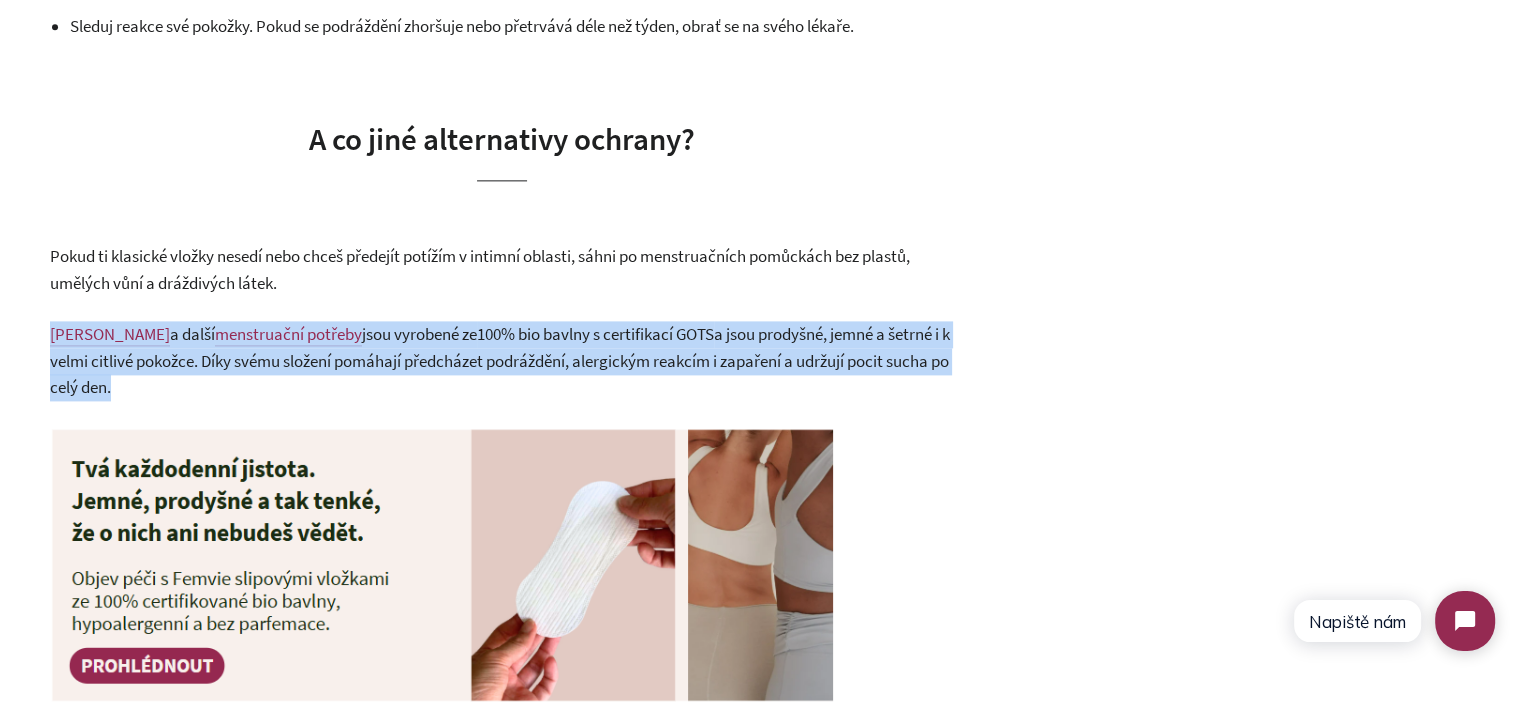 click on "Femvie vložky  a další  menstruační potřeby  jsou vyrobené ze  100% bio bavlny s certifikací GOTS  a jsou prodyšné, jemné a šetrné i k velmi citlivé pokožce. Díky svému složení pomáhají předcházet podráždění, alergickým reakcím i zapaření a udržují pocit sucha po celý den." at bounding box center [502, 361] 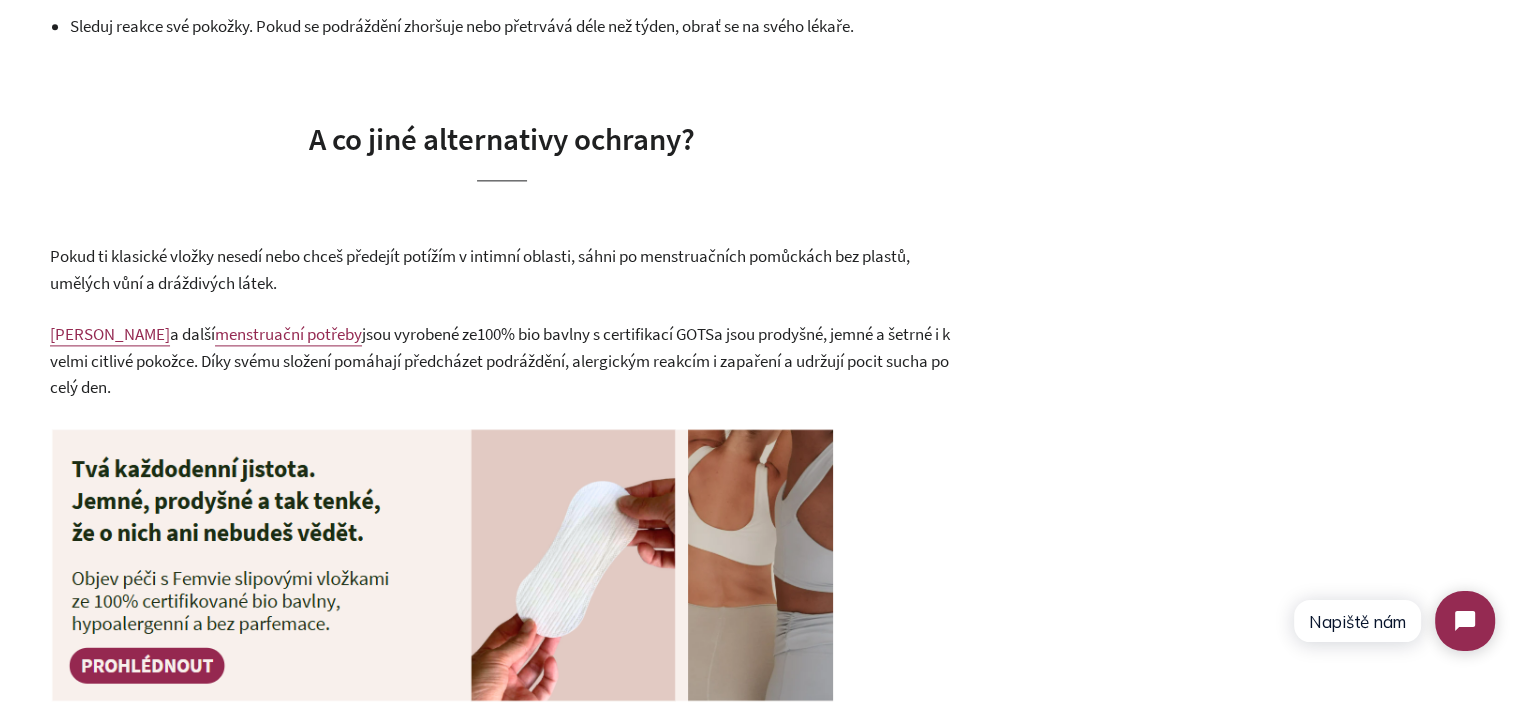 drag, startPoint x: 808, startPoint y: 31, endPoint x: 818, endPoint y: 2, distance: 30.675724 